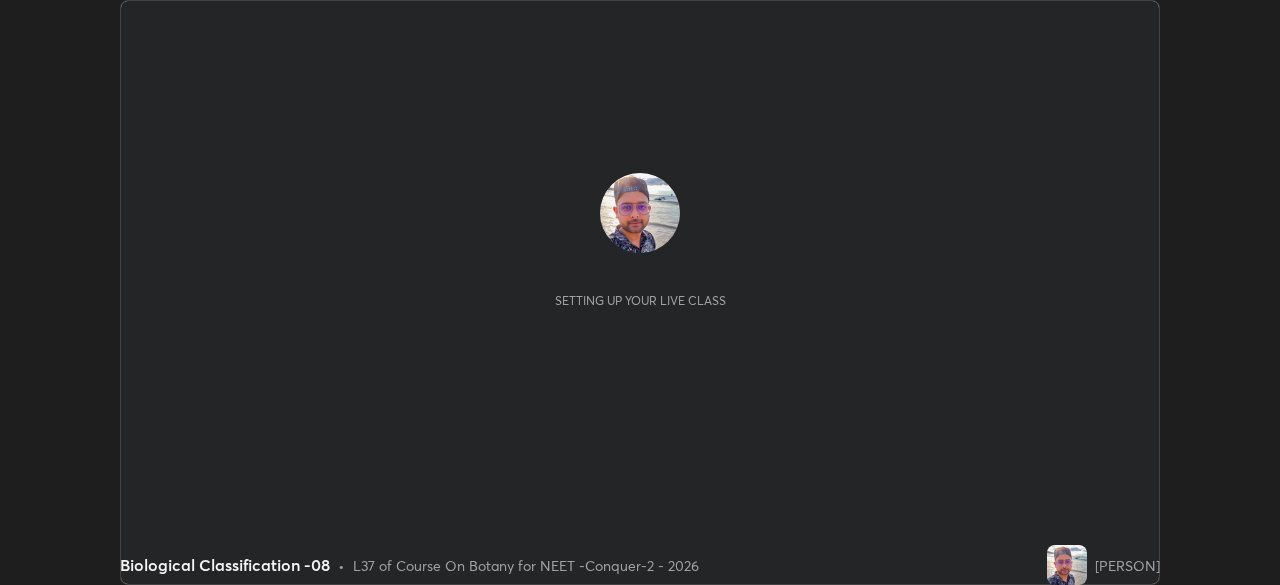 scroll, scrollTop: 0, scrollLeft: 0, axis: both 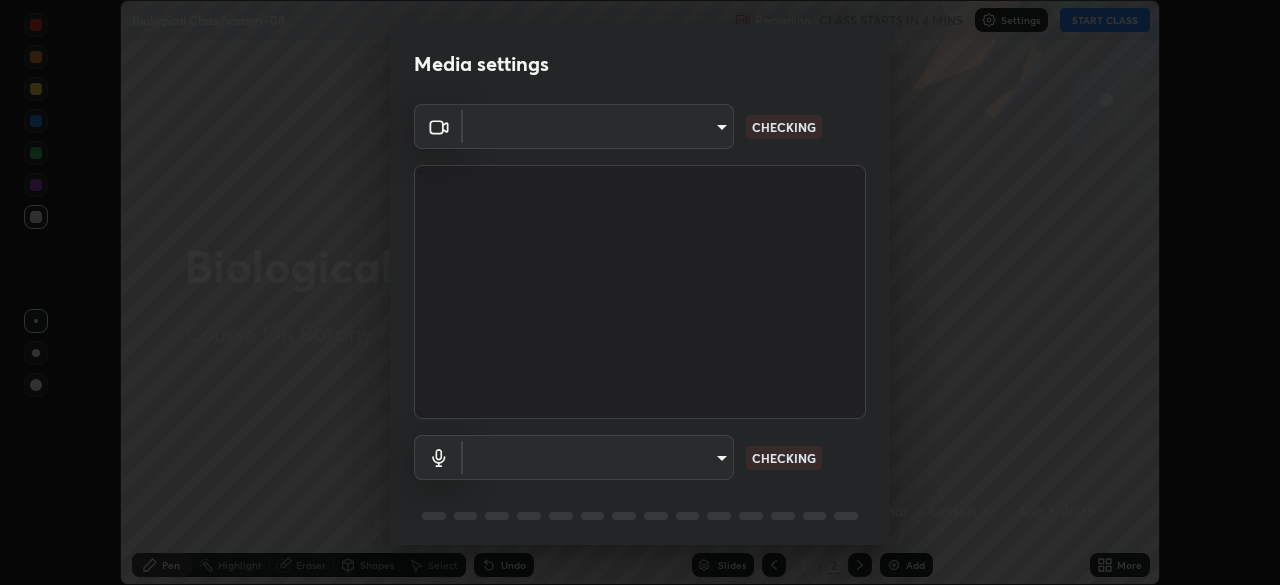 click on "Erase all Biological Classification -08 Recording CLASS STARTS IN 4 MINS Settings START CLASS Setting up your live class Biological Classification -08 • L37 of Course On Botany for NEET -Conquer-2 - 2026 [PERSON] Pen Highlight Eraser Shapes Select Undo Slides 2 / 2 Add More No doubts shared Encourage your learners to ask a doubt for better clarity Report an issue Reason for reporting Buffering Chat not working Audio - Video sync issue Educator video quality low ​ Attach an image Report Media settings ​ CHECKING ​ CHECKING 1 / 5 Next" at bounding box center [640, 292] 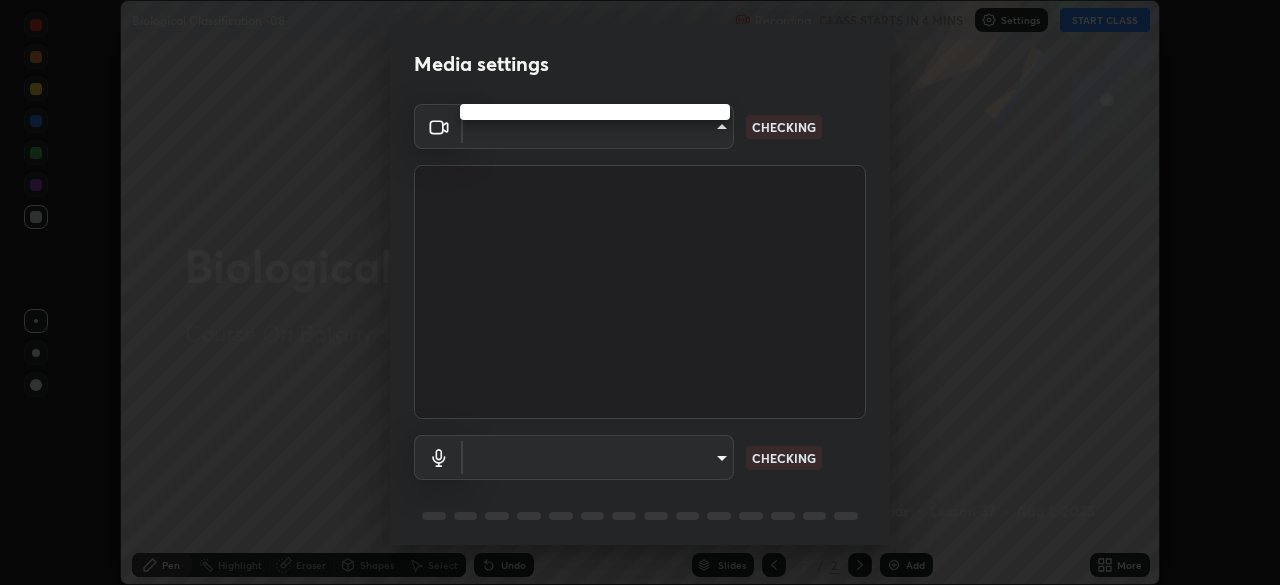 click at bounding box center (640, 292) 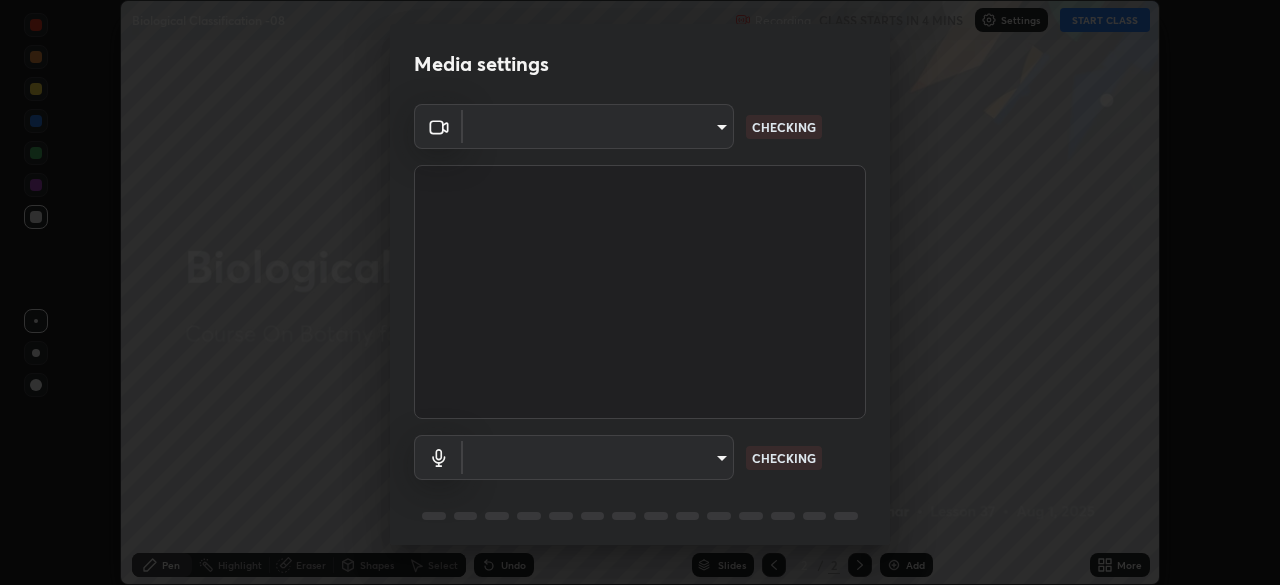scroll, scrollTop: 71, scrollLeft: 0, axis: vertical 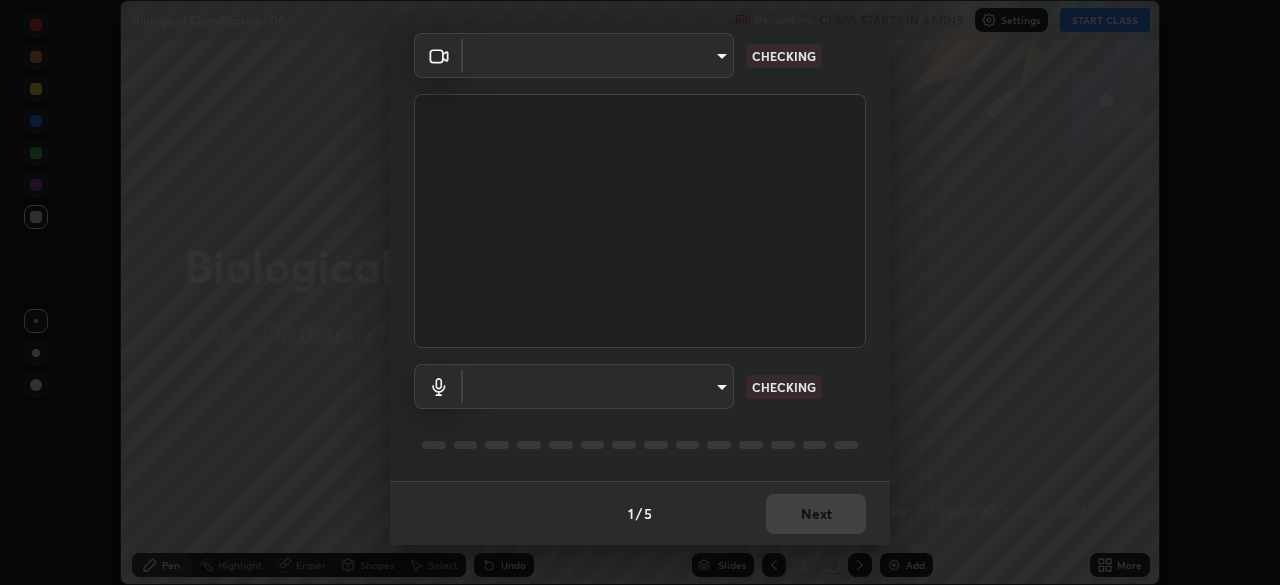 type on "ad23c5e1eec40c929e15baf649206283bee037f2ec2e6fc856d192bb2adaae55" 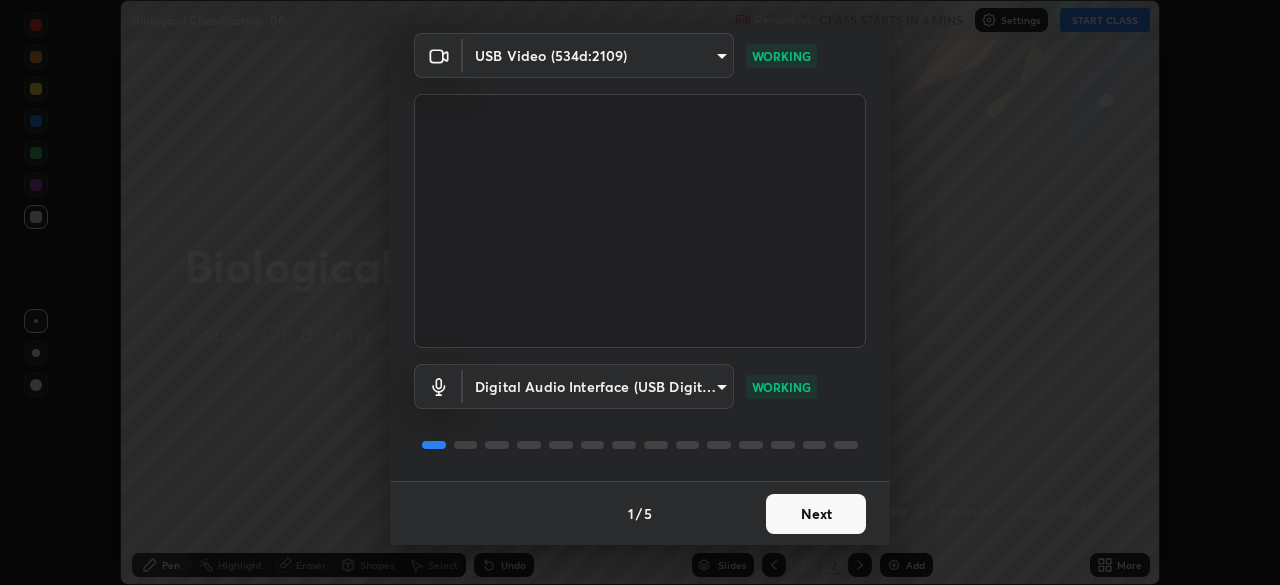 click on "Next" at bounding box center [816, 514] 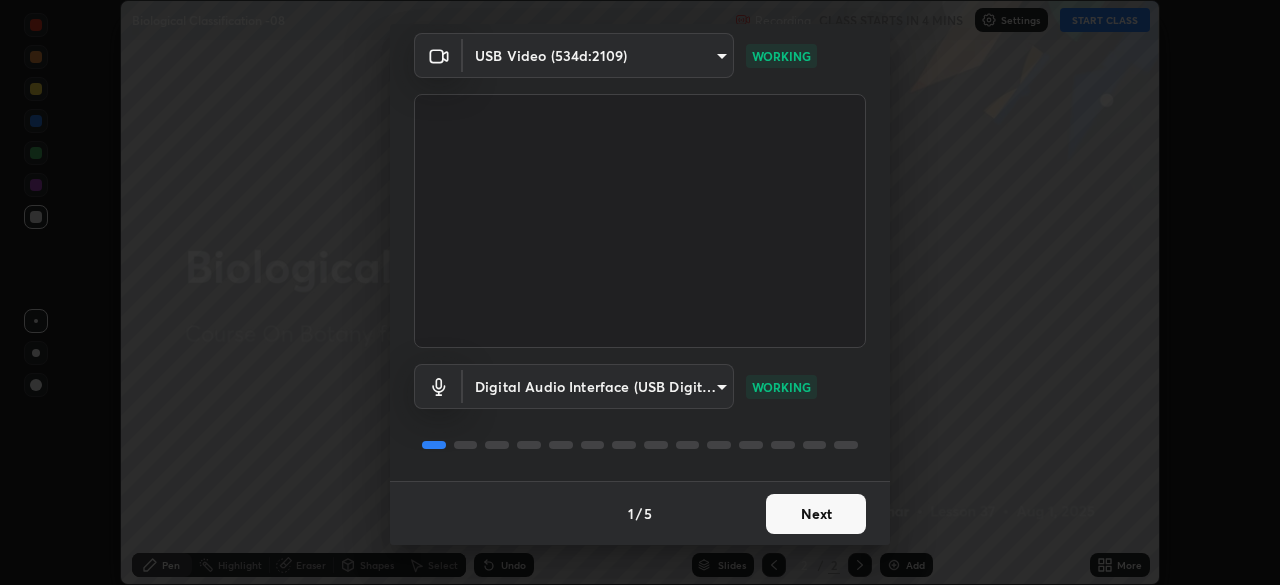 scroll, scrollTop: 0, scrollLeft: 0, axis: both 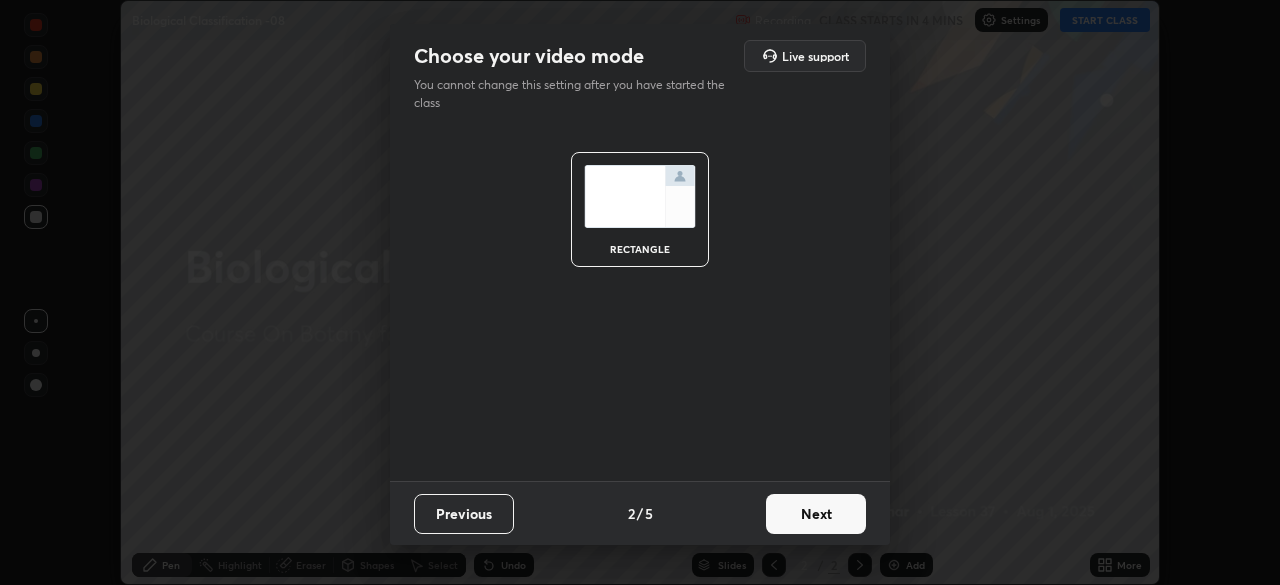 click on "Next" at bounding box center (816, 514) 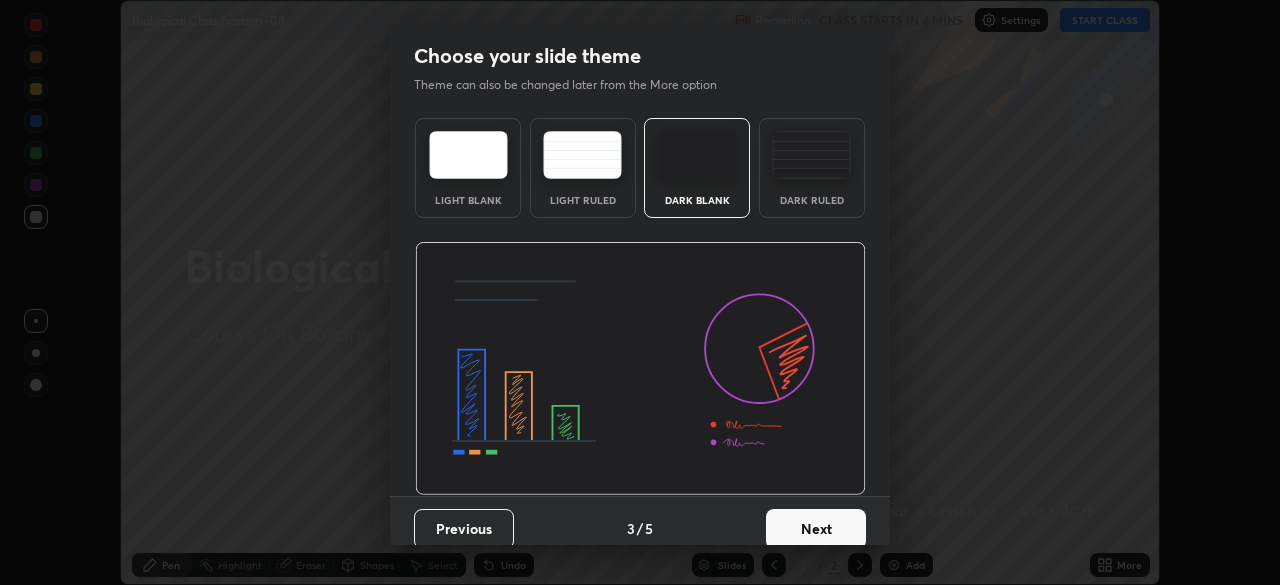 click on "Next" at bounding box center (816, 529) 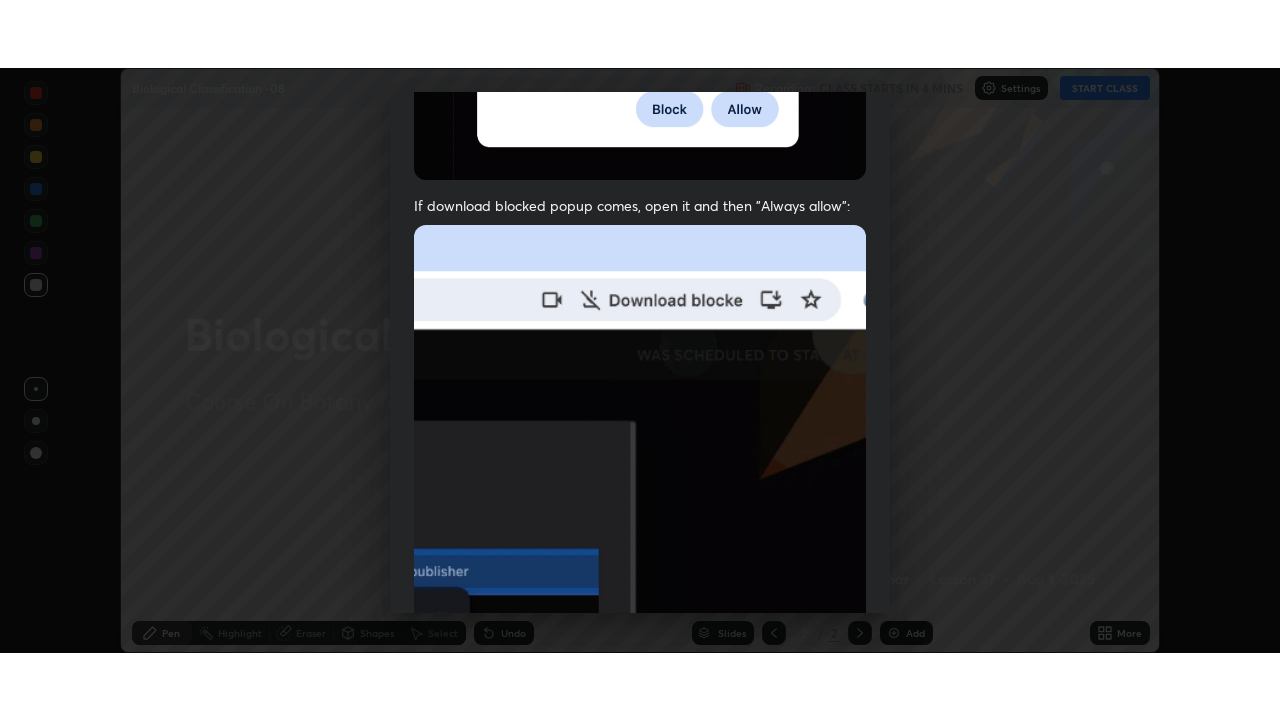 scroll, scrollTop: 479, scrollLeft: 0, axis: vertical 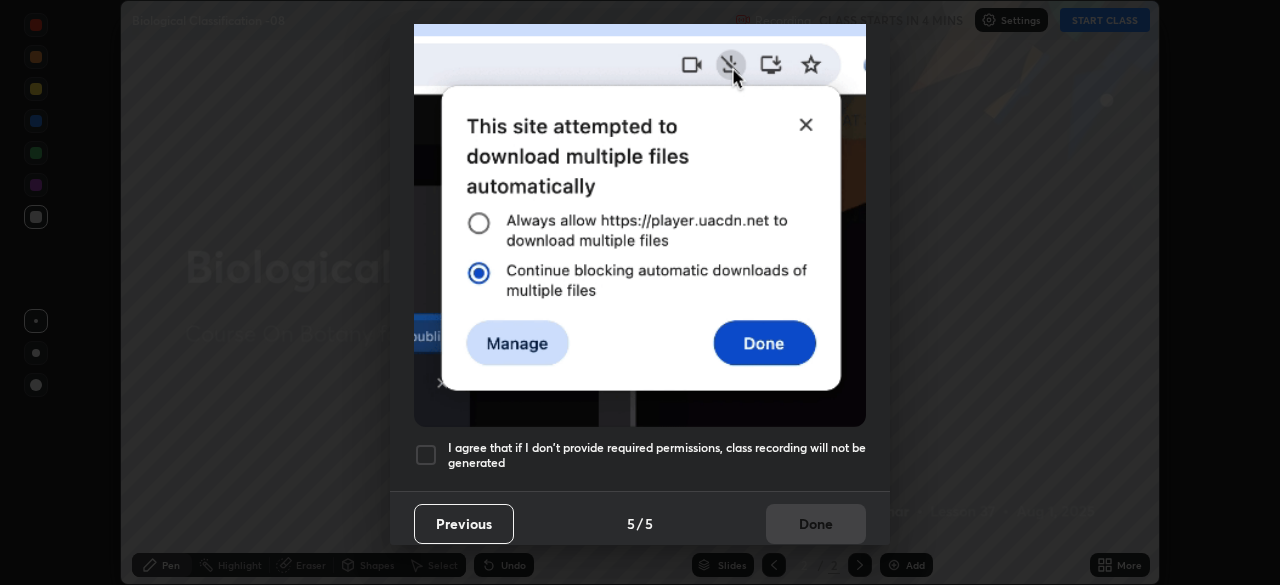 click at bounding box center (426, 455) 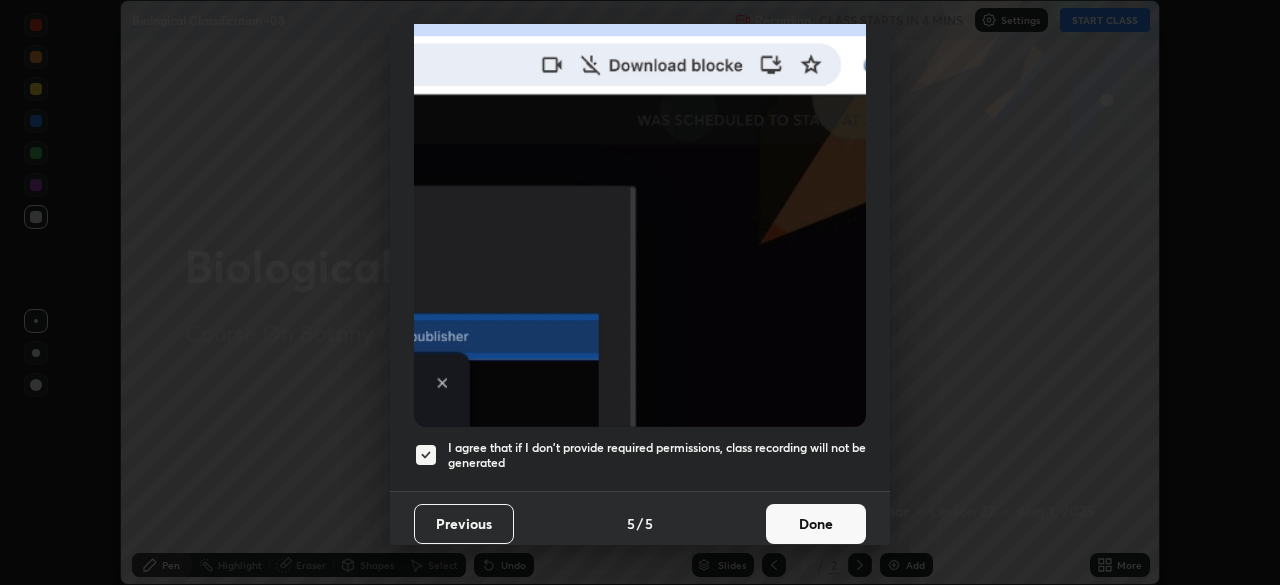 click on "Done" at bounding box center (816, 524) 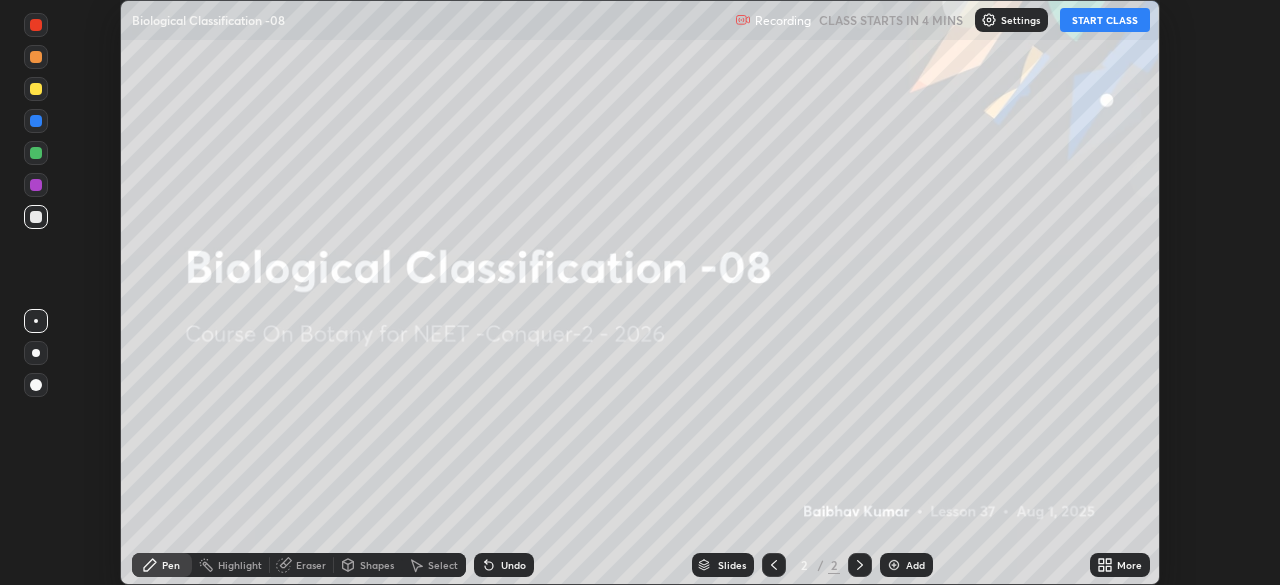 click 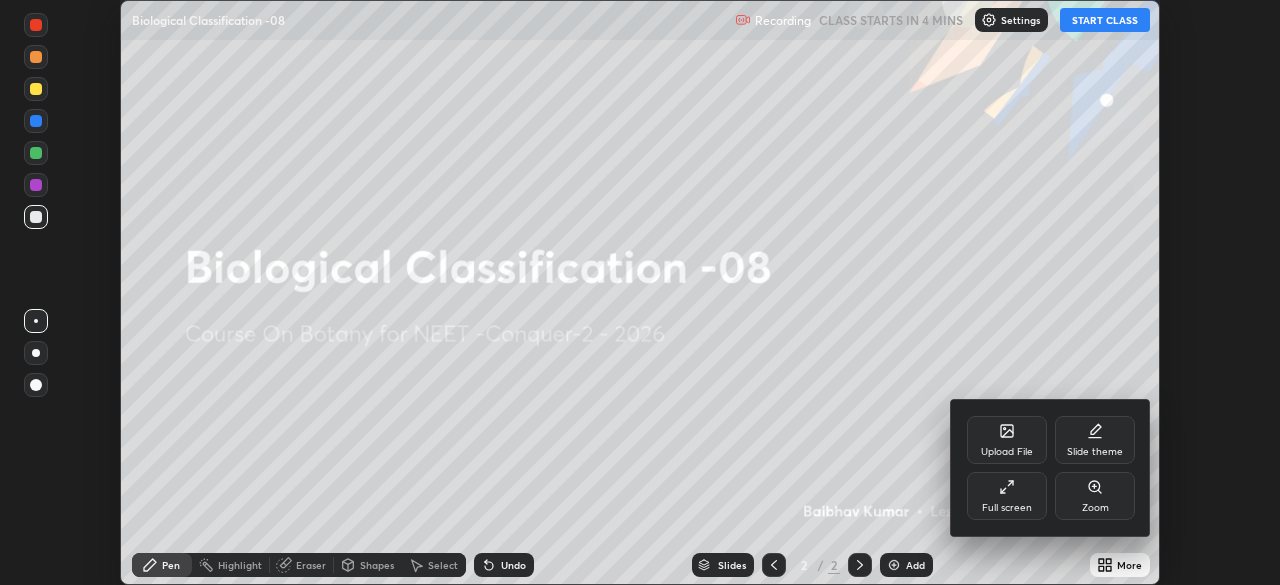 click on "Full screen" at bounding box center [1007, 508] 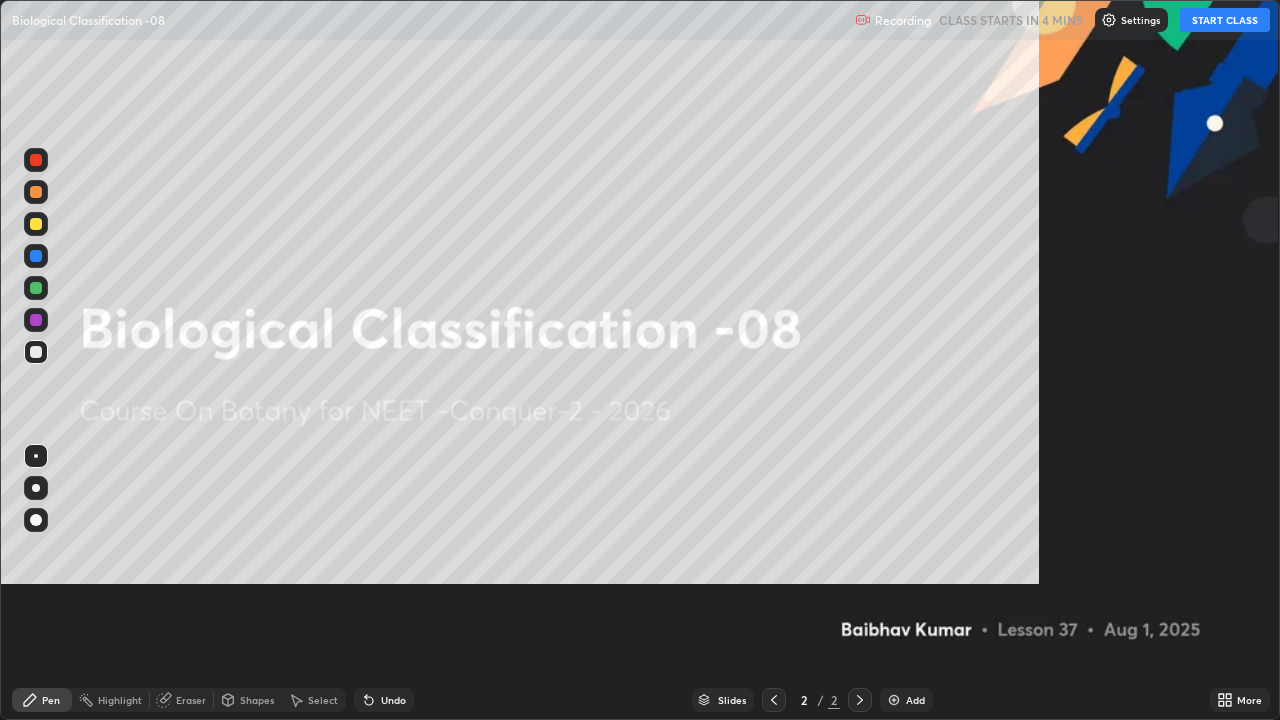 scroll, scrollTop: 99280, scrollLeft: 98720, axis: both 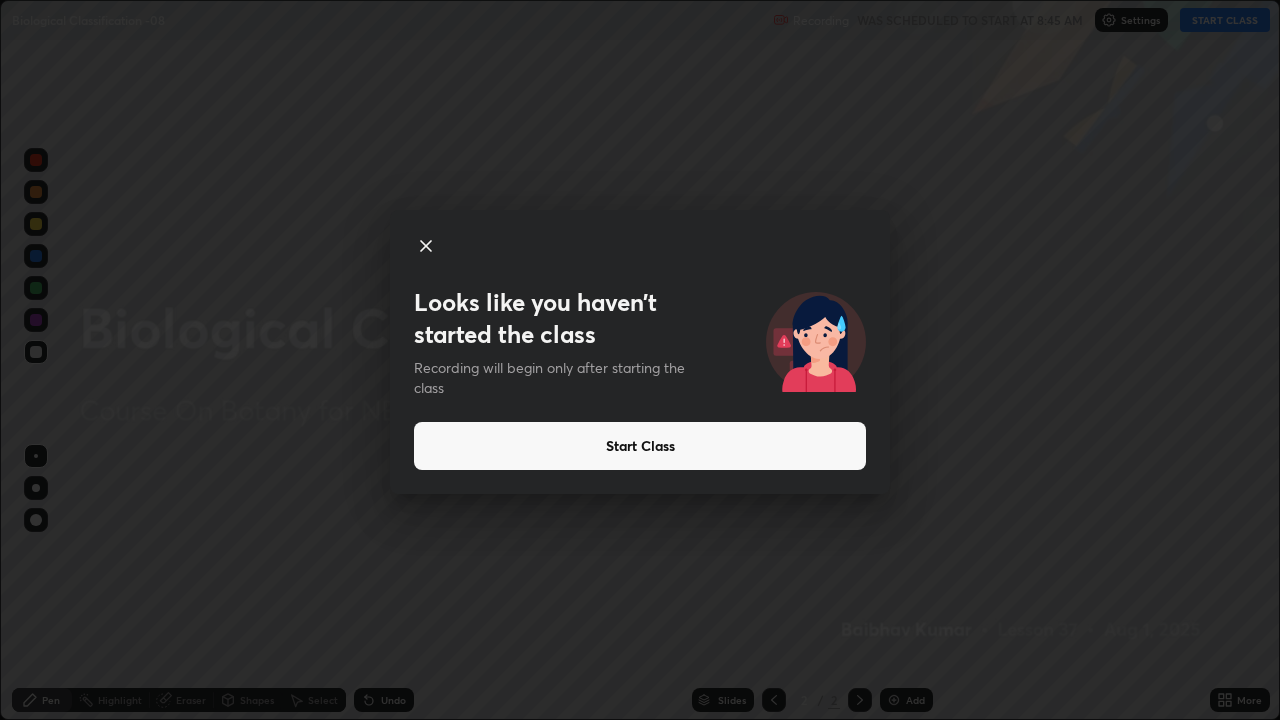 click on "Start Class" at bounding box center [640, 446] 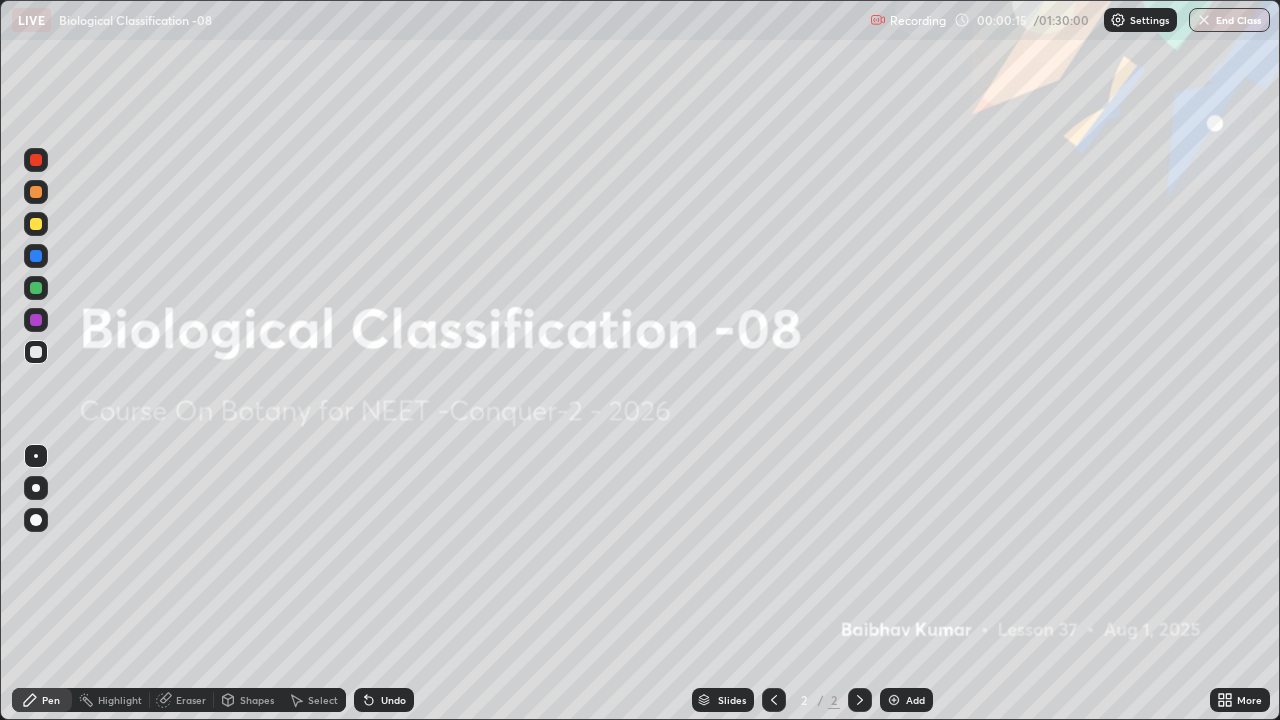 click at bounding box center [36, 488] 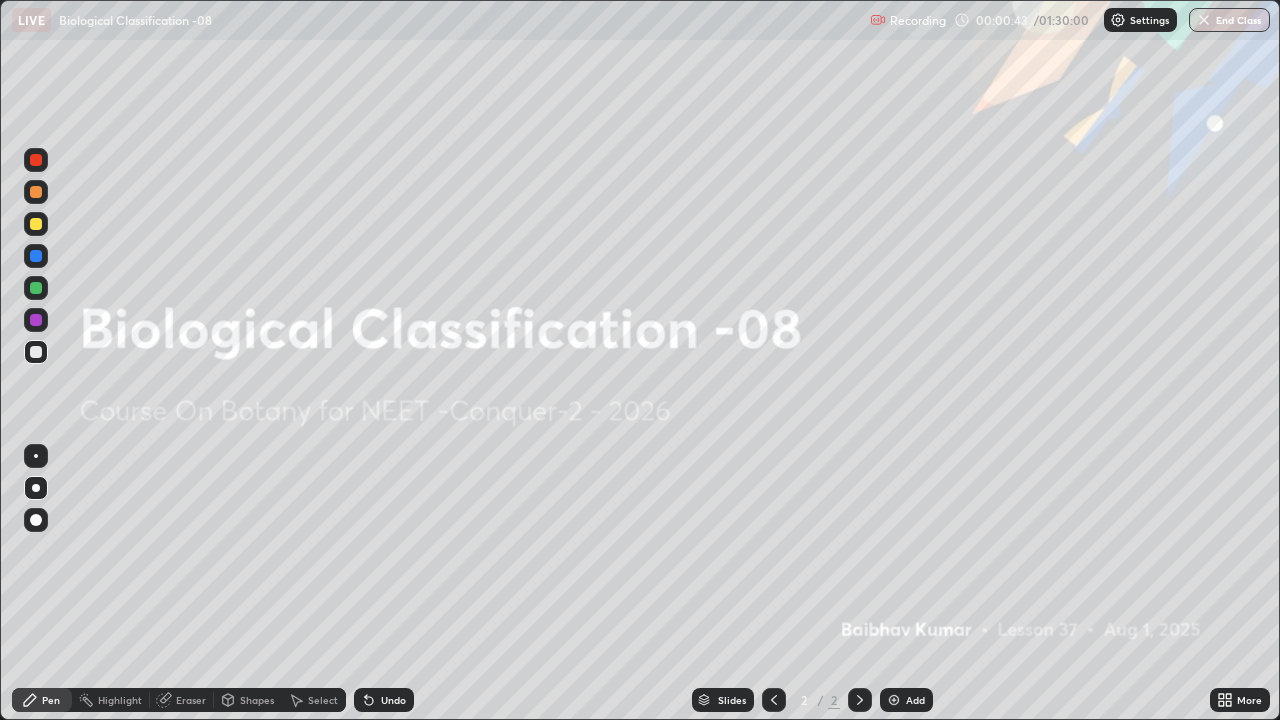 click on "Pen" at bounding box center [51, 700] 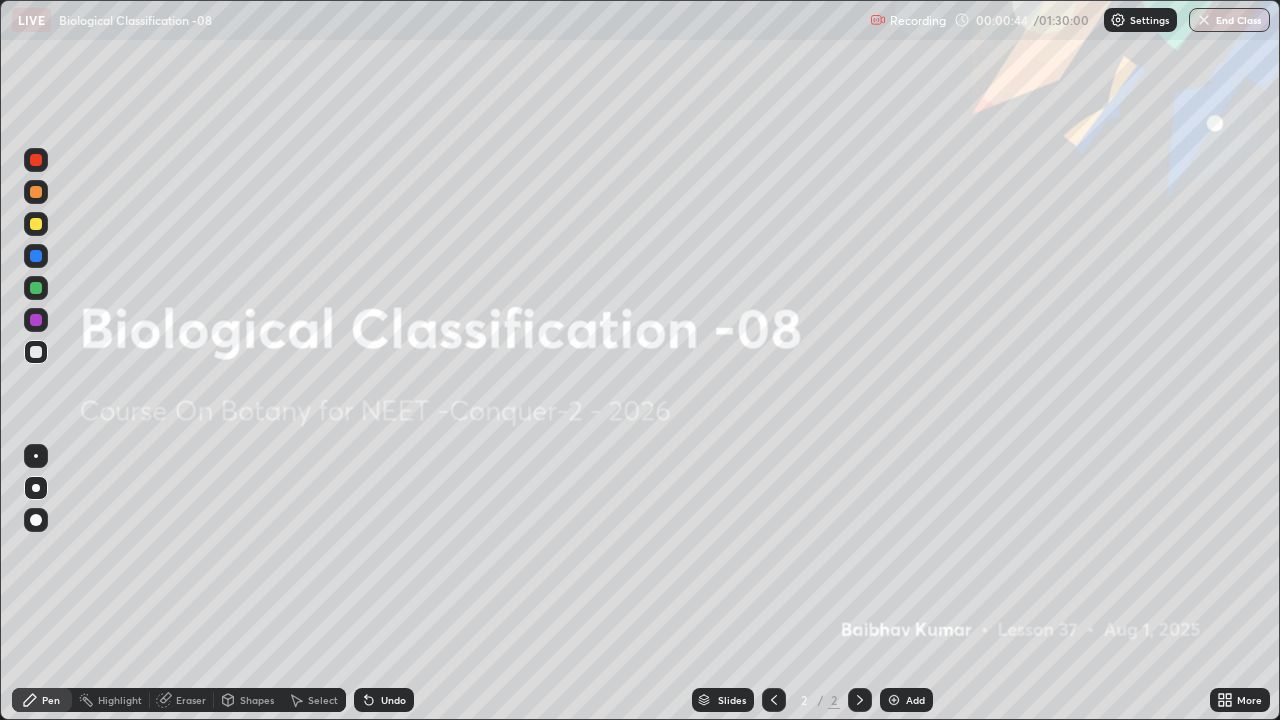click at bounding box center [36, 488] 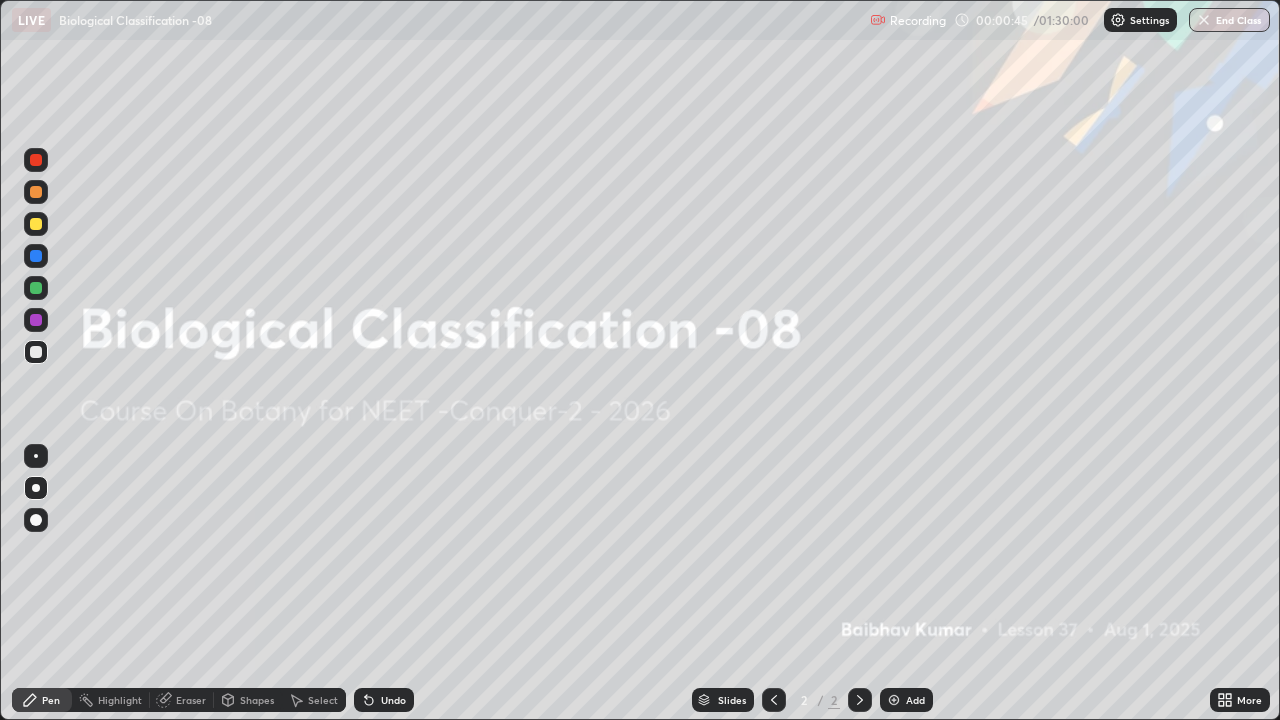 click at bounding box center [36, 224] 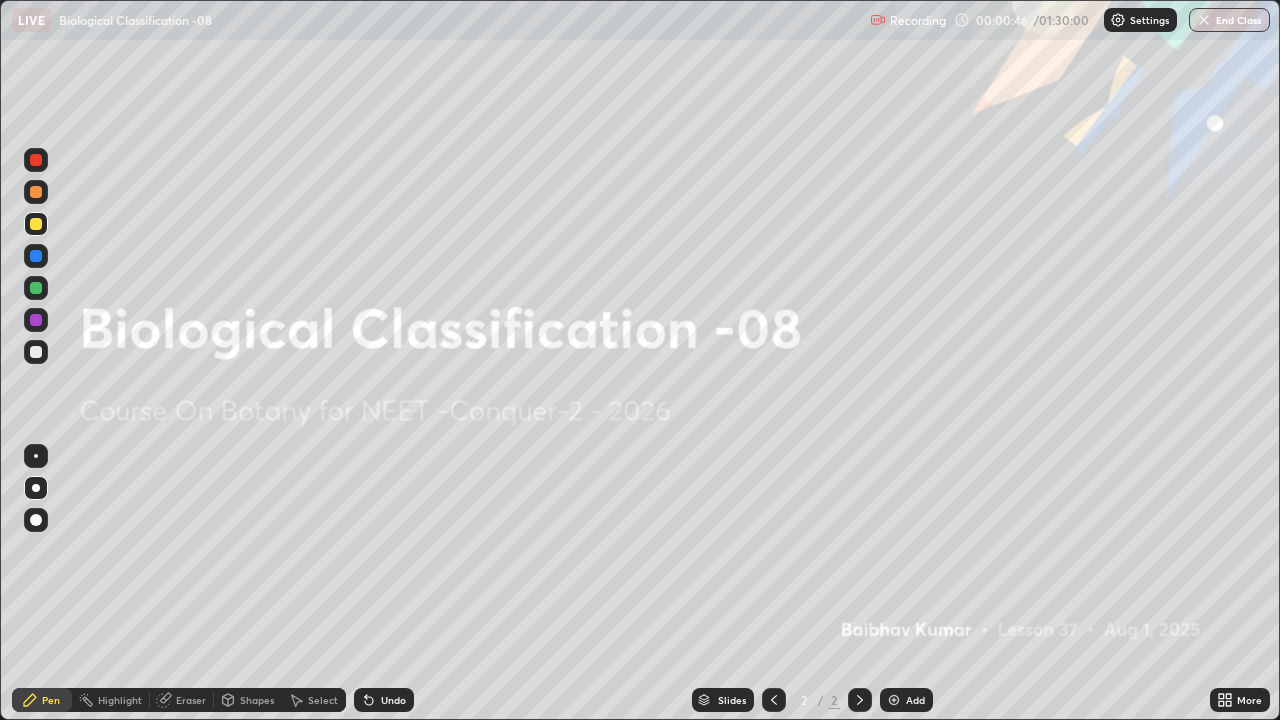 click 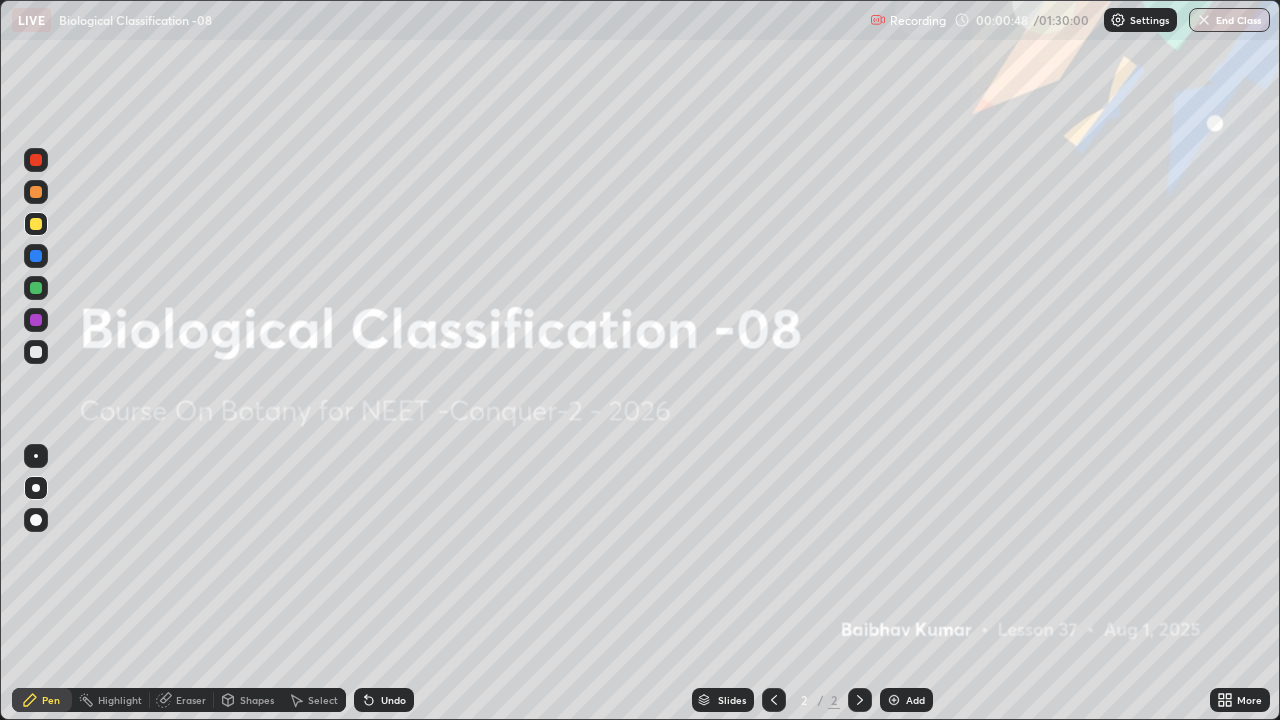 click 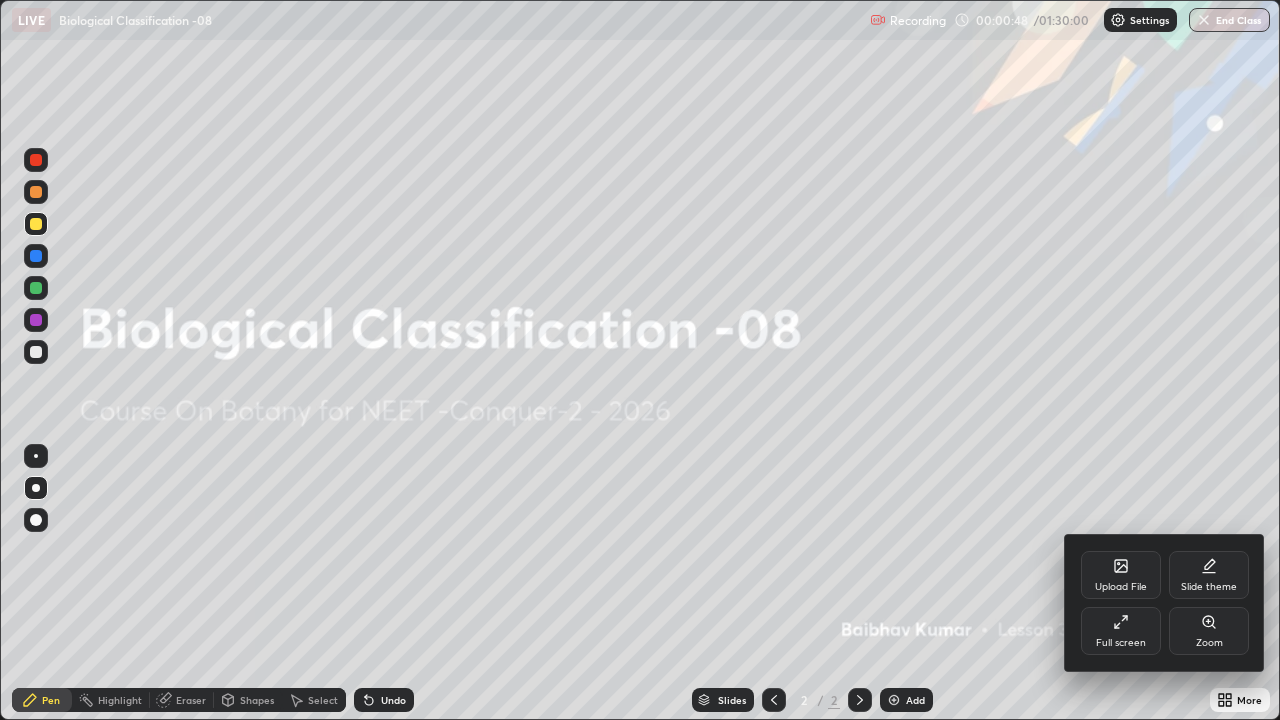 click 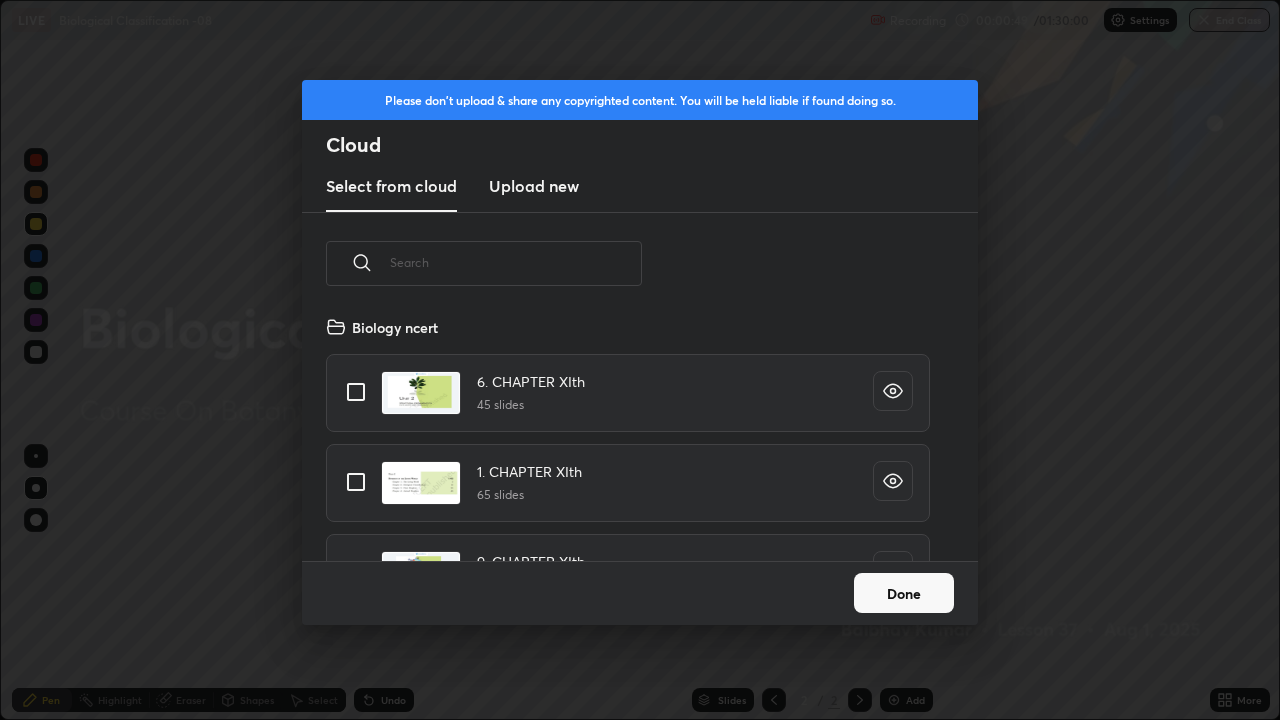 scroll, scrollTop: 7, scrollLeft: 11, axis: both 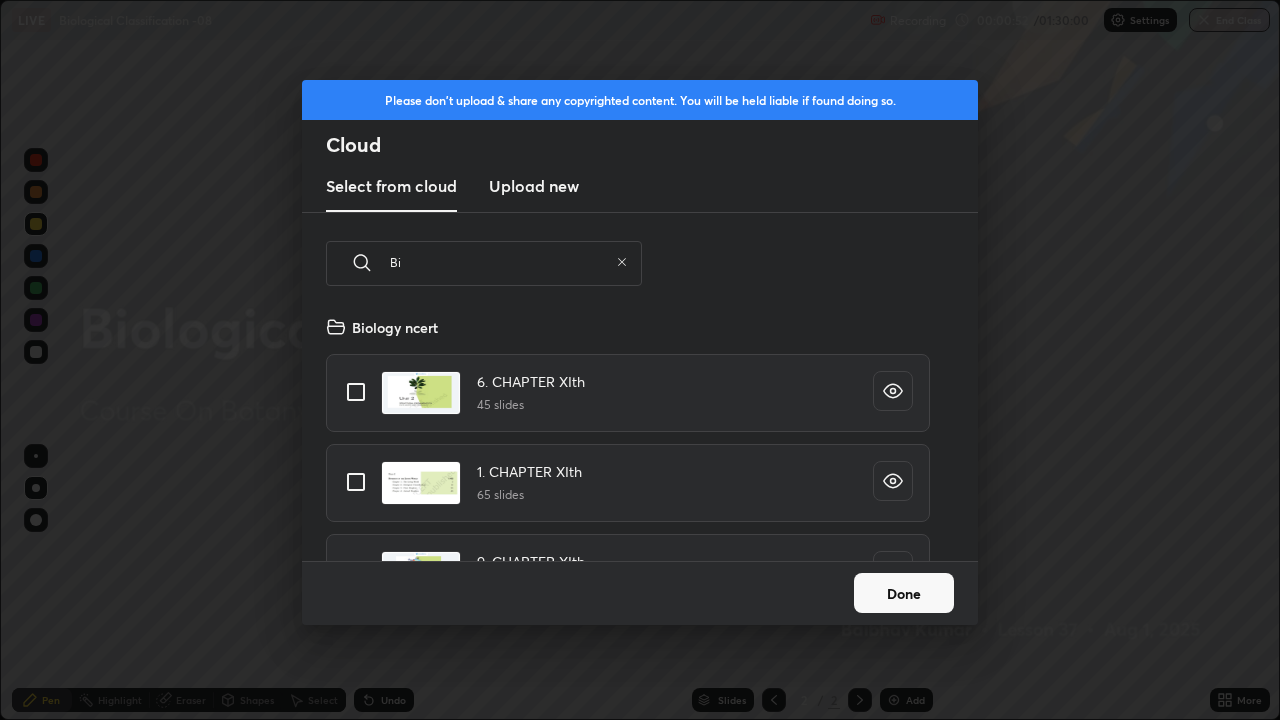 type on "B" 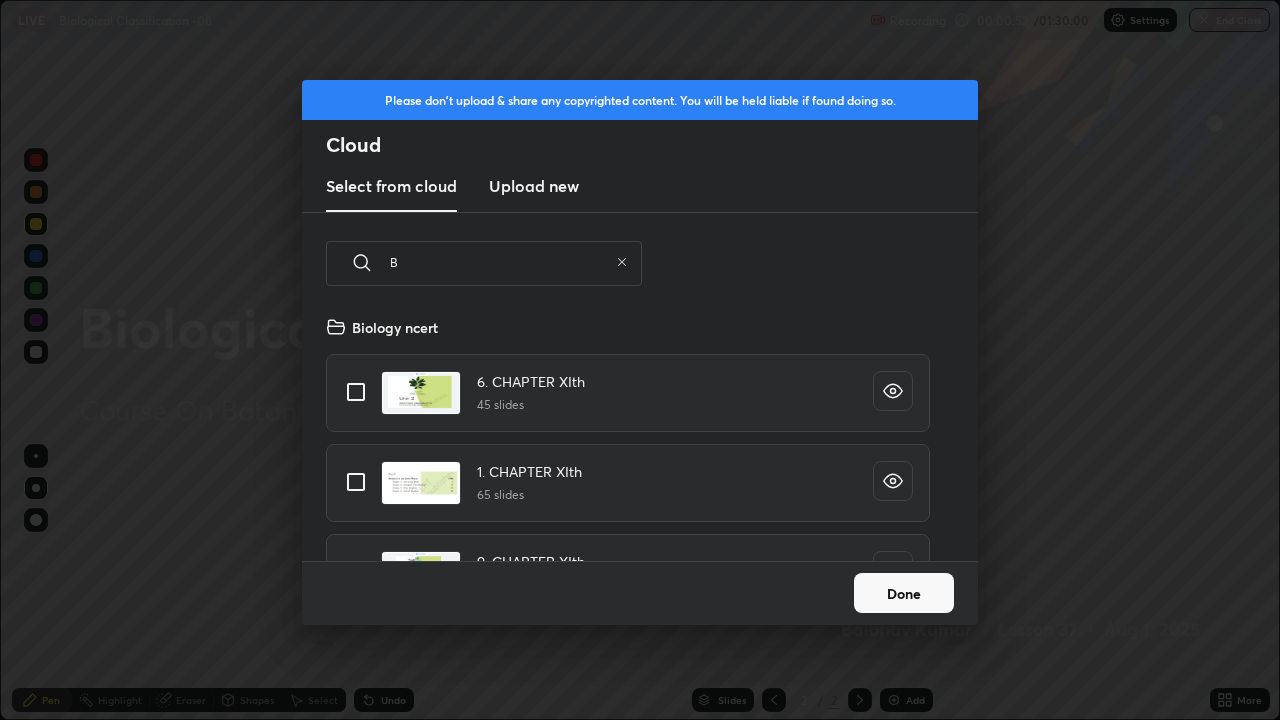 scroll, scrollTop: 246, scrollLeft: 642, axis: both 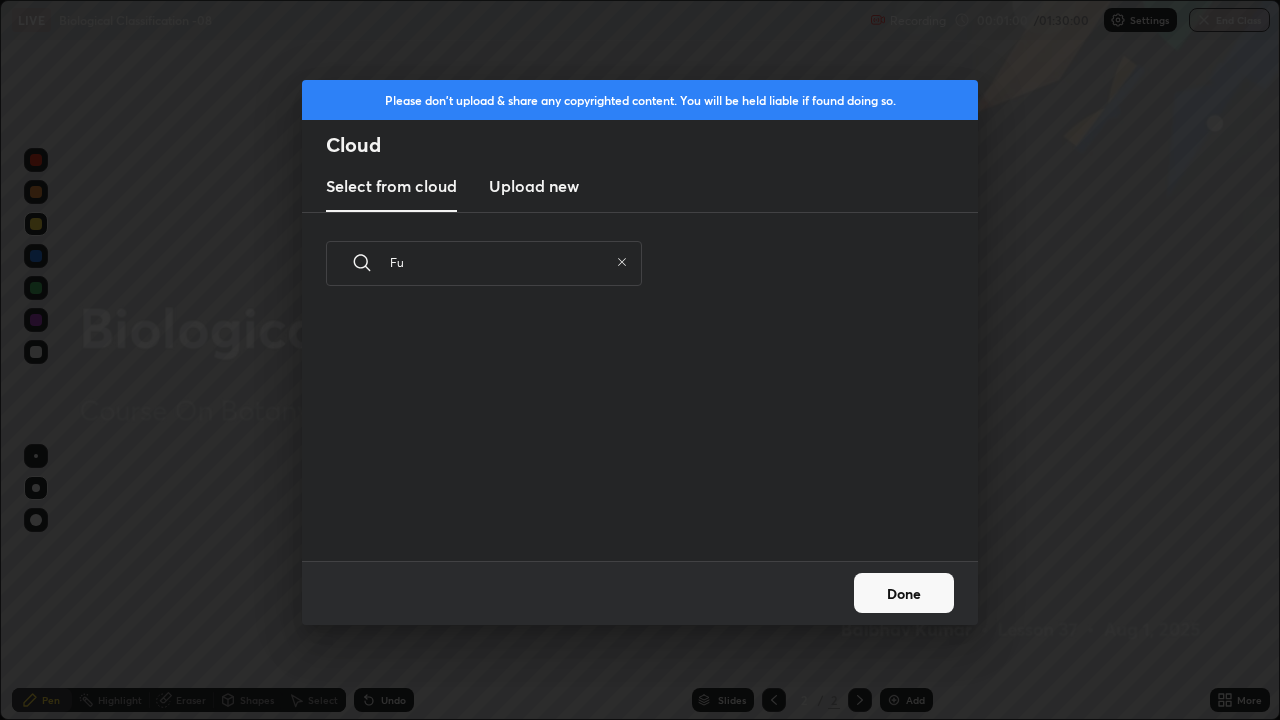 type on "F" 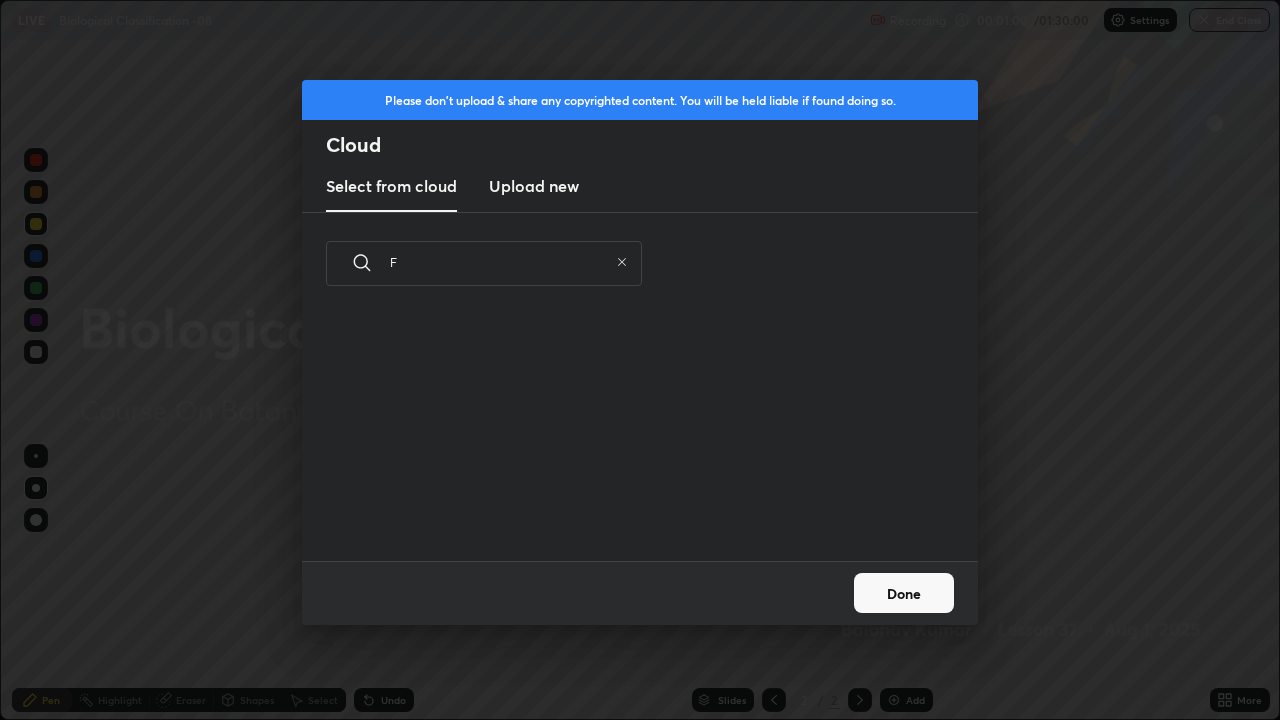 type 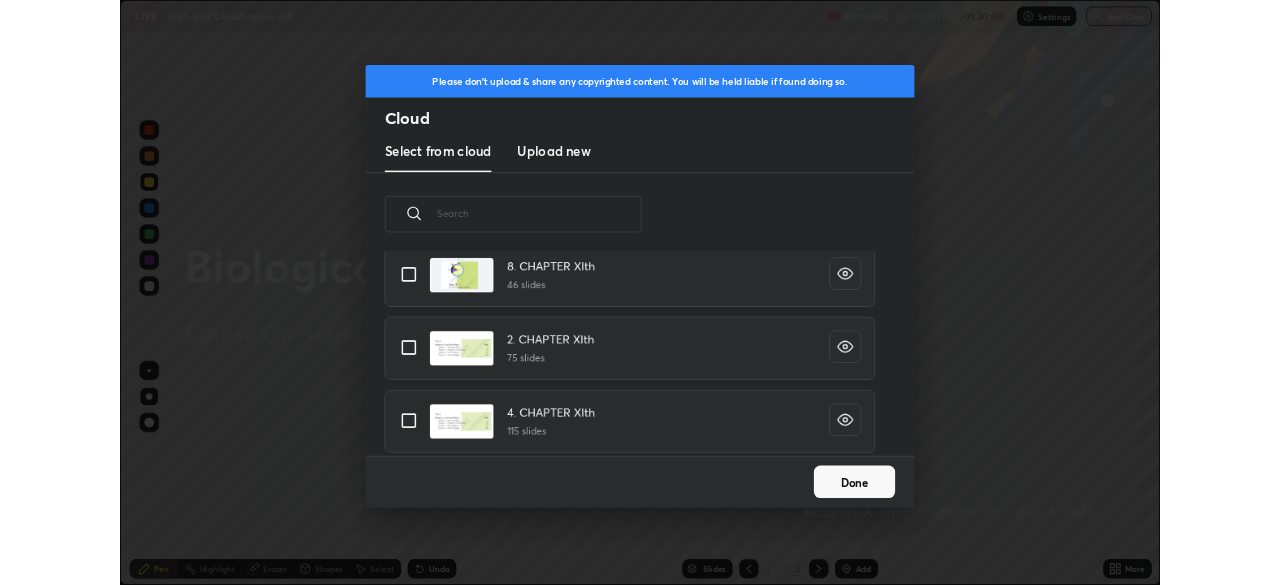 scroll, scrollTop: 1718, scrollLeft: 0, axis: vertical 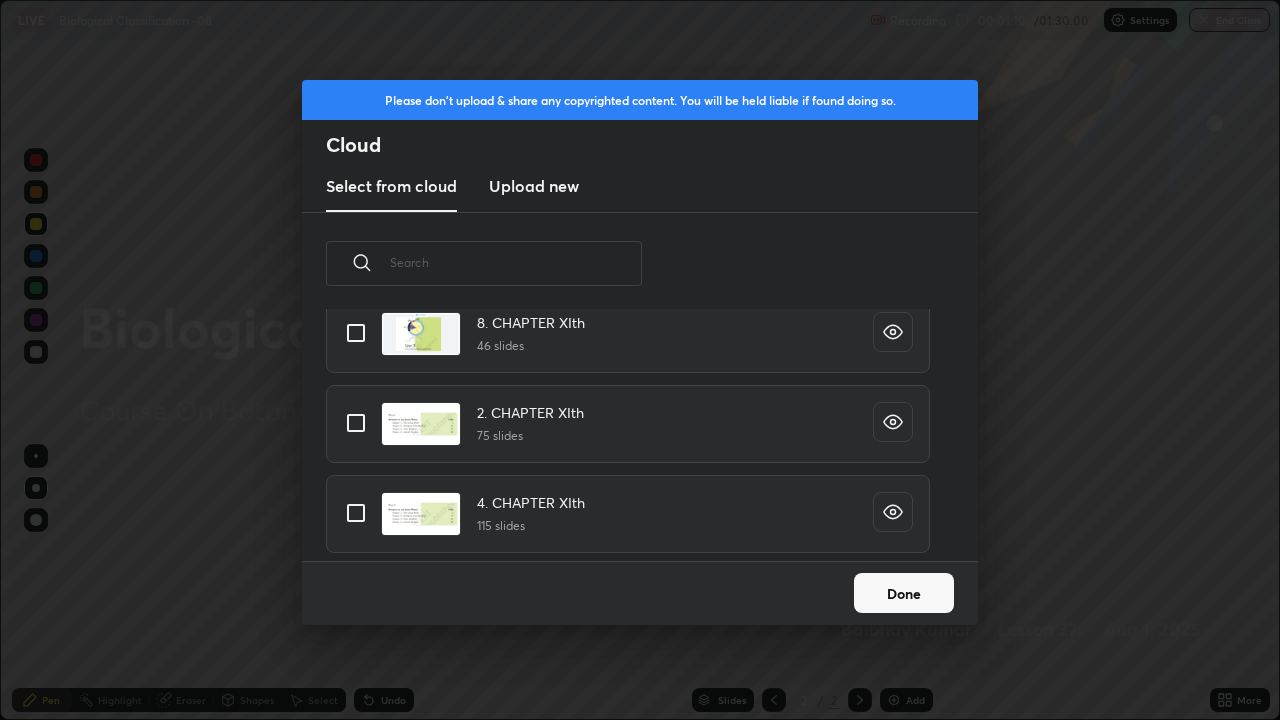 click at bounding box center (356, 423) 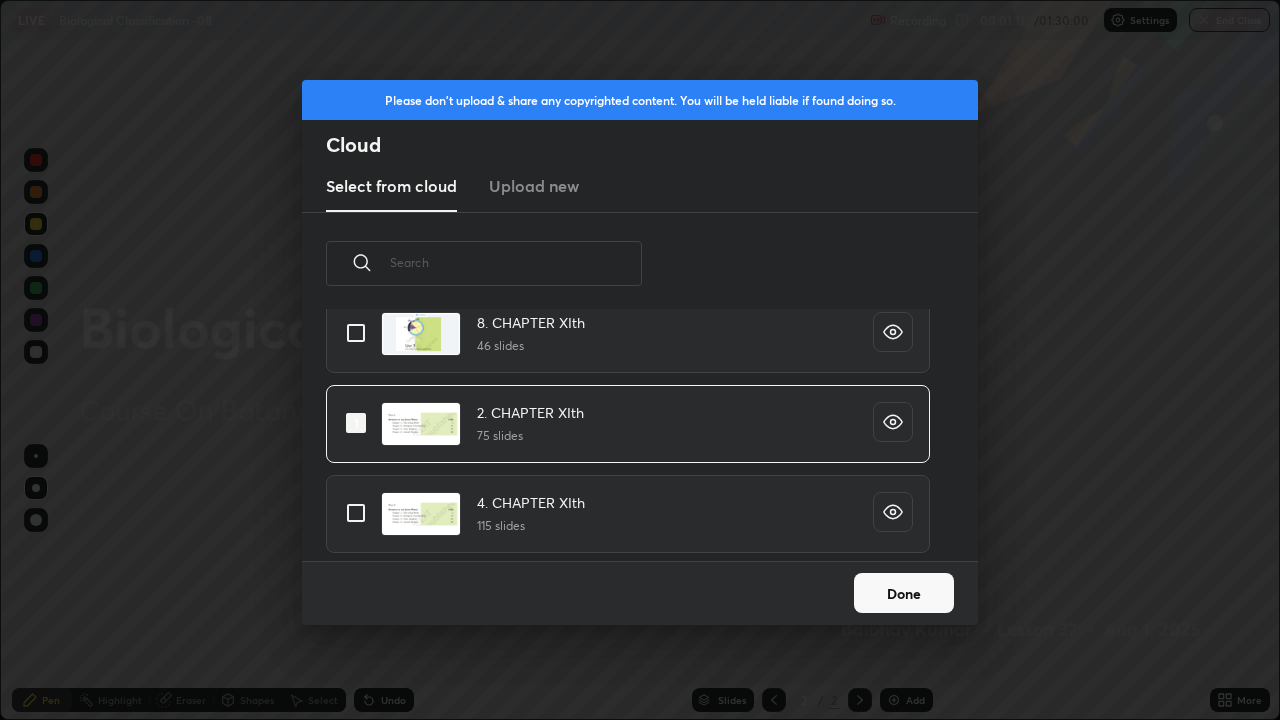 click on "Done" at bounding box center [904, 593] 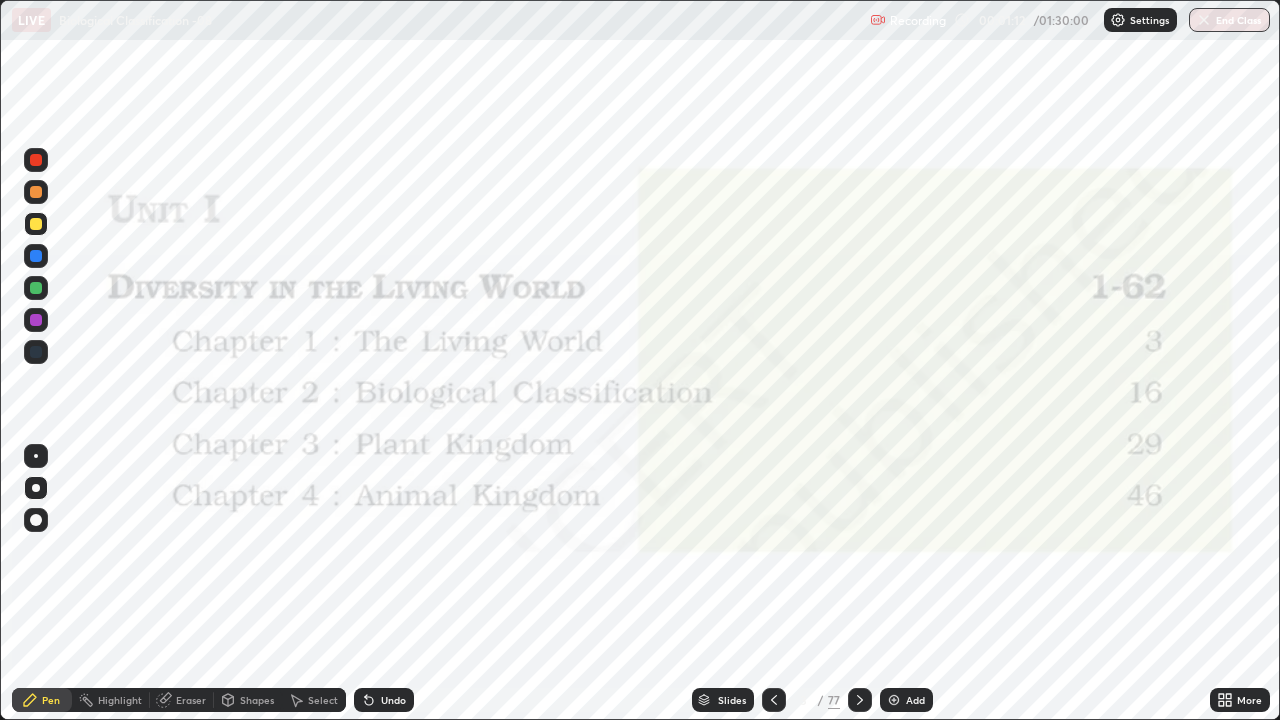 click on "Pen" at bounding box center (51, 700) 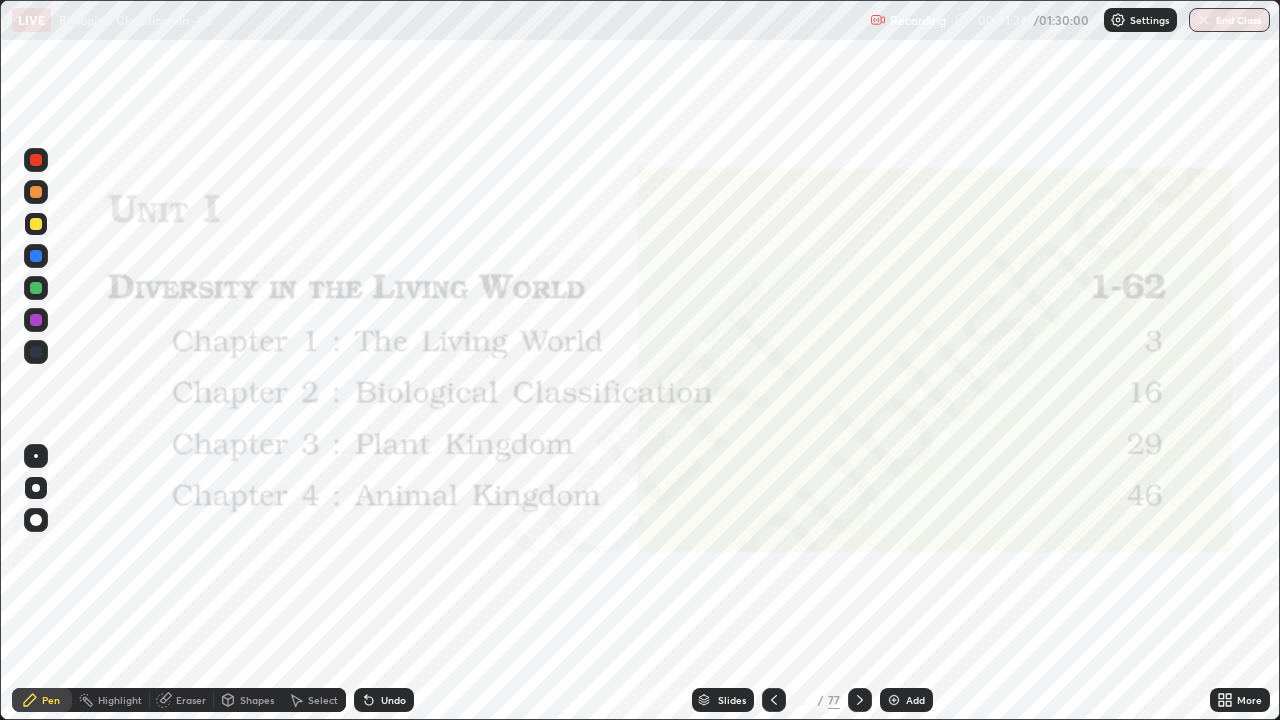 click at bounding box center [774, 700] 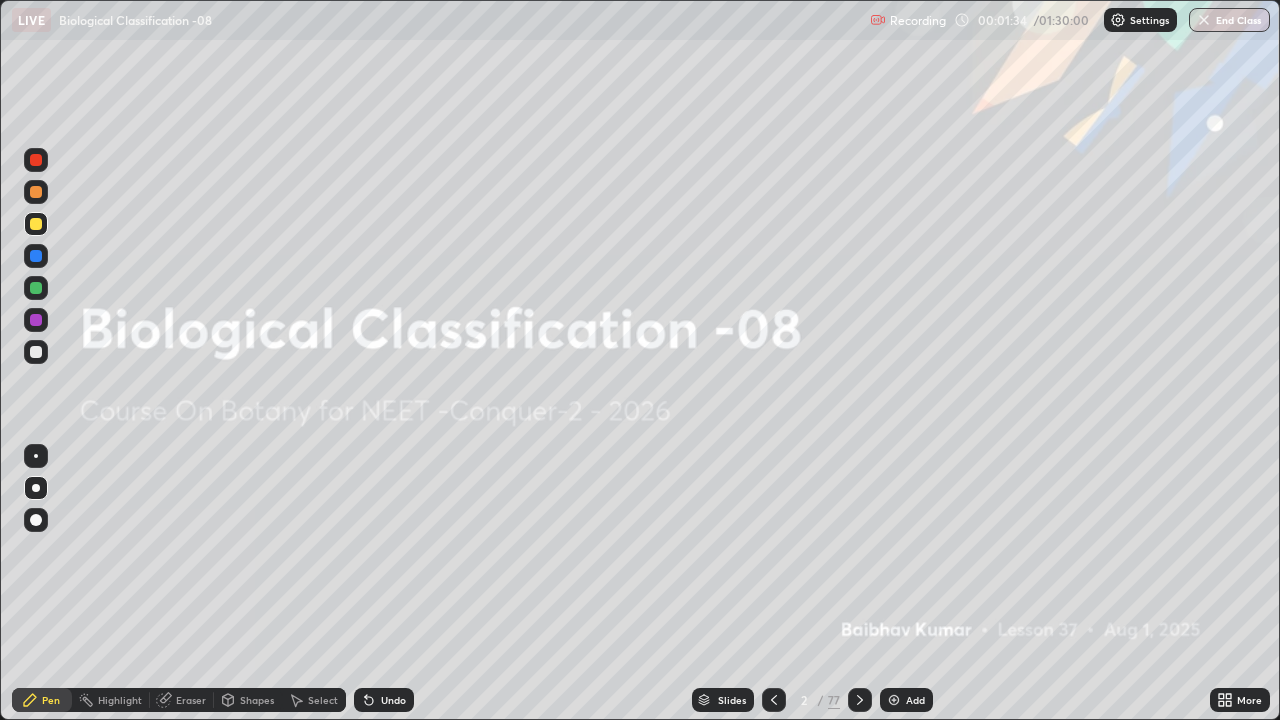 click on "Add" at bounding box center [906, 700] 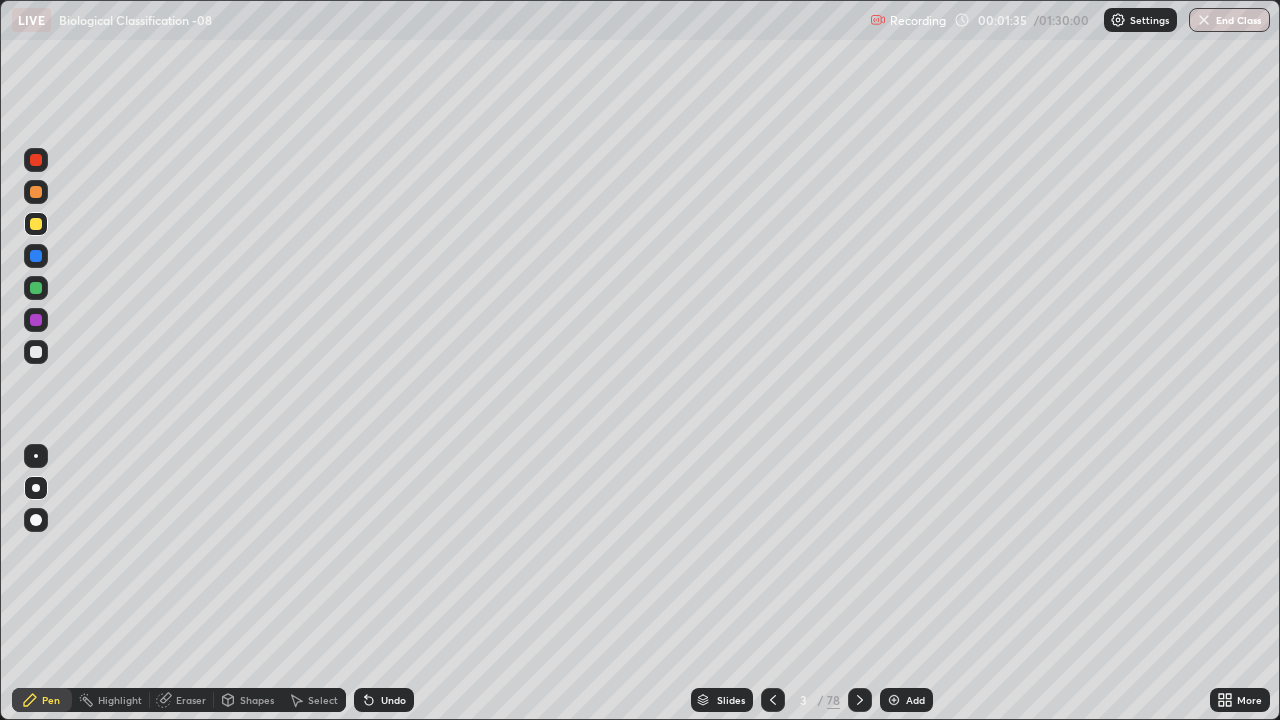 click 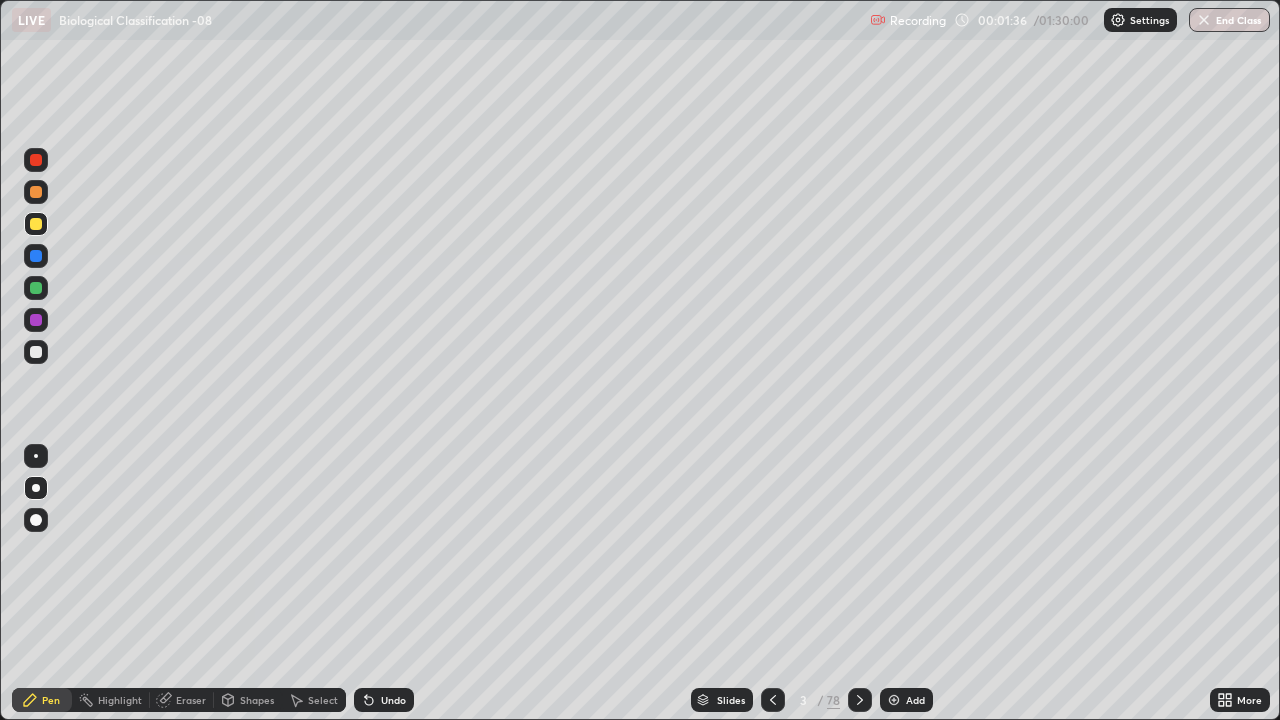 click at bounding box center [36, 488] 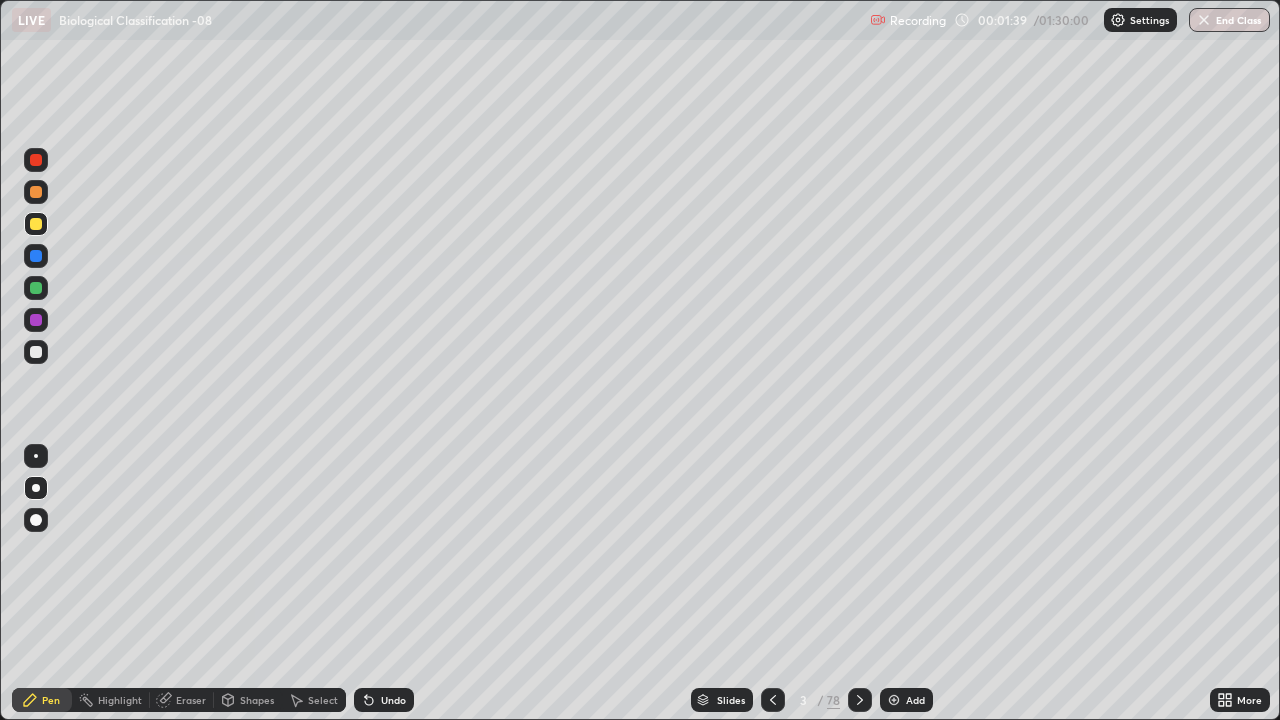 click on "Pen" at bounding box center [42, 700] 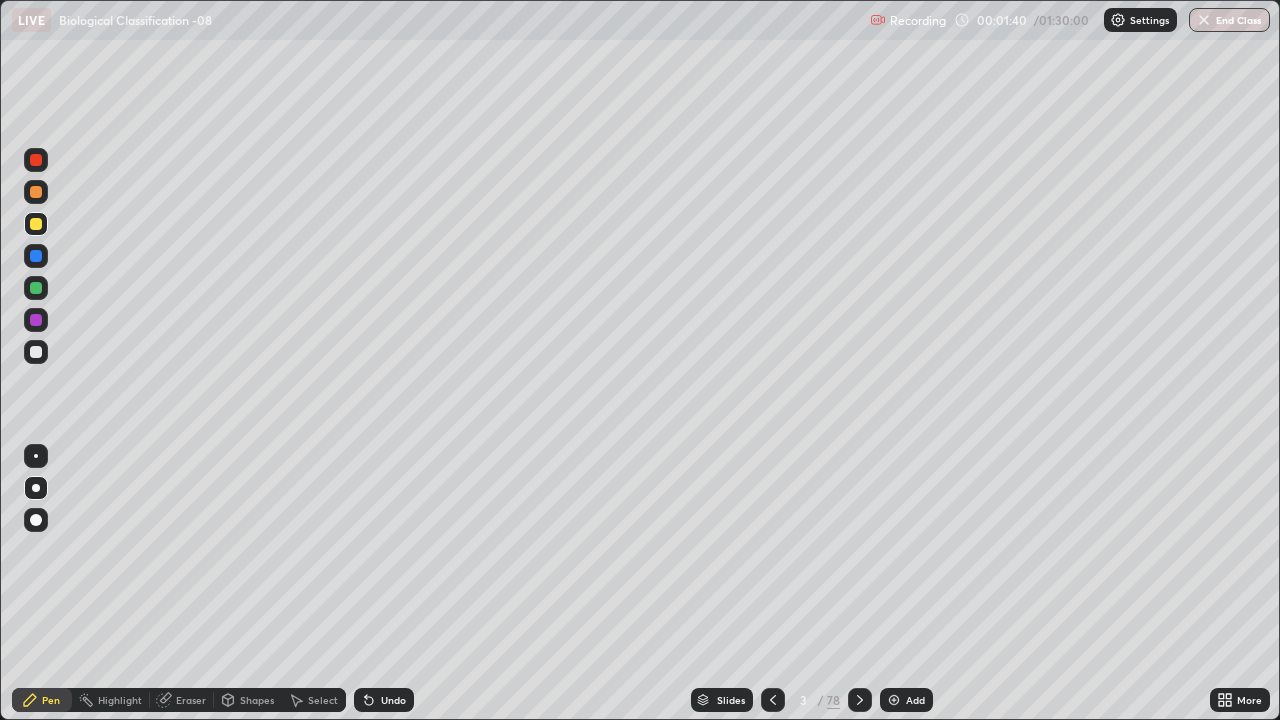 click at bounding box center (36, 488) 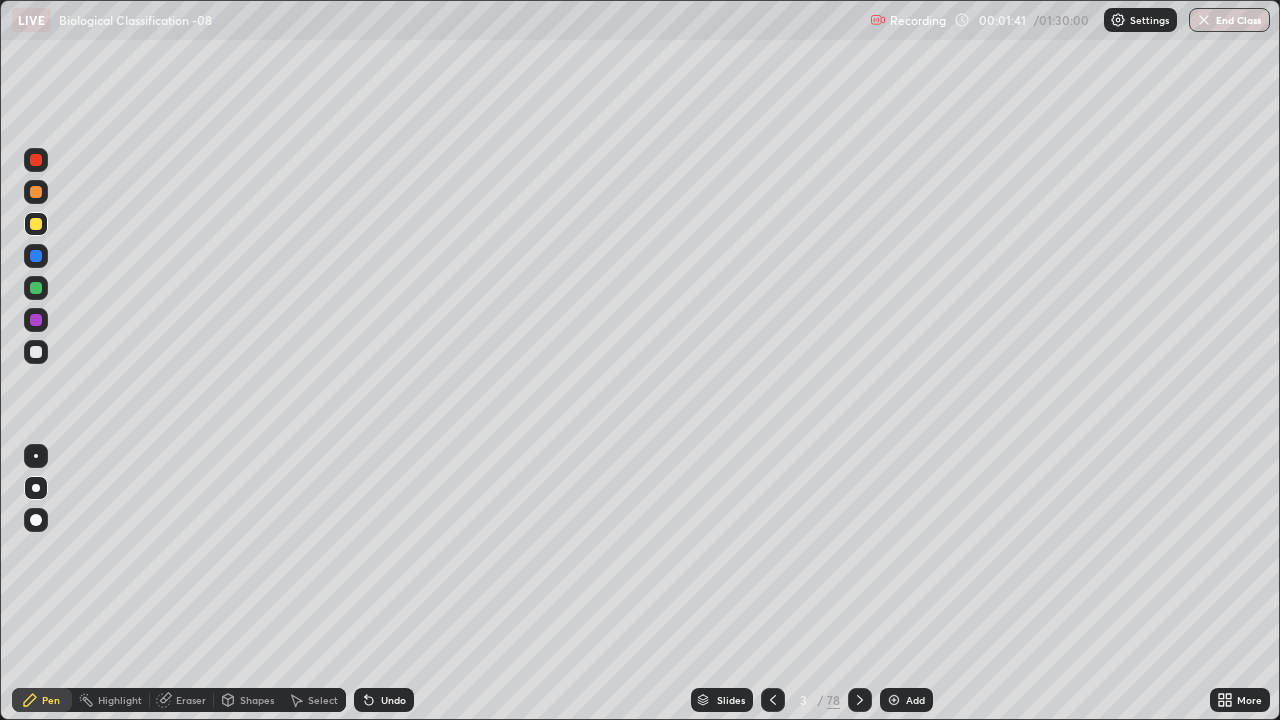 click 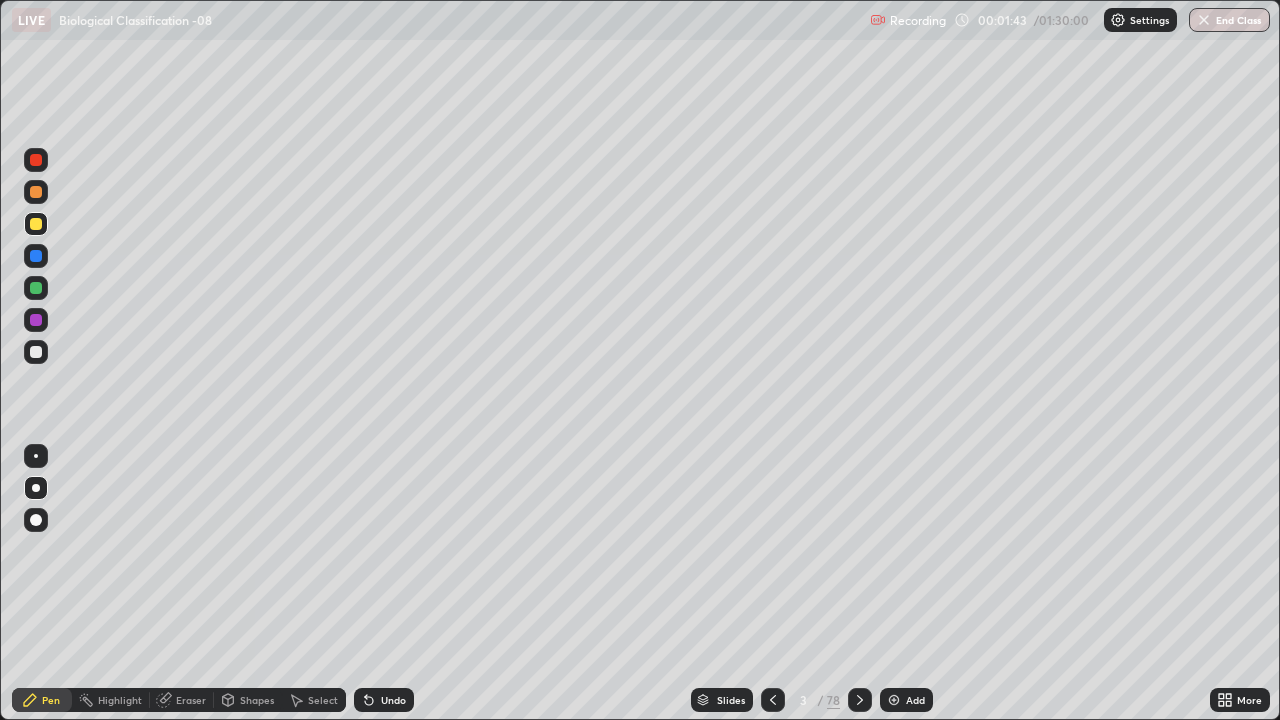 click at bounding box center (36, 192) 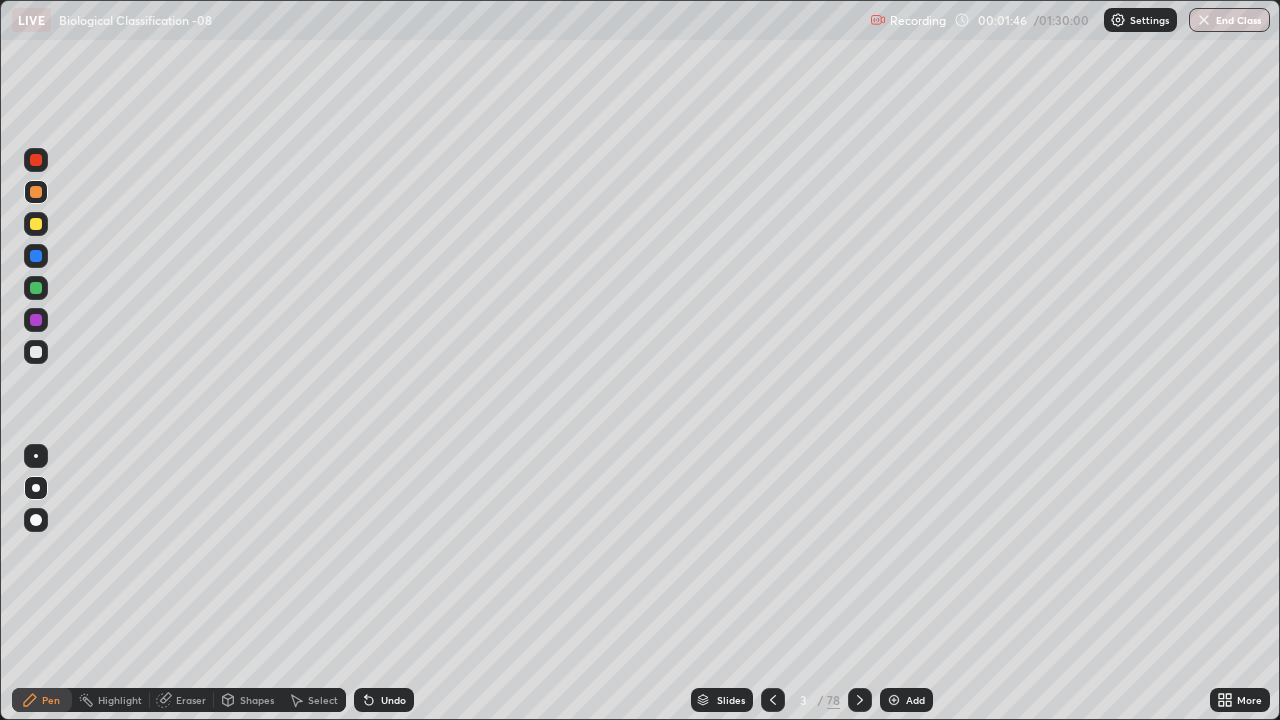 click 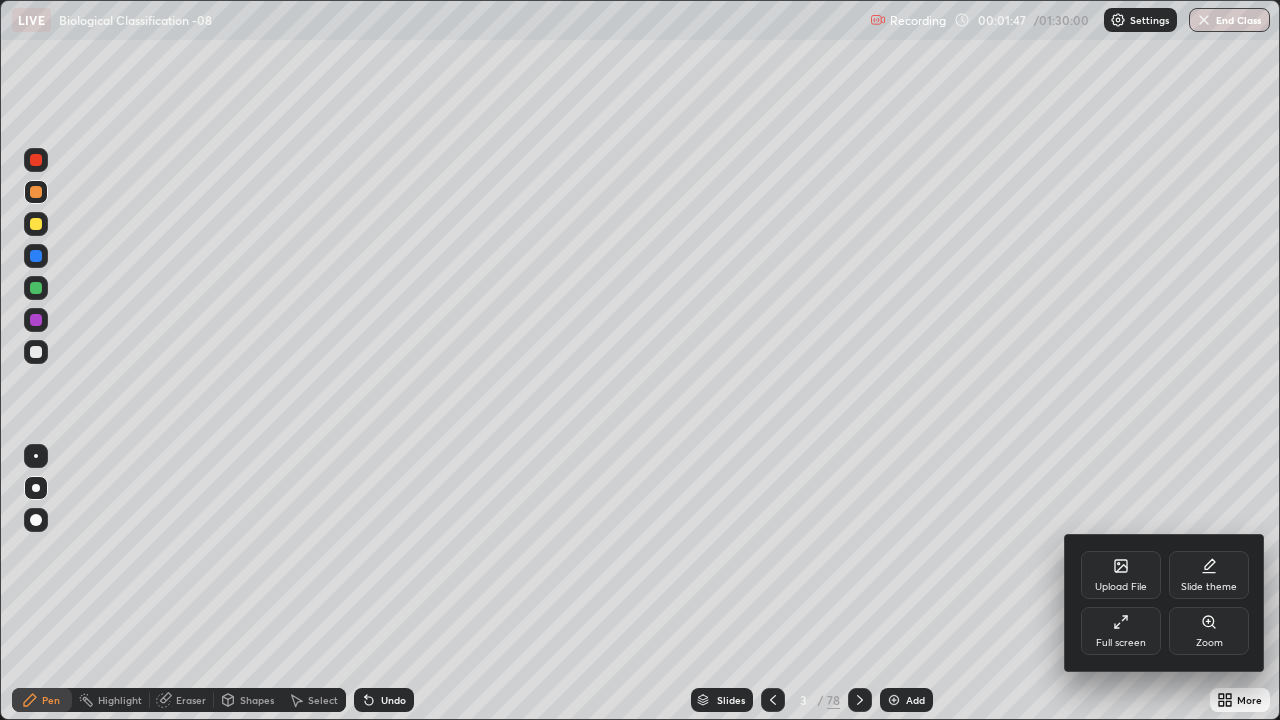click on "Full screen" at bounding box center (1121, 631) 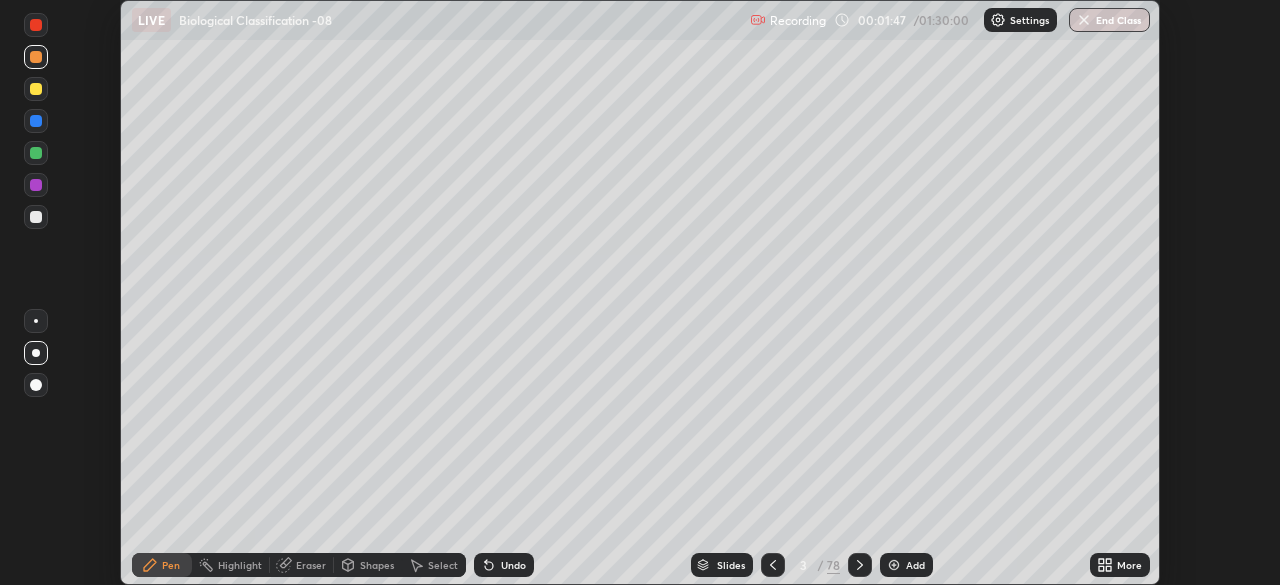 scroll, scrollTop: 585, scrollLeft: 1280, axis: both 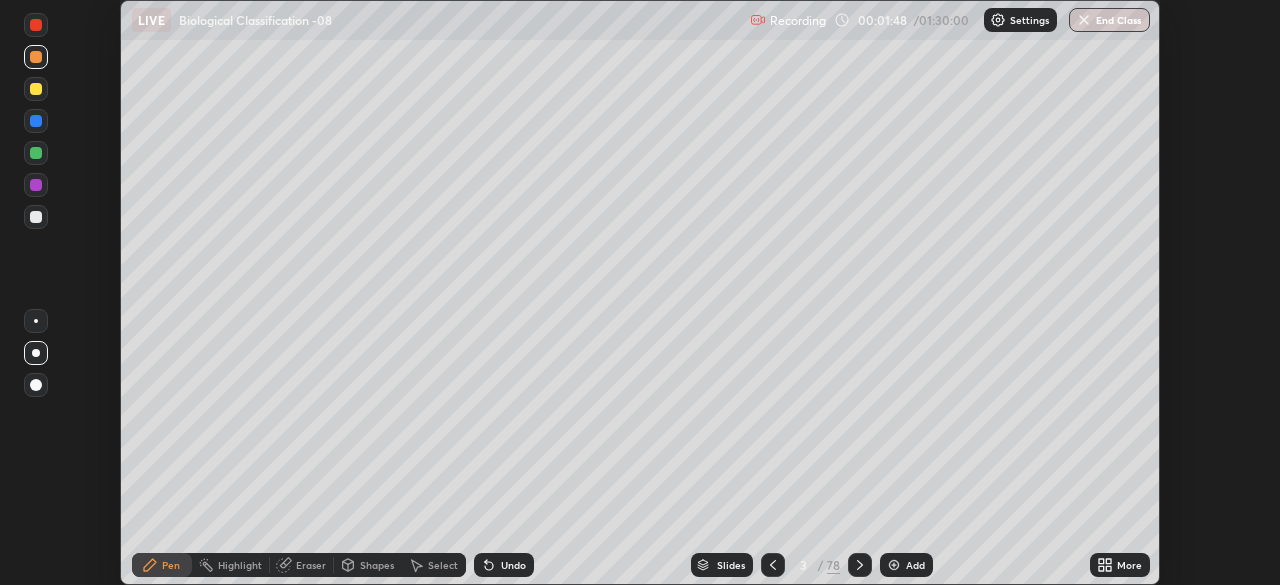 click 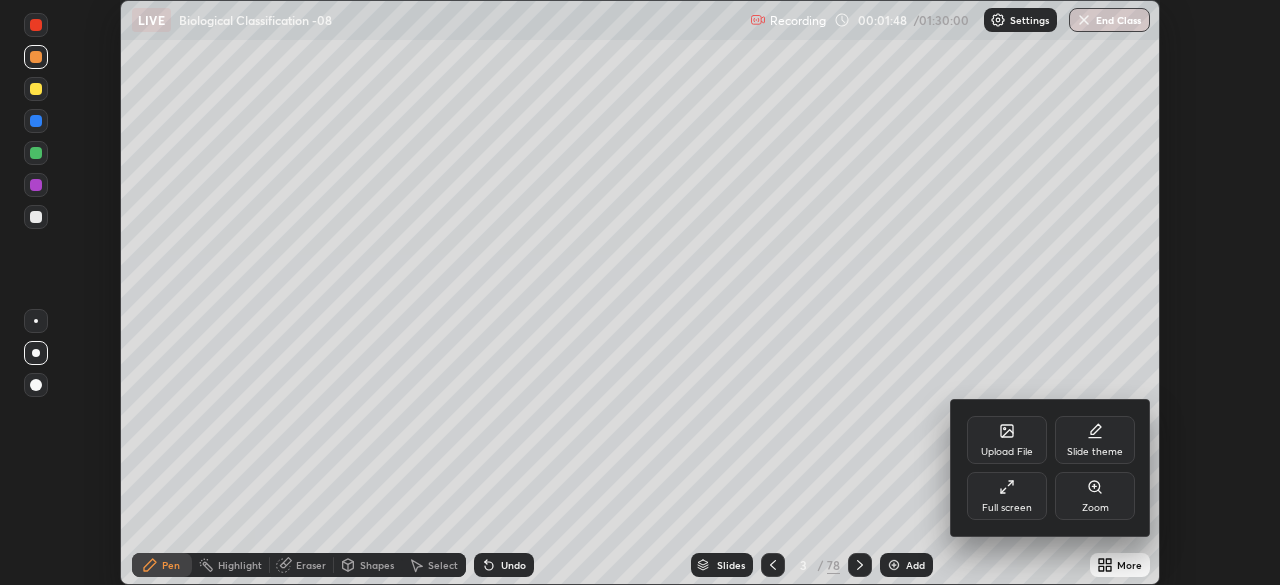 click on "Full screen" at bounding box center [1007, 496] 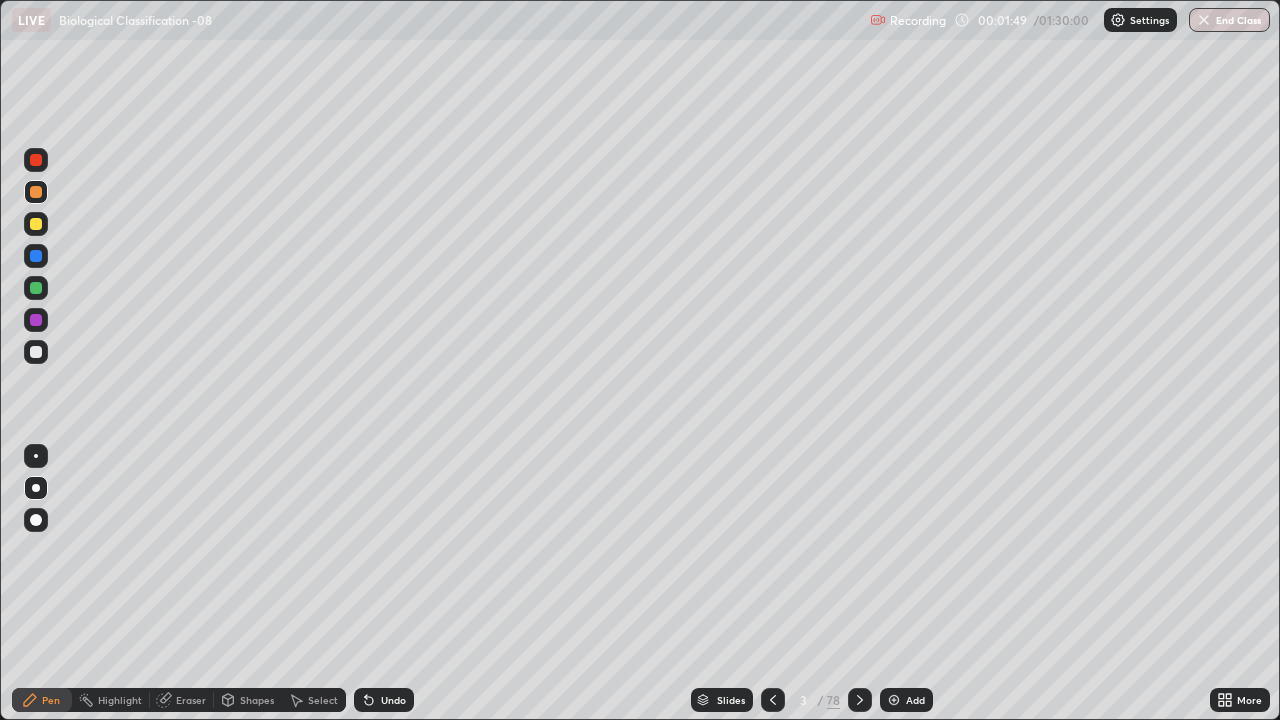 scroll, scrollTop: 99280, scrollLeft: 98720, axis: both 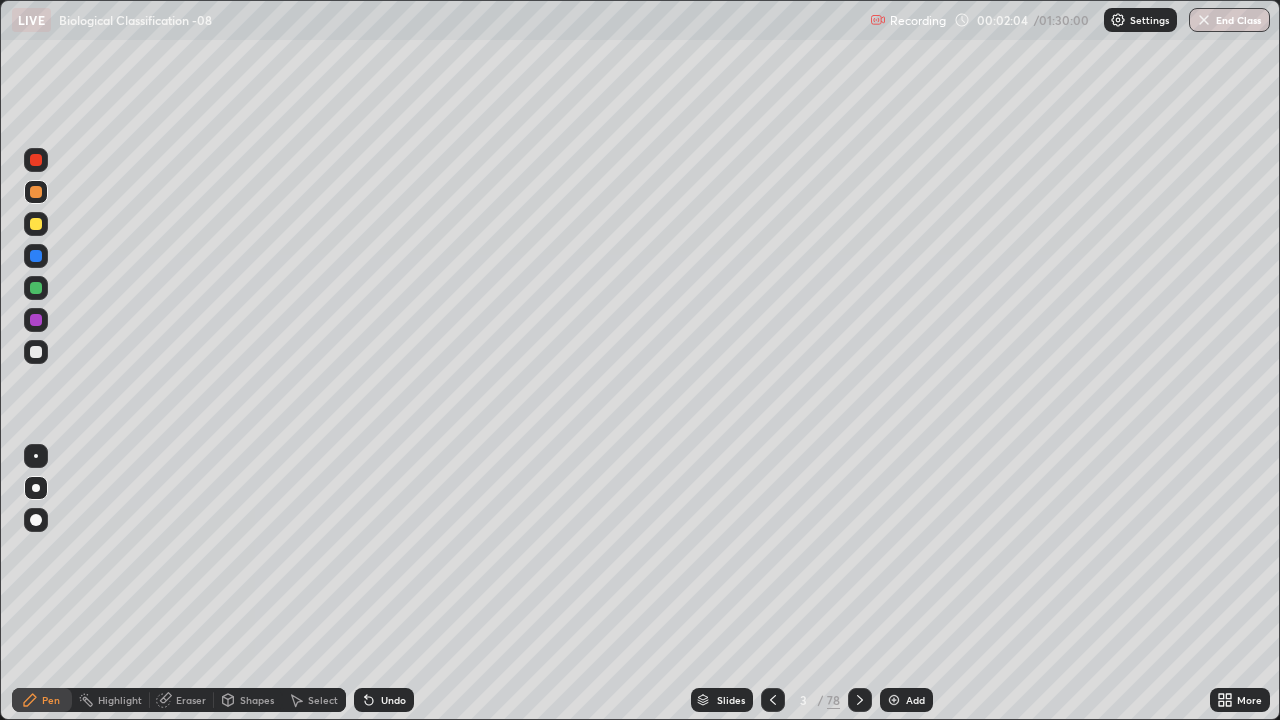 click 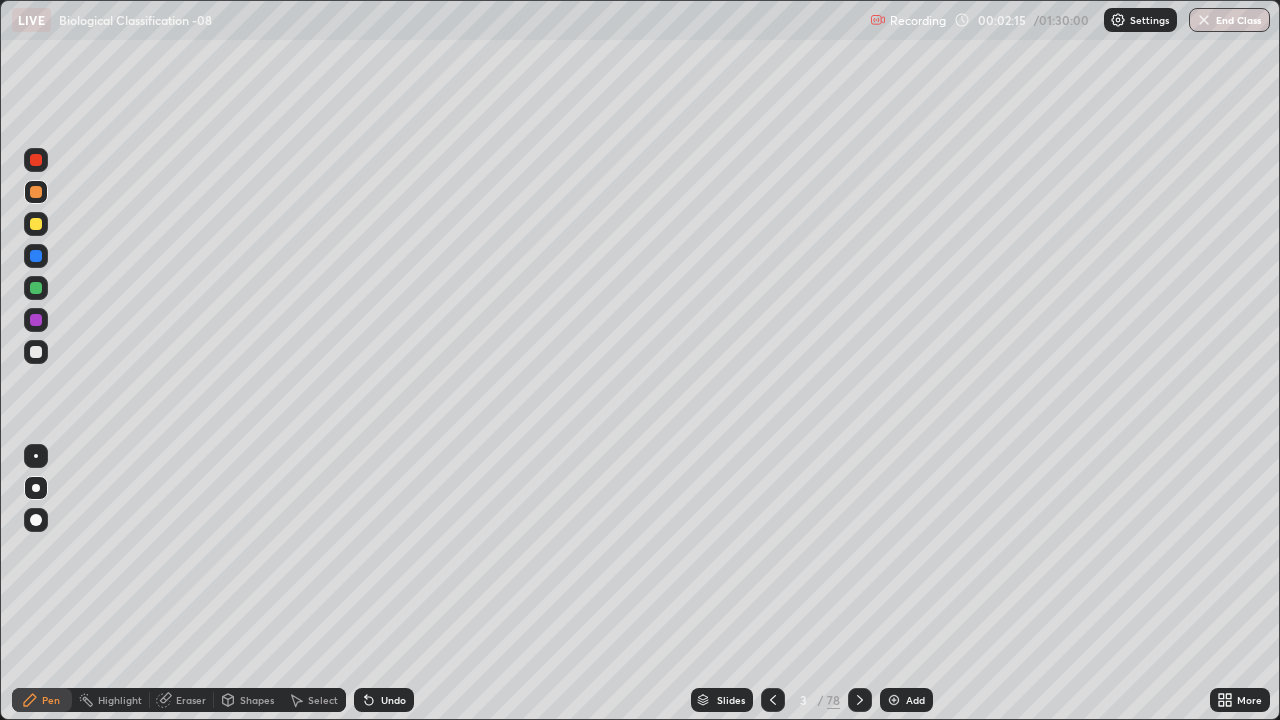 click at bounding box center (36, 352) 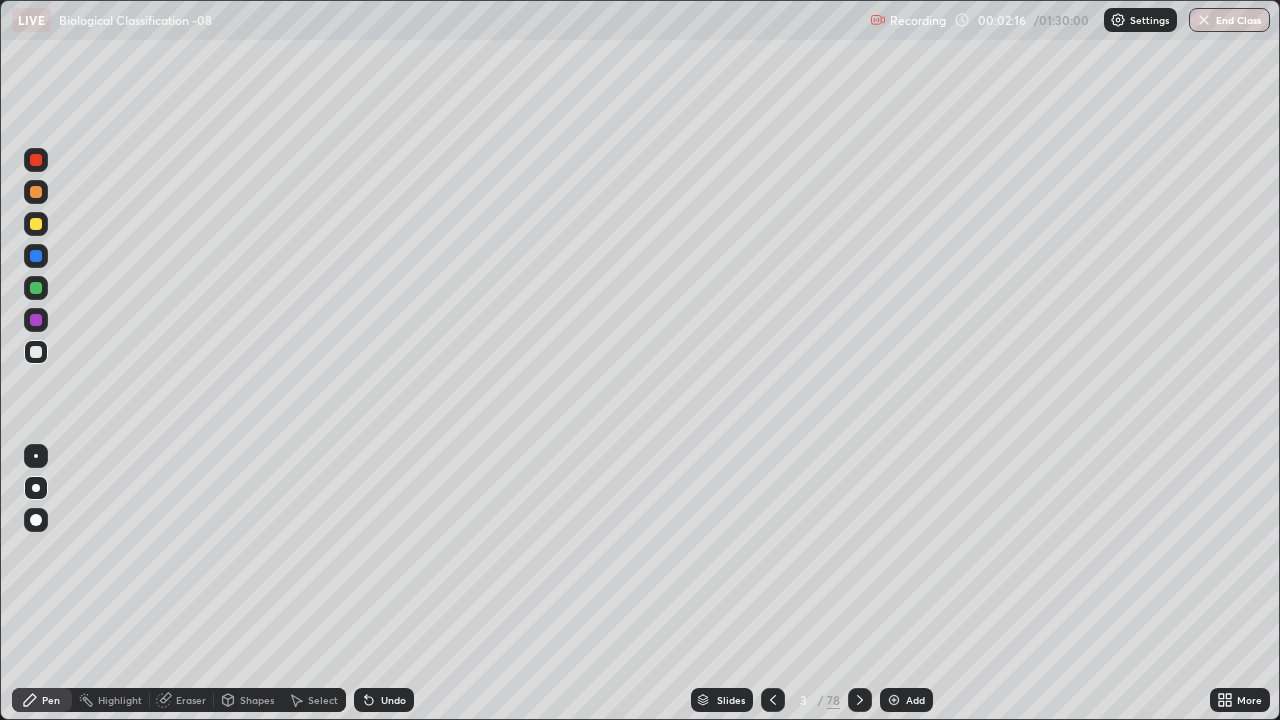 click at bounding box center [36, 488] 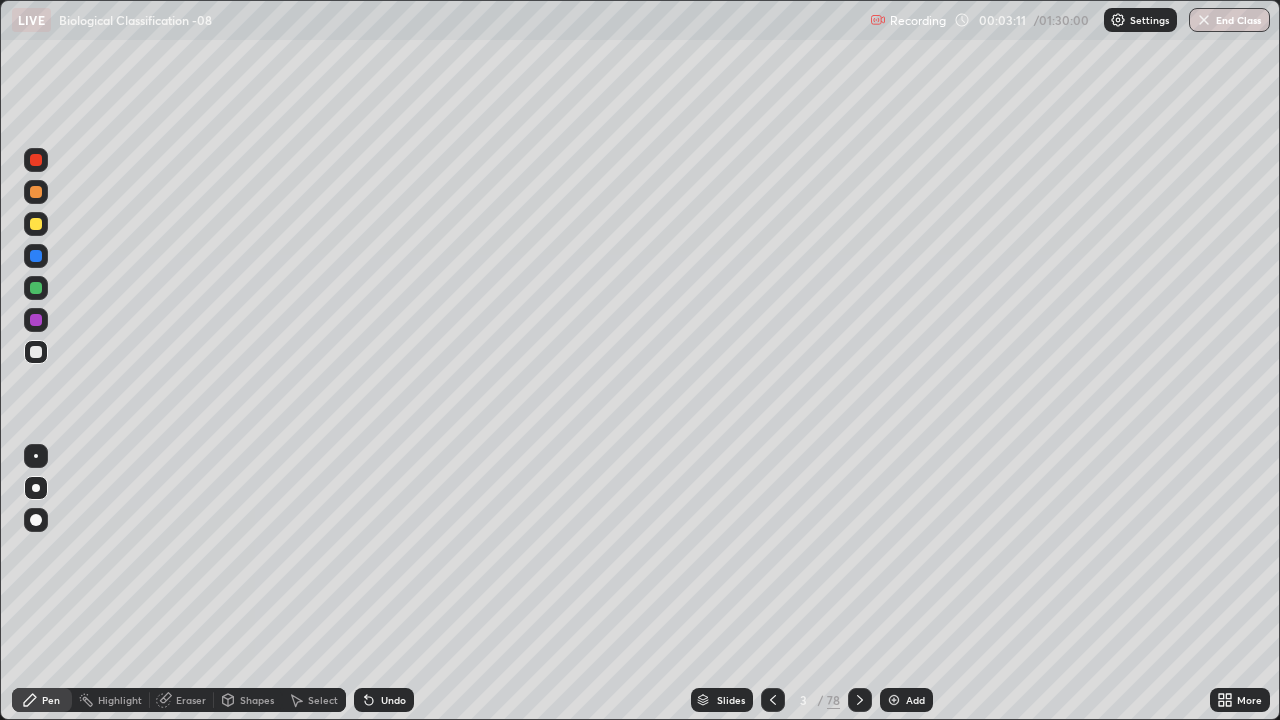 click at bounding box center [36, 488] 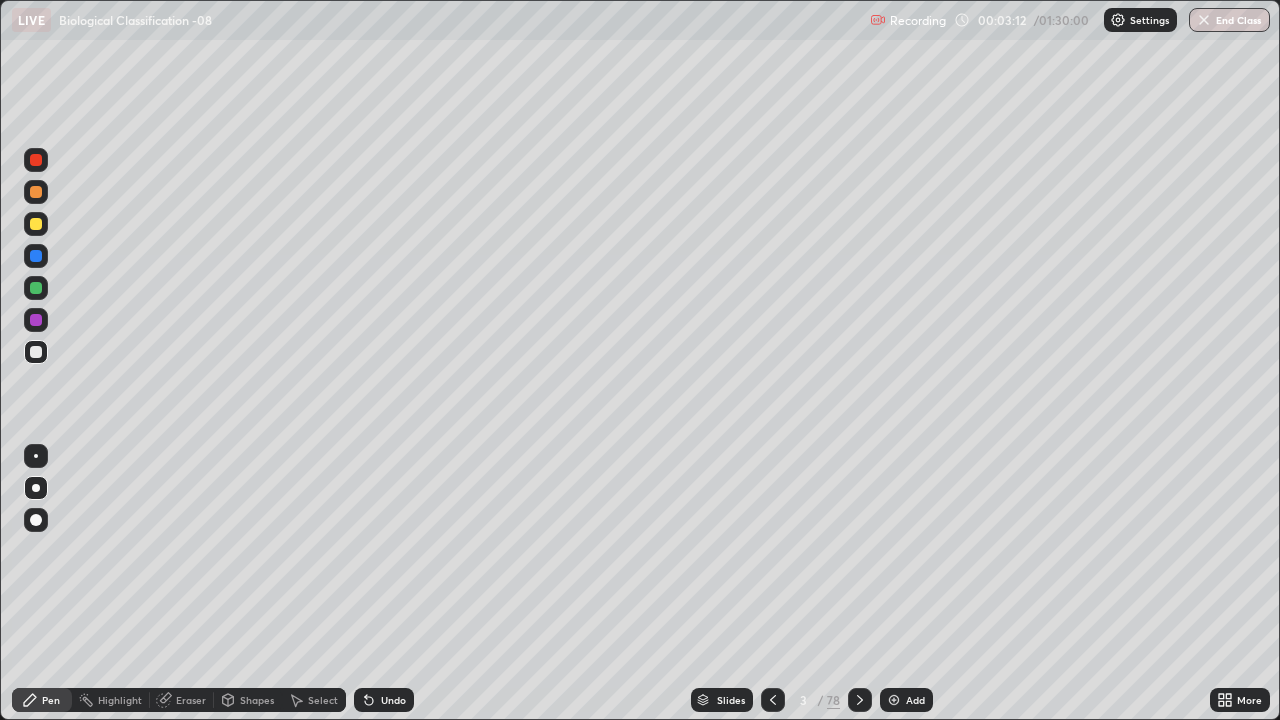click at bounding box center [36, 288] 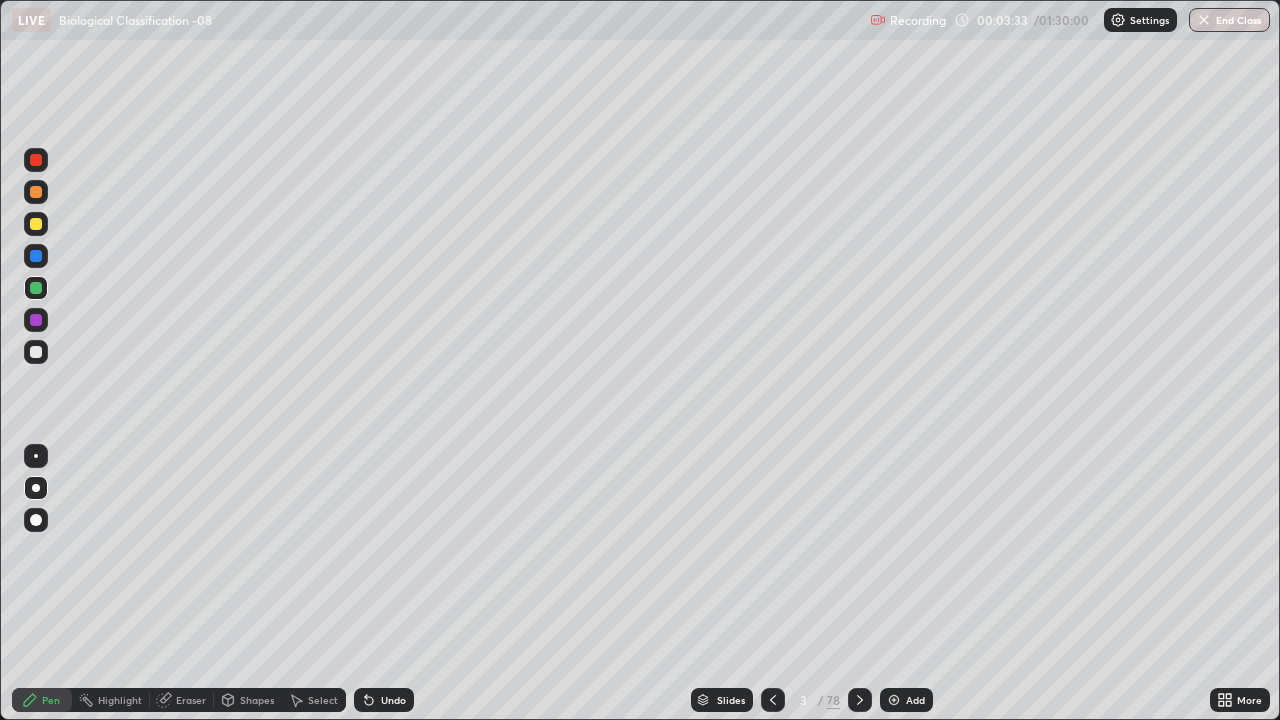 click at bounding box center [36, 224] 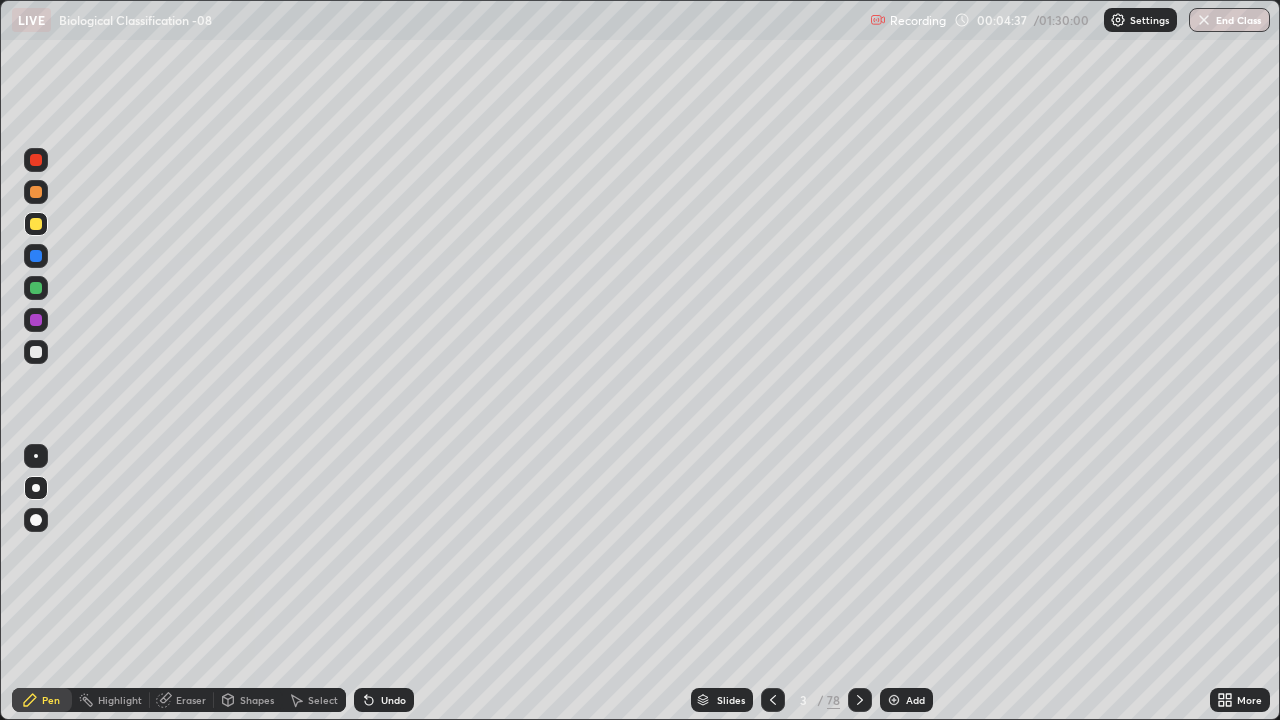 click at bounding box center (36, 352) 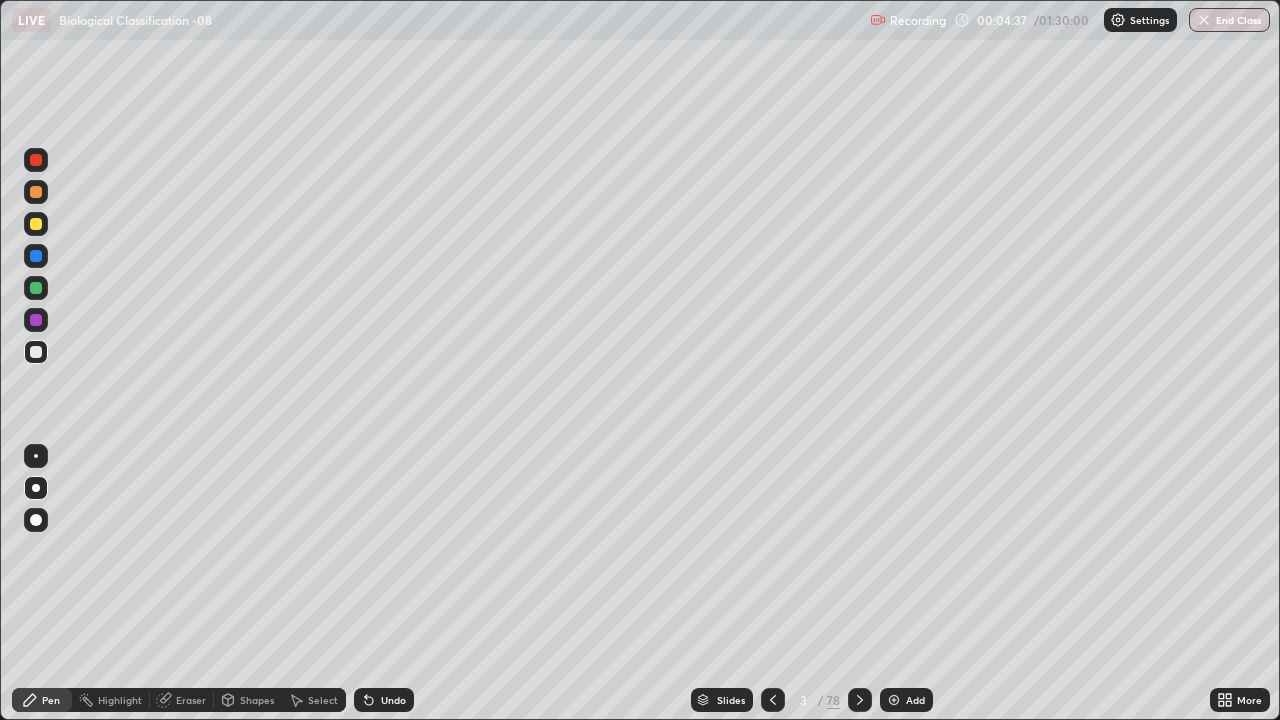 click at bounding box center [36, 488] 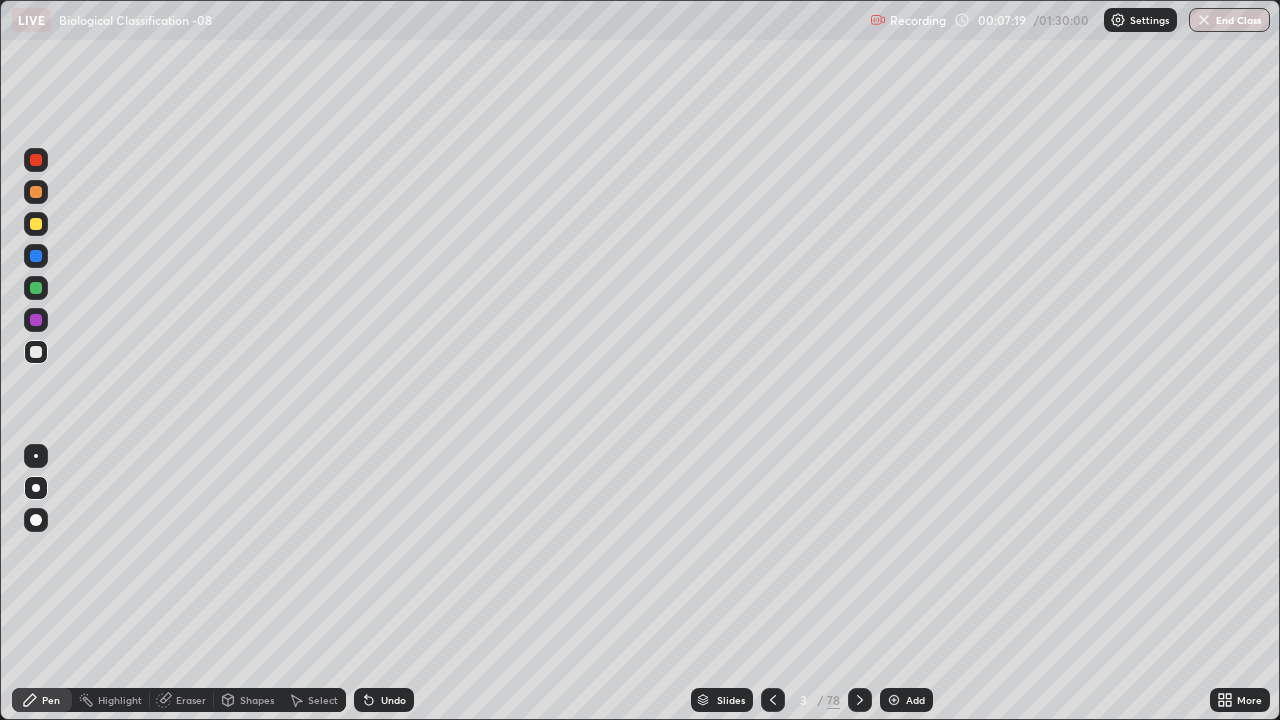 click at bounding box center [36, 224] 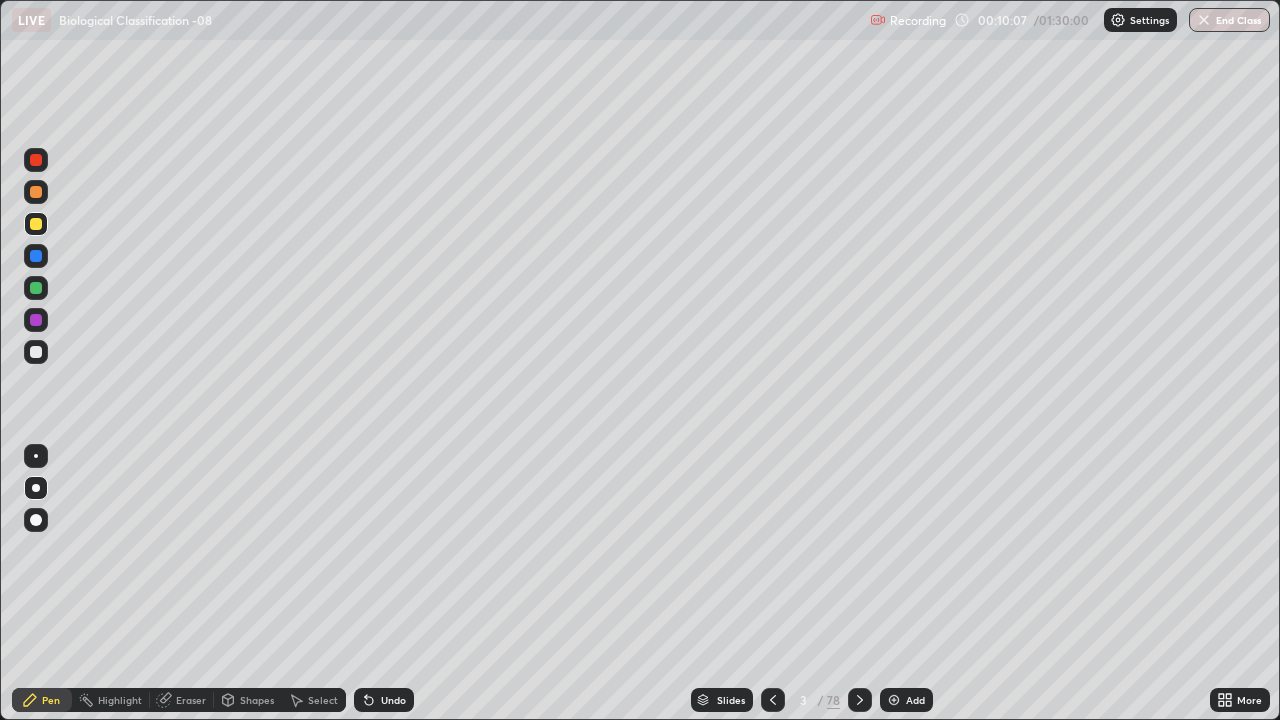 click at bounding box center (894, 700) 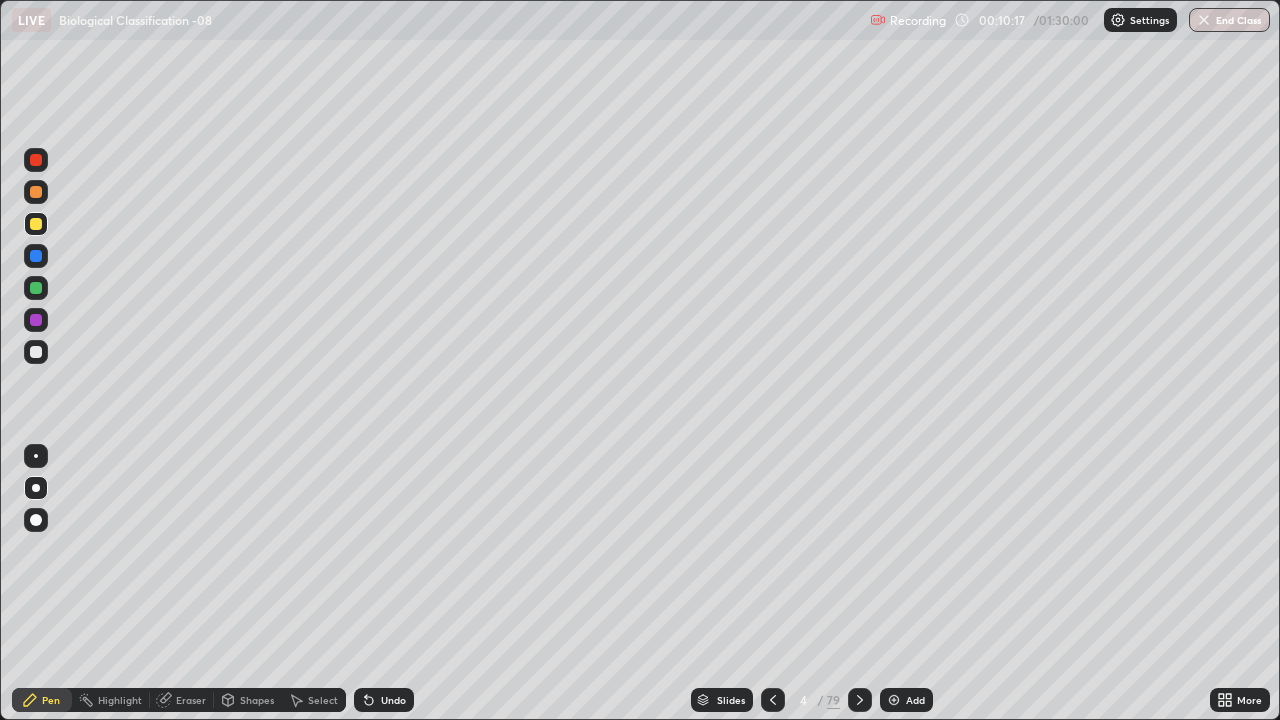 click at bounding box center (36, 288) 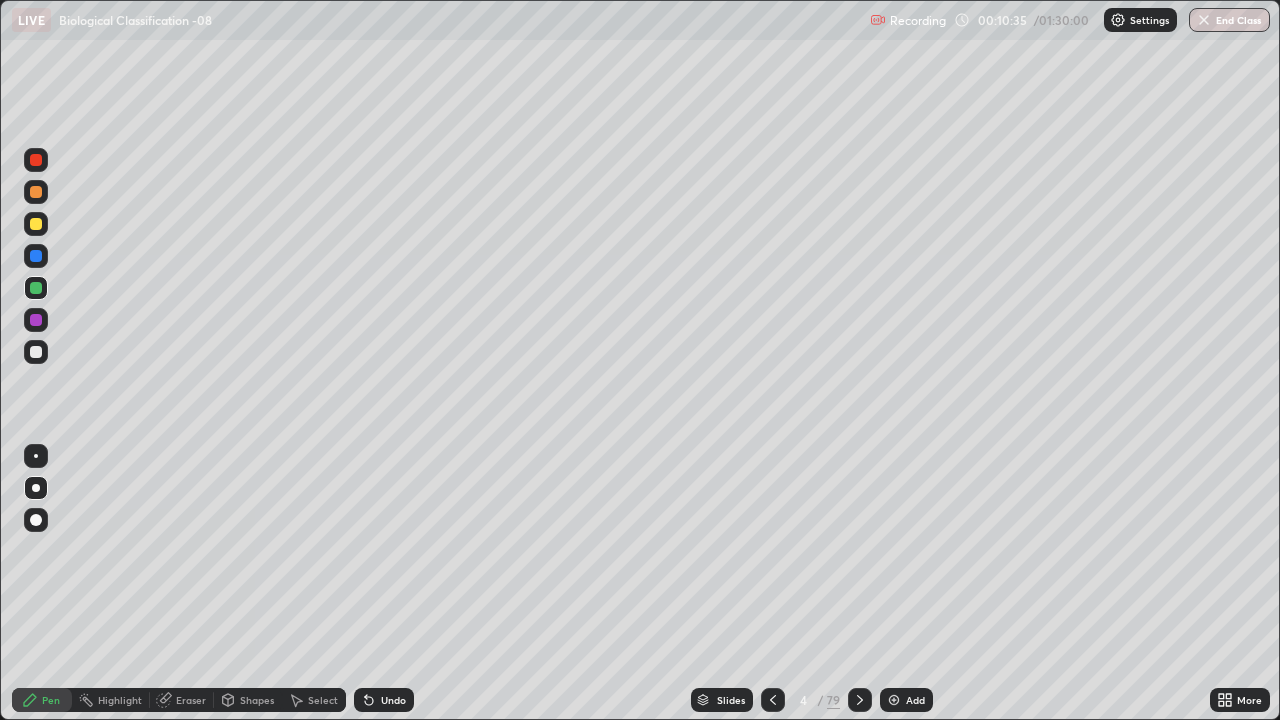 click 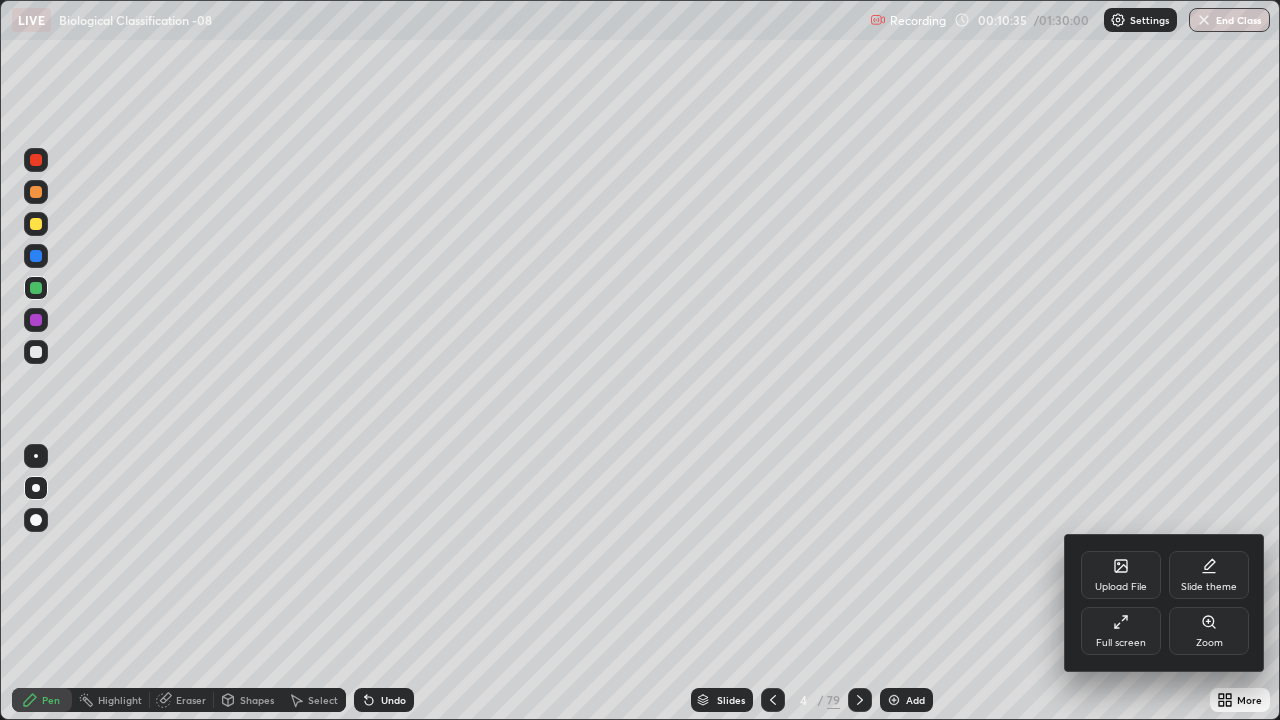click on "Full screen" at bounding box center [1121, 631] 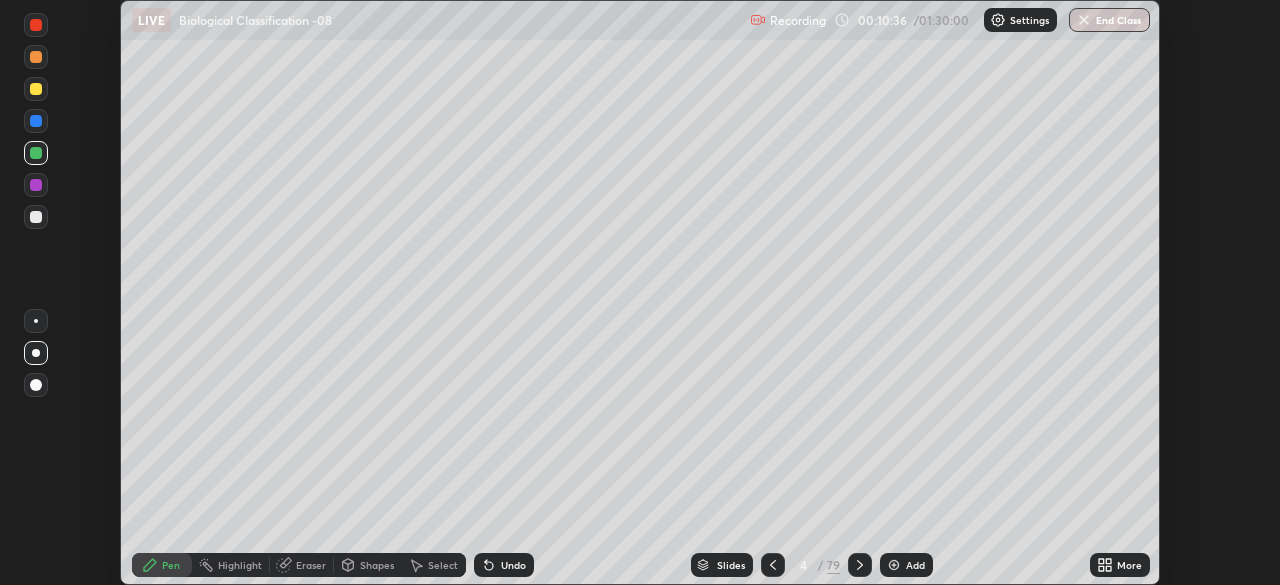 scroll, scrollTop: 585, scrollLeft: 1280, axis: both 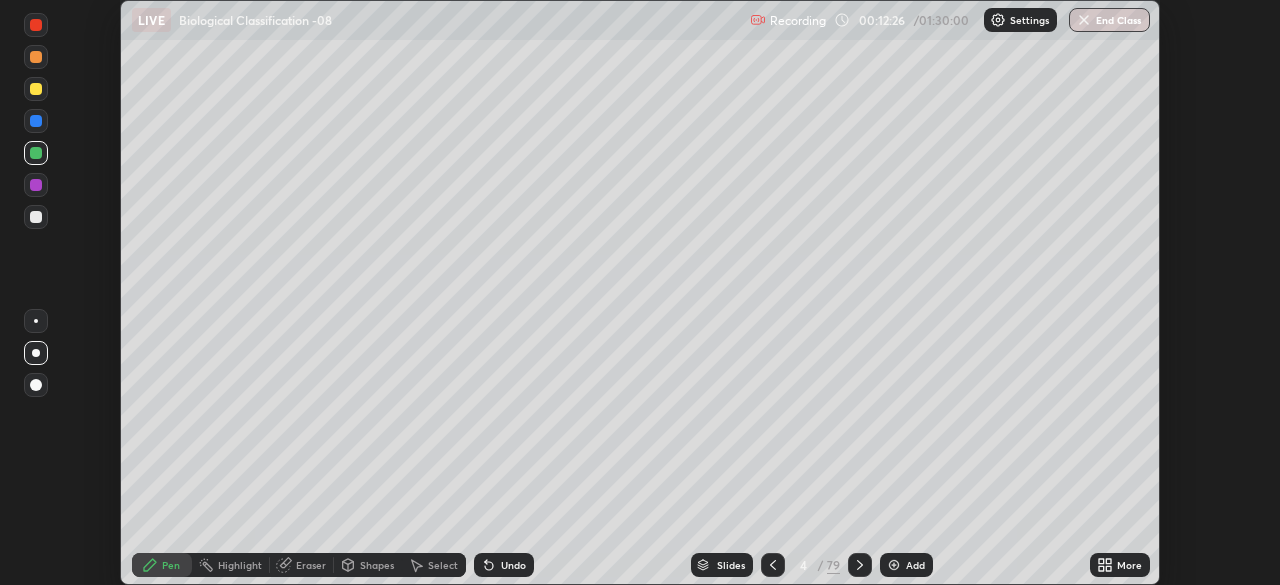 click 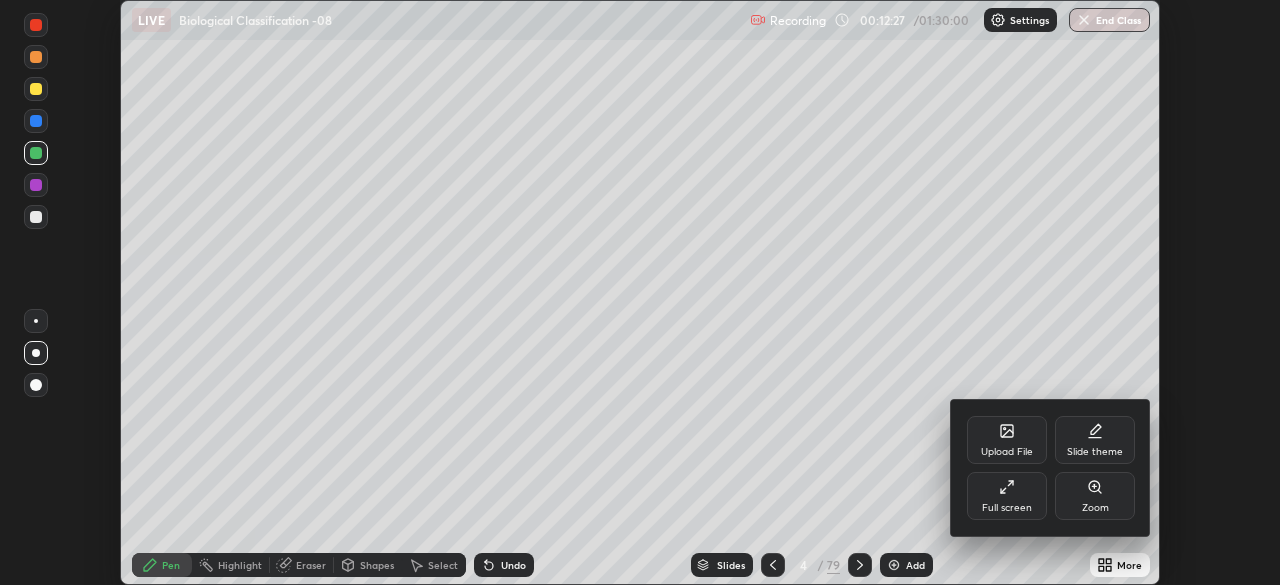 click 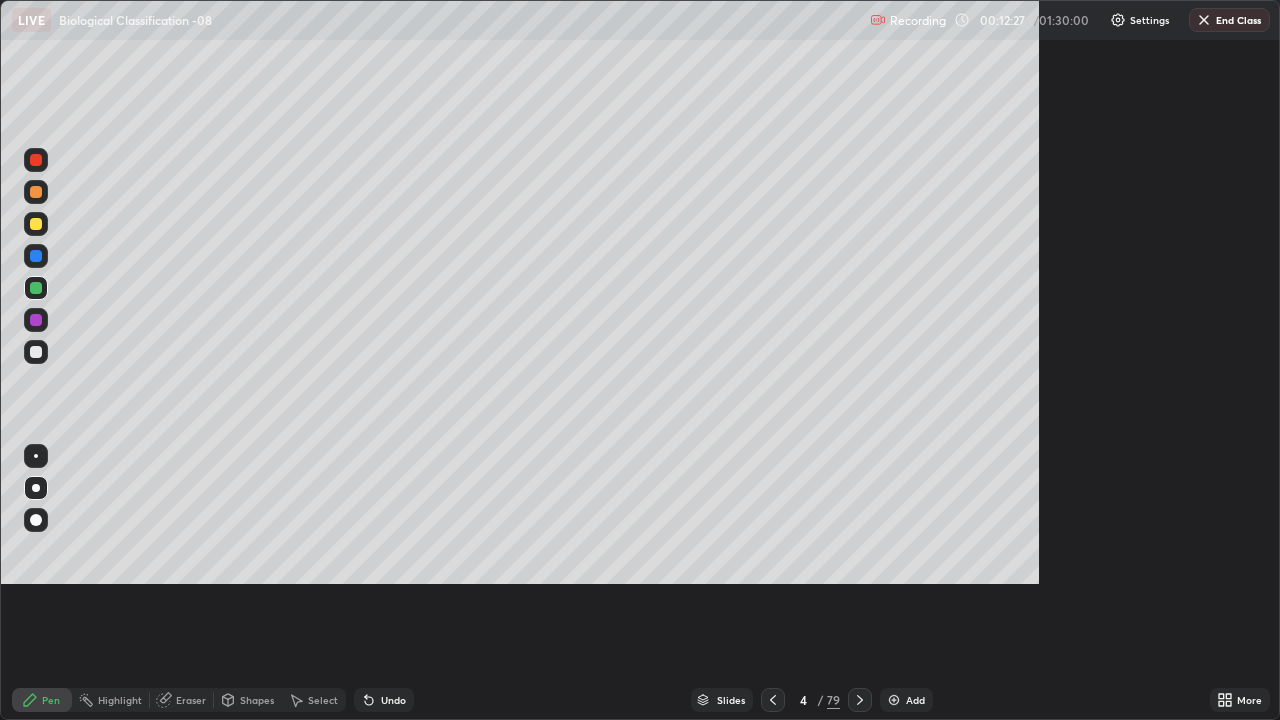 scroll, scrollTop: 99280, scrollLeft: 98720, axis: both 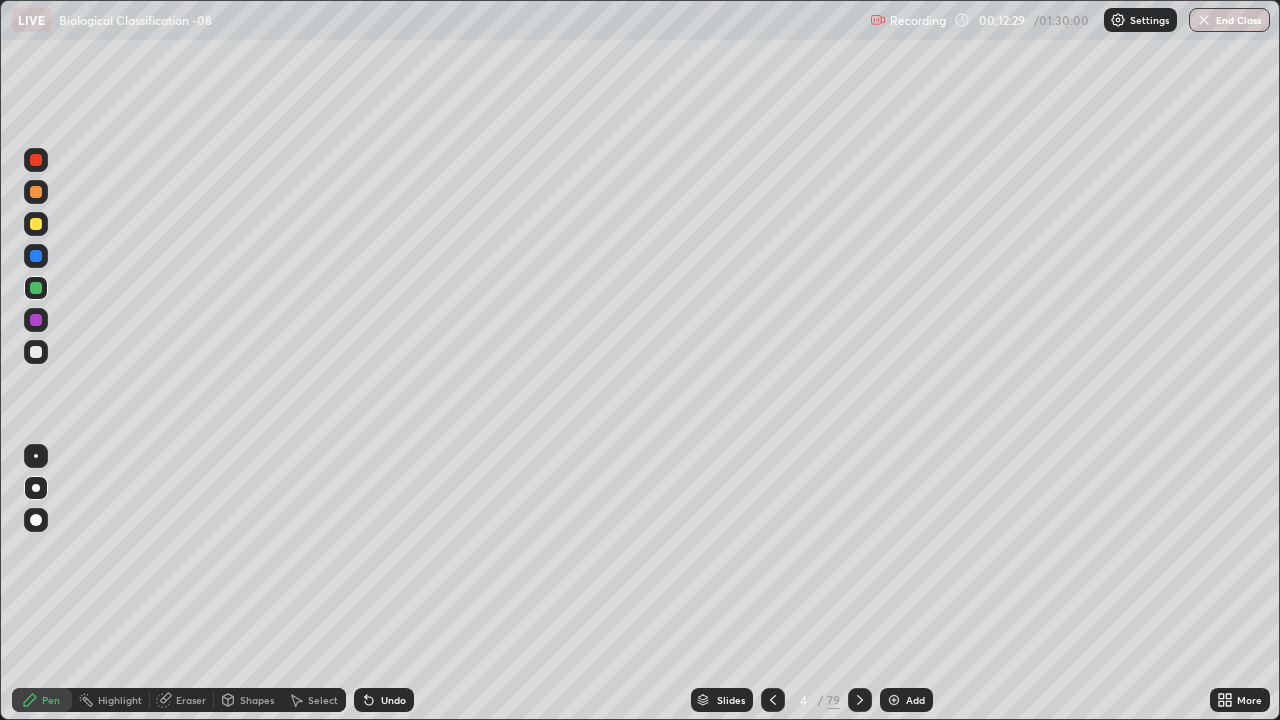 click on "Pen" at bounding box center [51, 700] 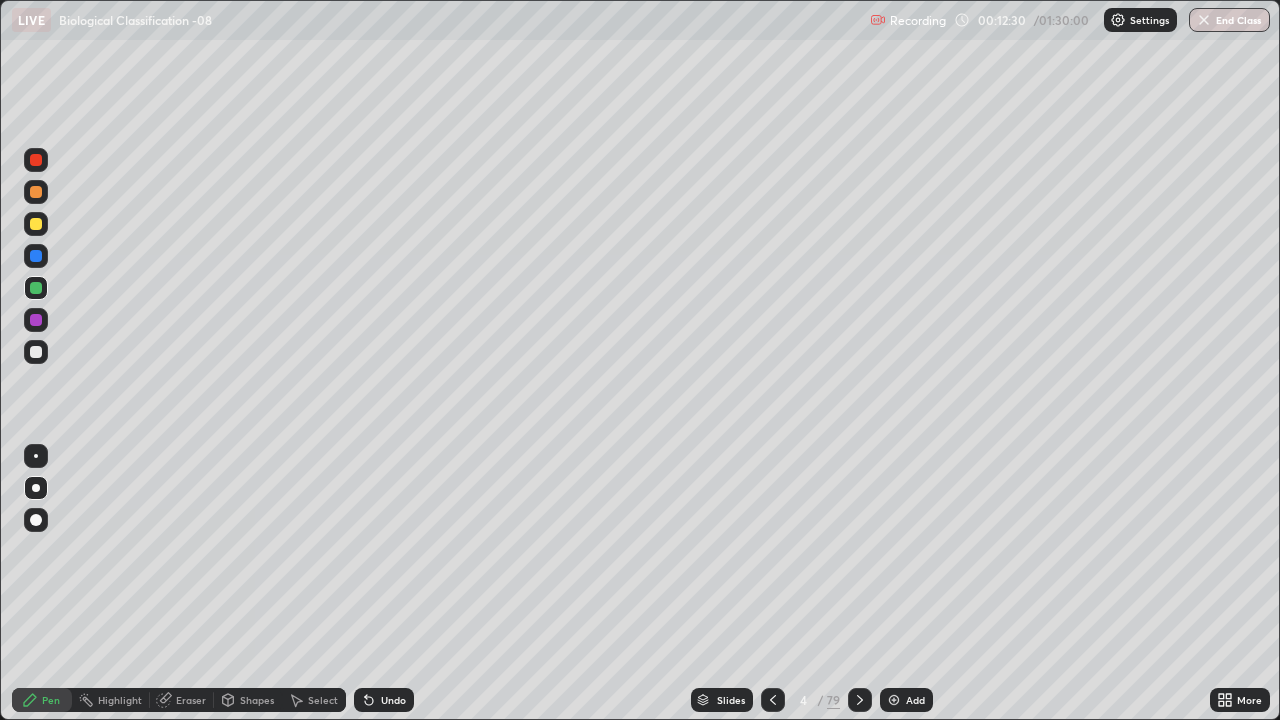 click at bounding box center [36, 488] 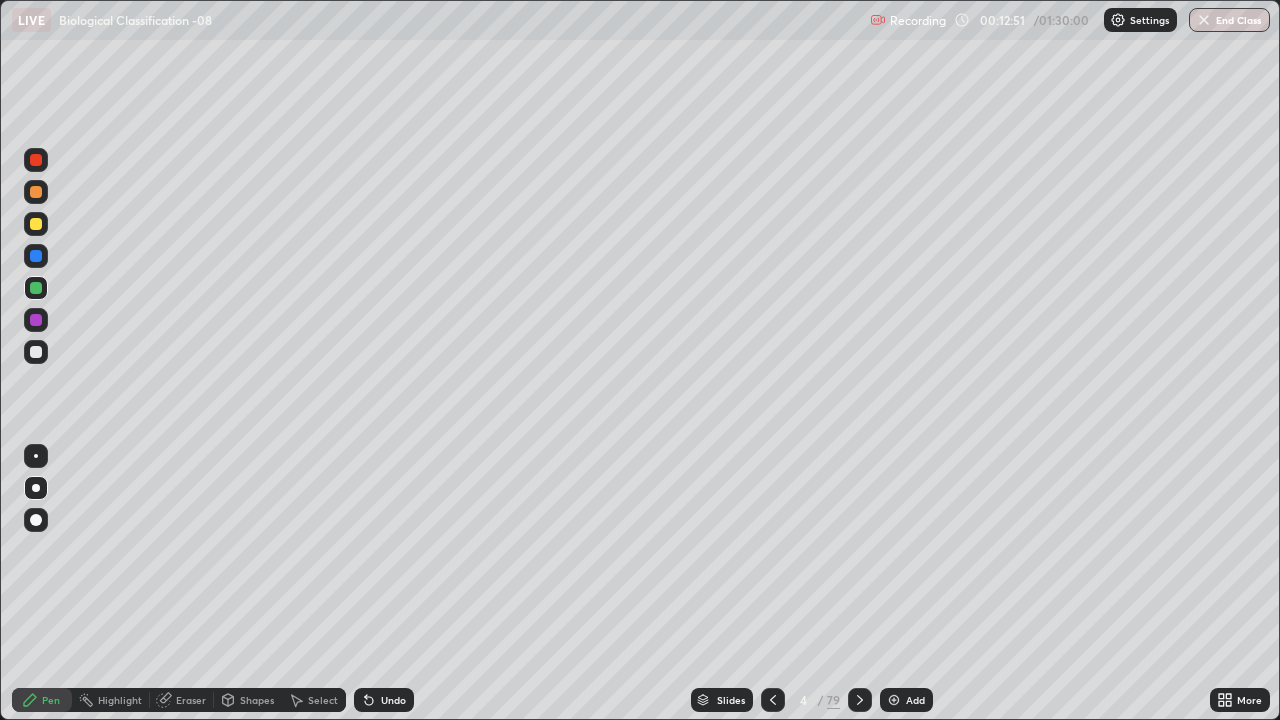 click at bounding box center (36, 256) 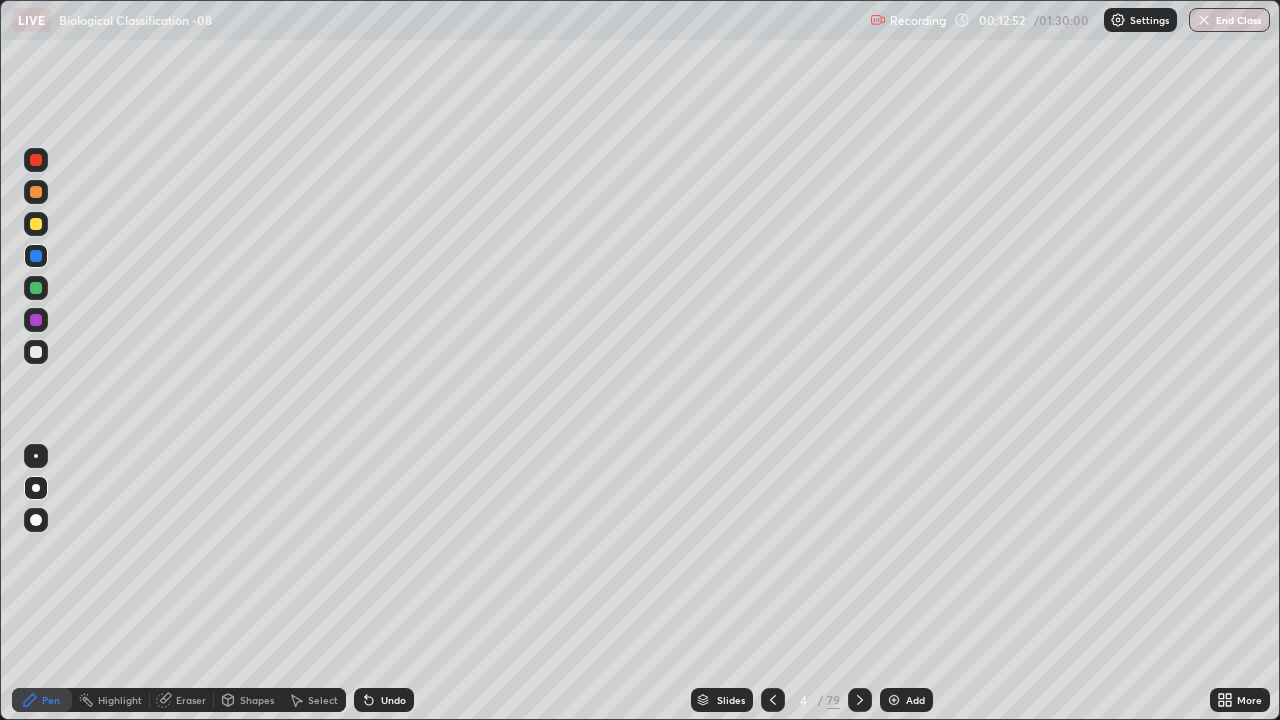 click at bounding box center [36, 224] 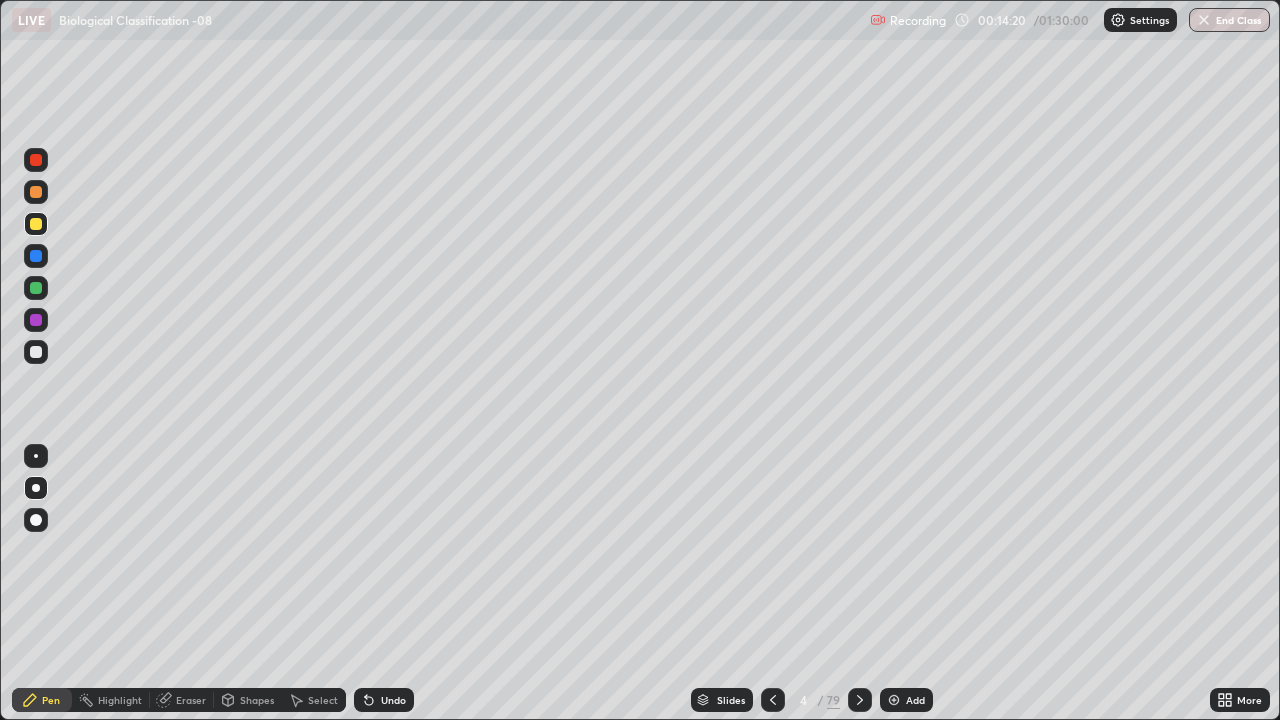 click 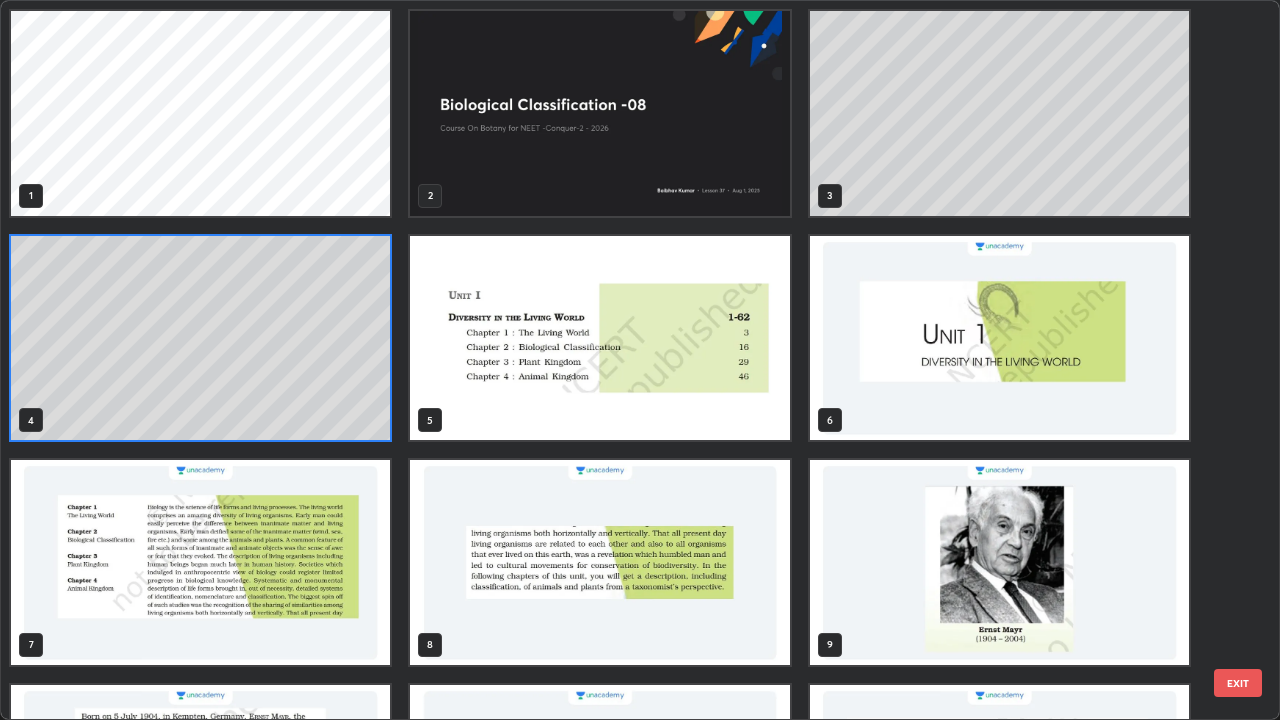 scroll, scrollTop: 7, scrollLeft: 11, axis: both 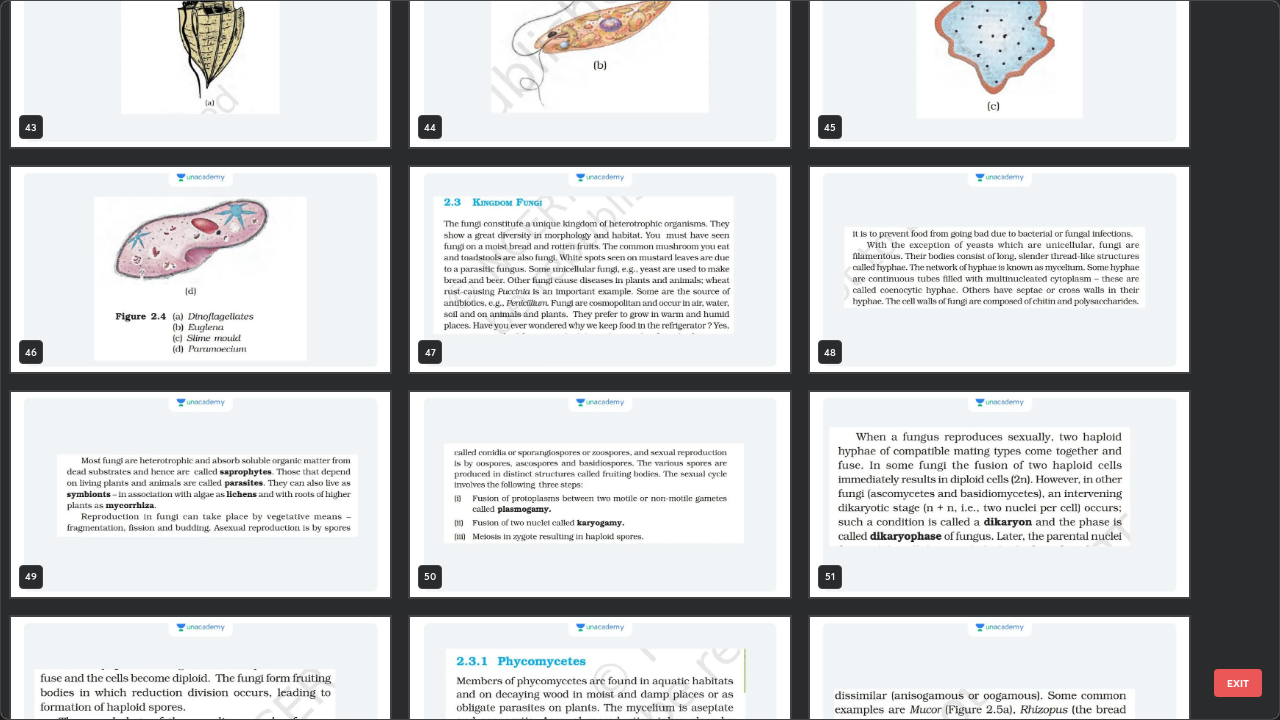 click at bounding box center (599, 269) 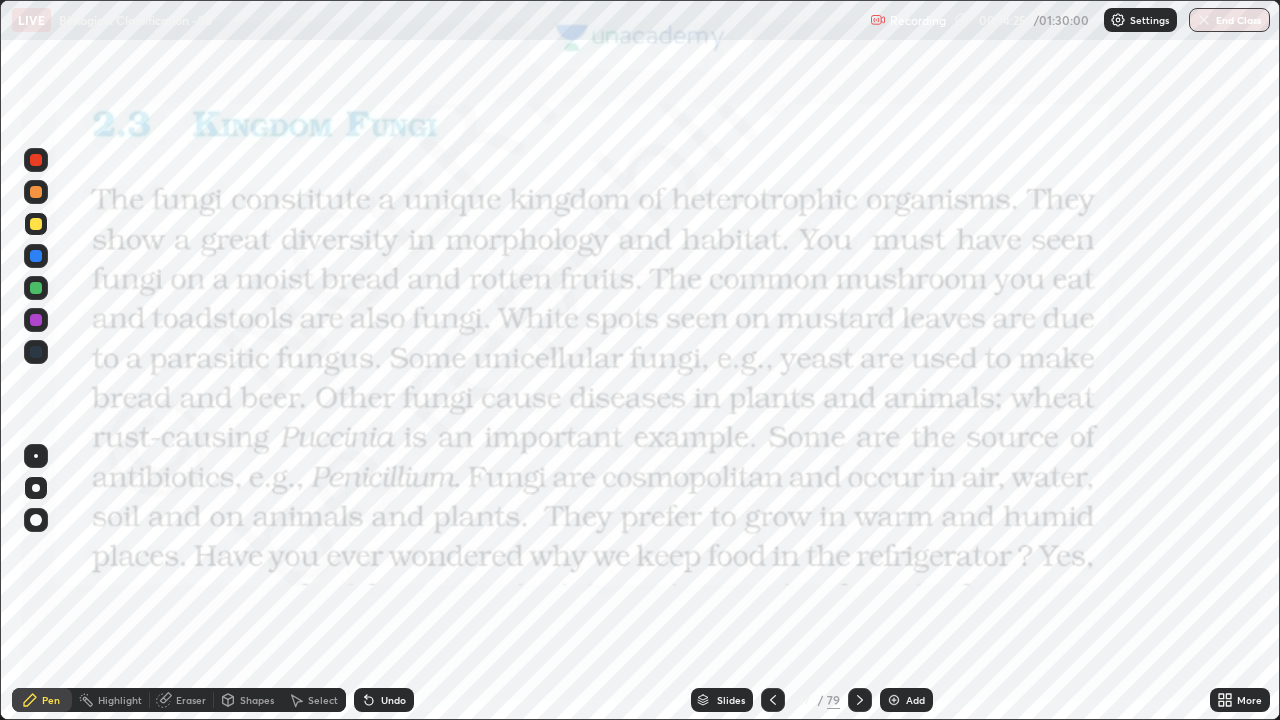 click at bounding box center (599, 269) 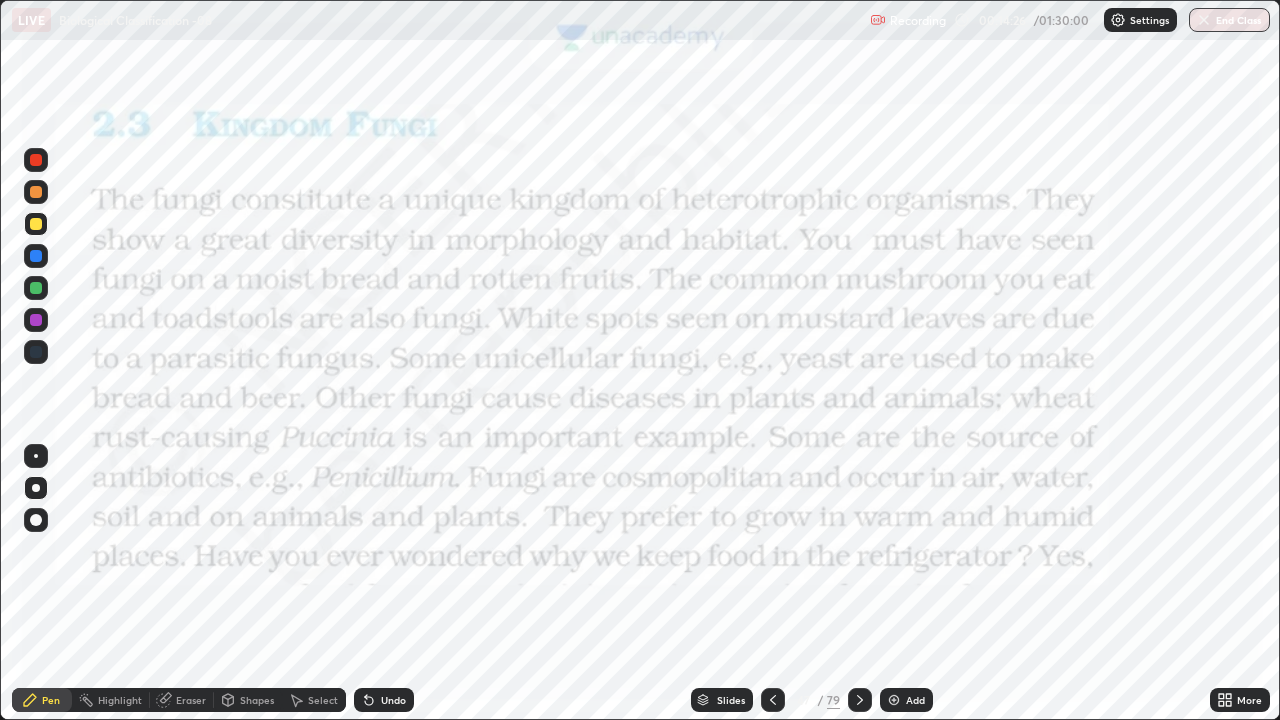 click at bounding box center (599, 269) 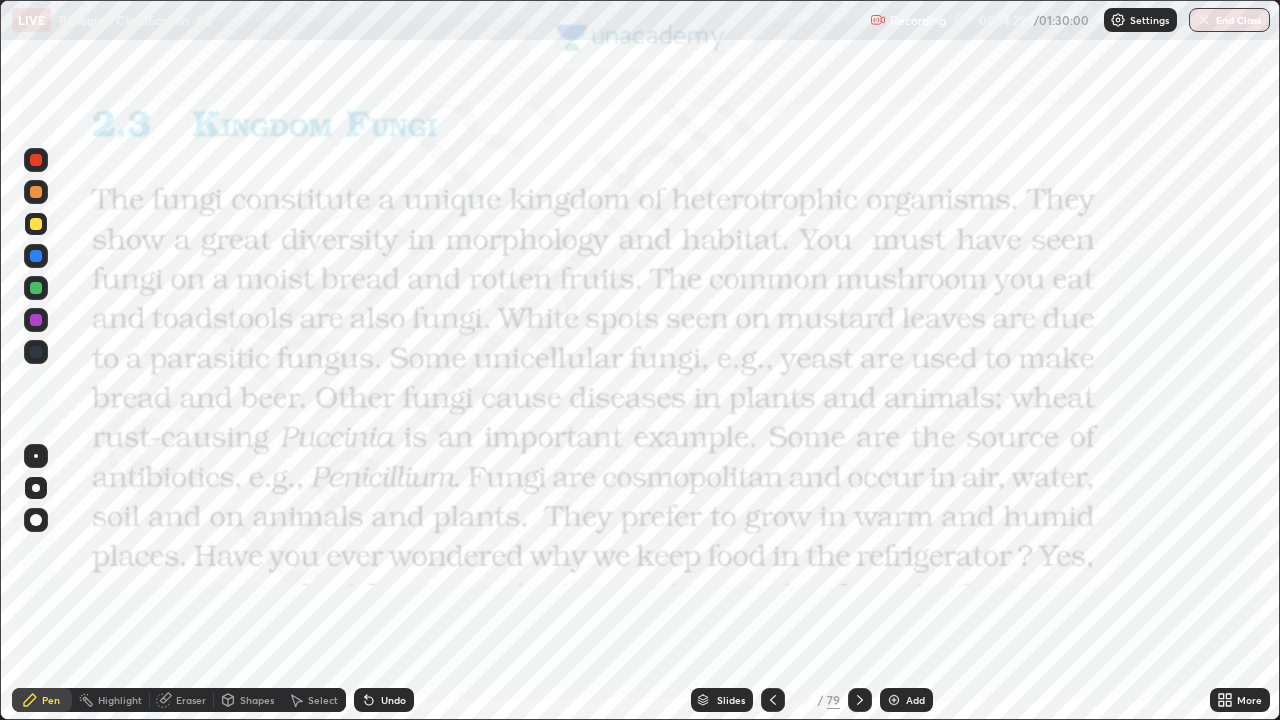 click on "Shapes" at bounding box center [257, 700] 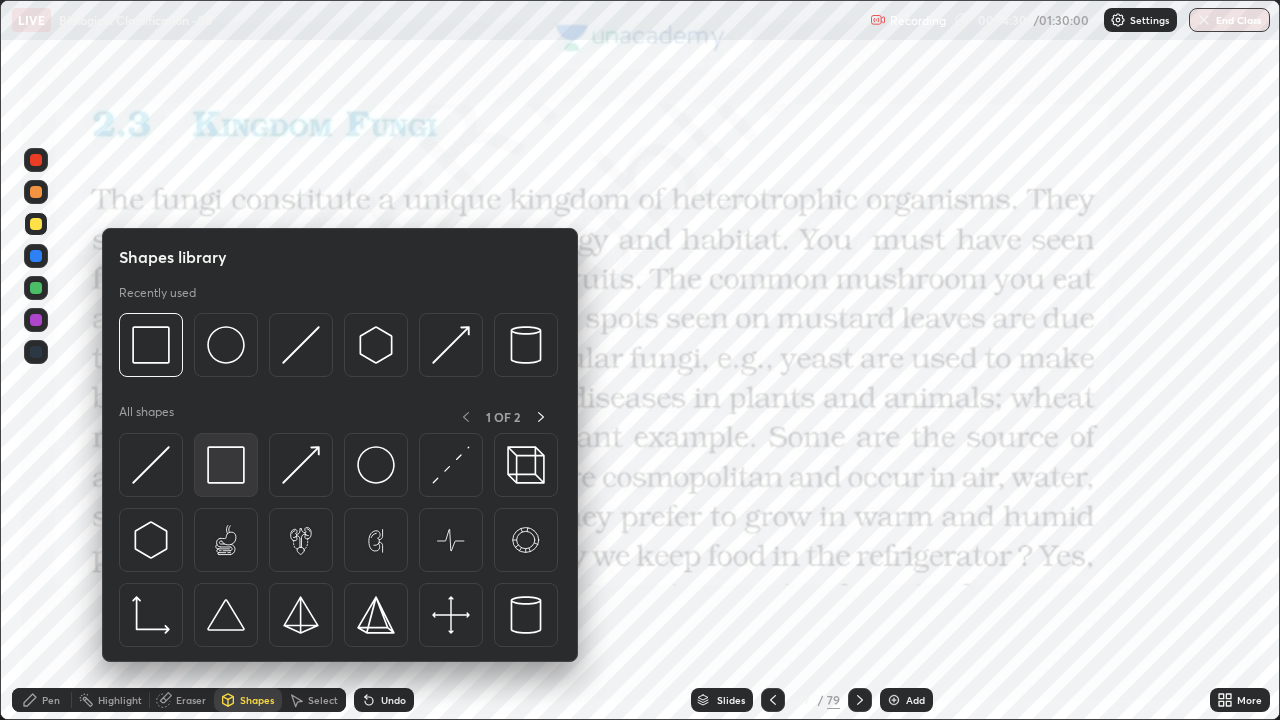 click at bounding box center [226, 465] 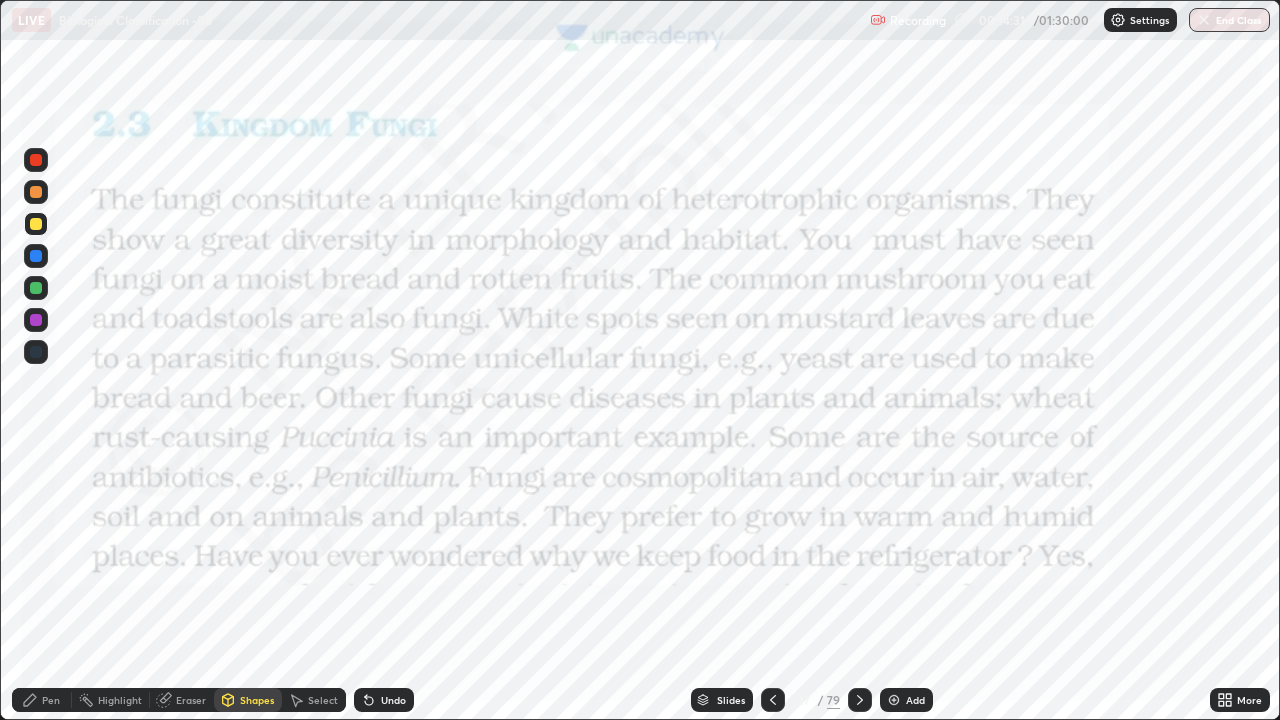 click at bounding box center (36, 160) 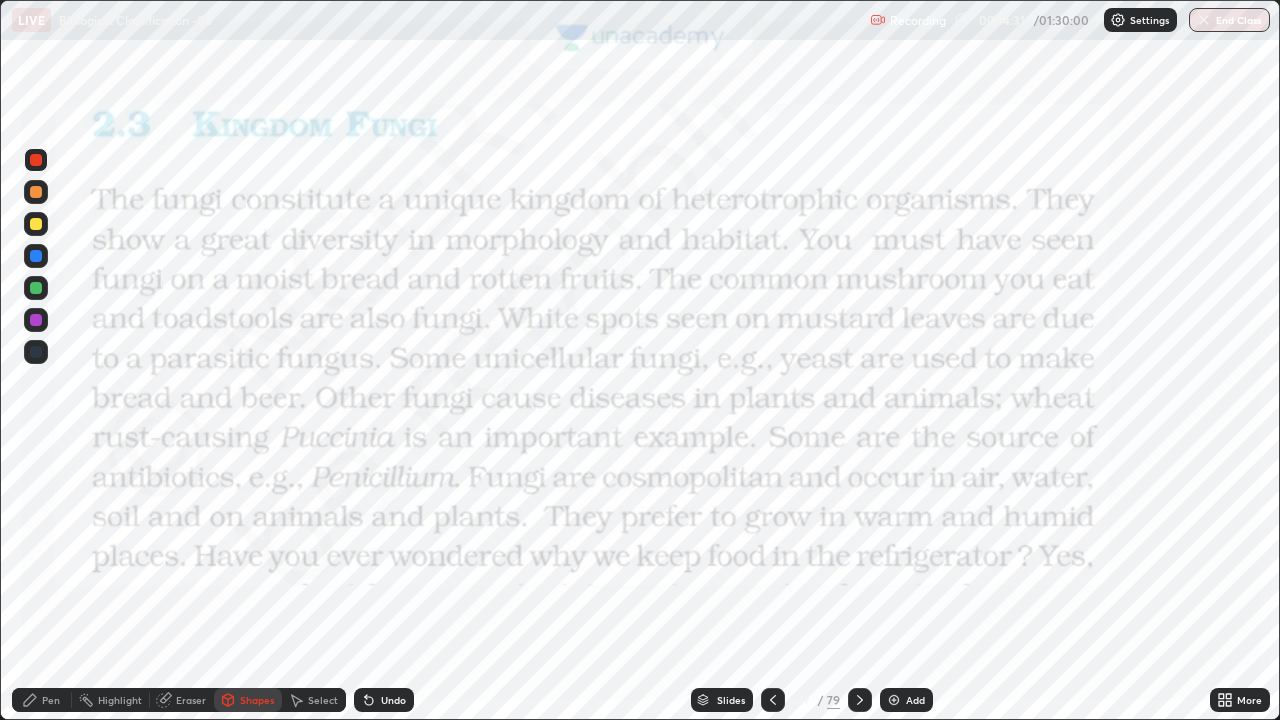 click at bounding box center [36, 160] 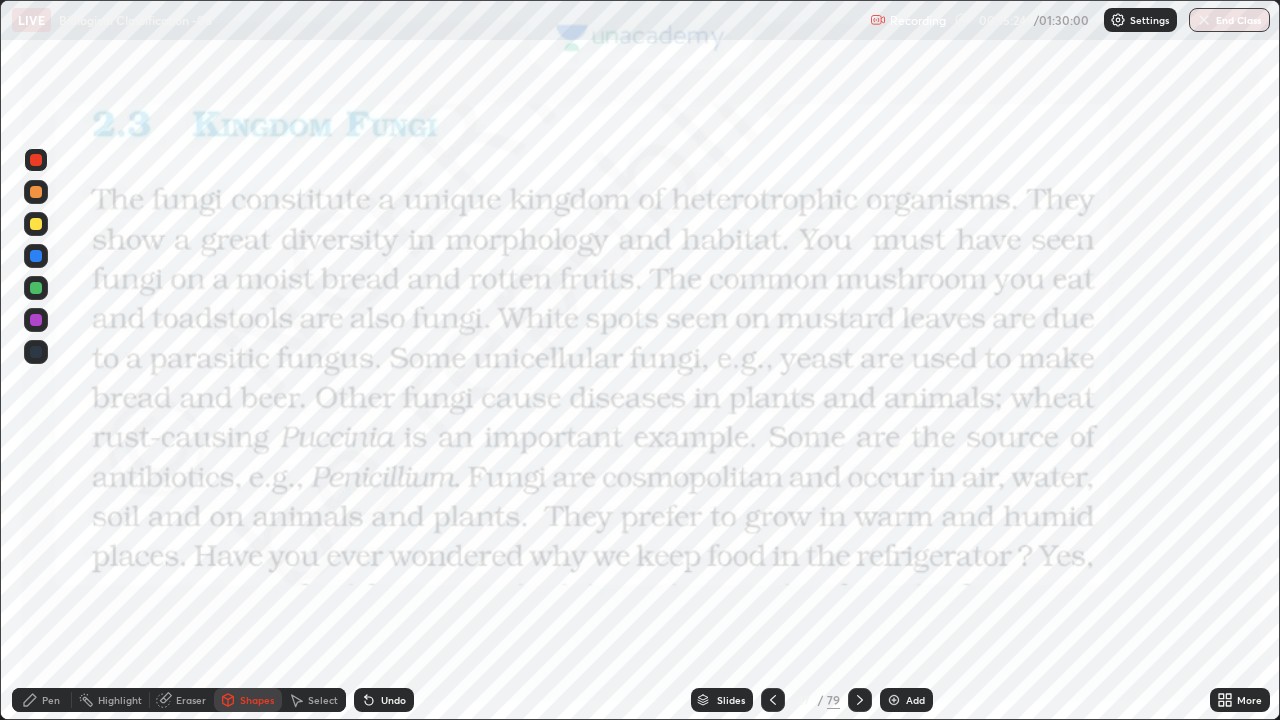 click 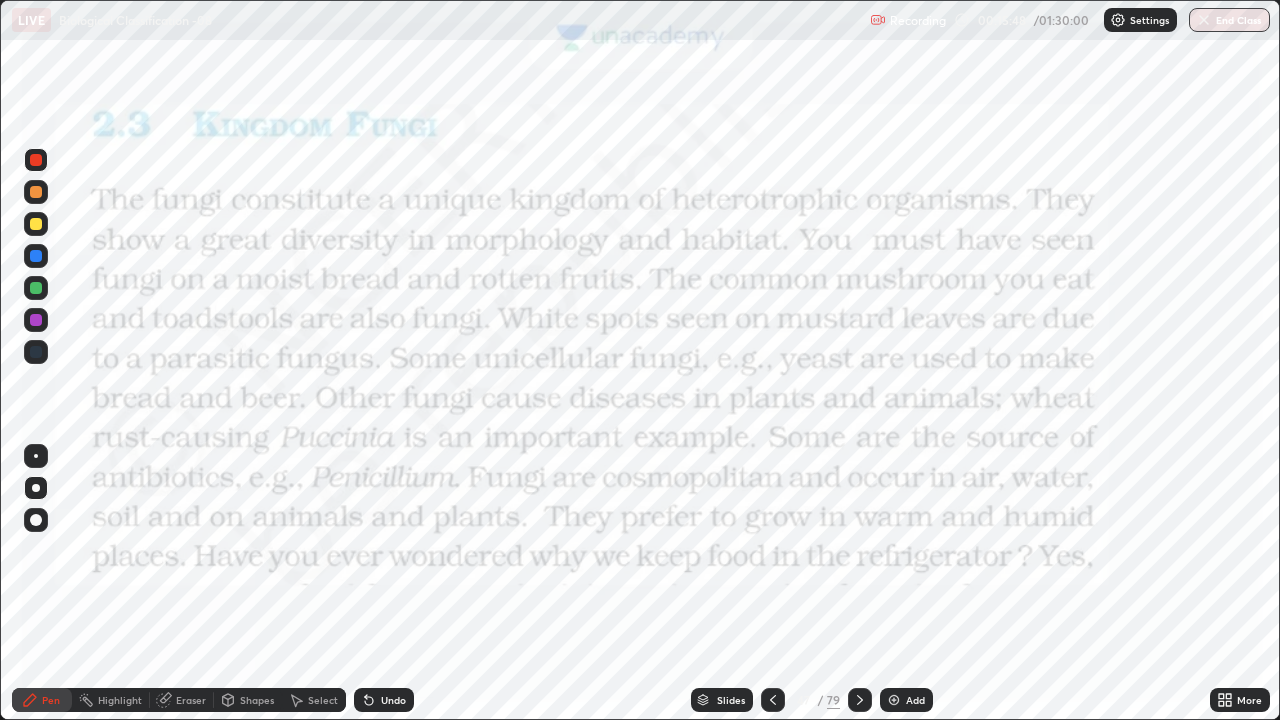 click at bounding box center (36, 352) 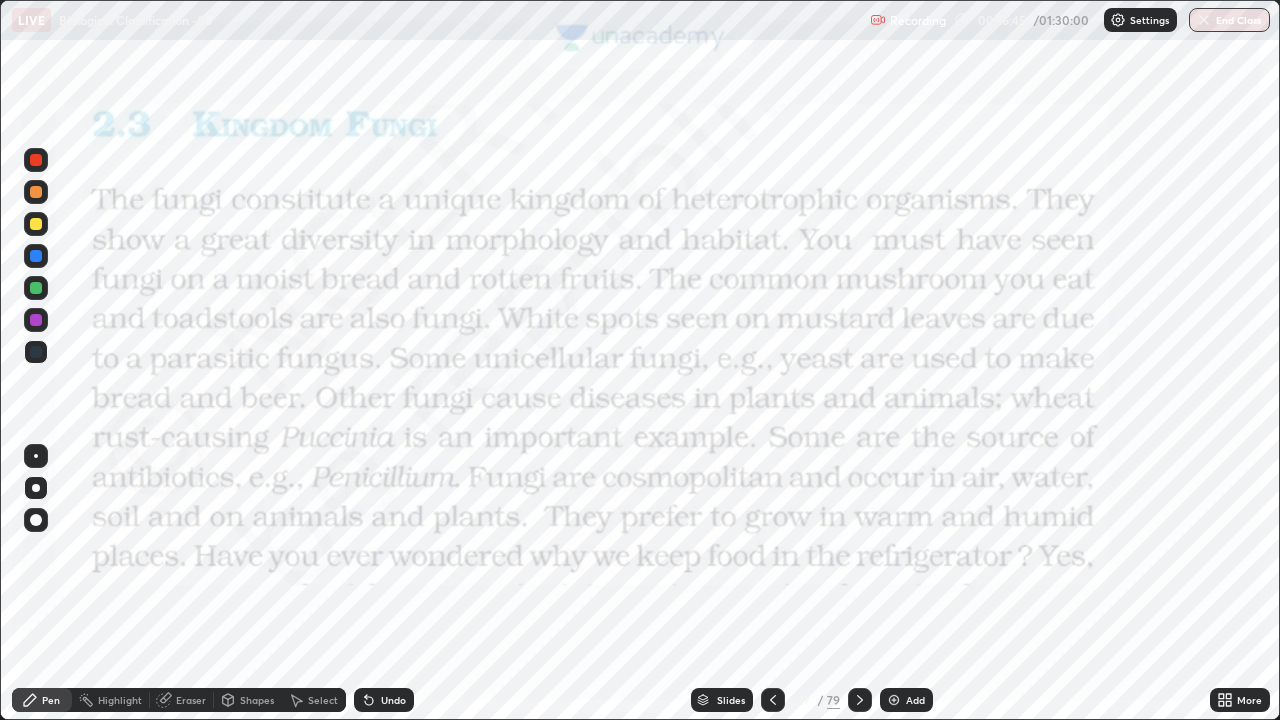 click 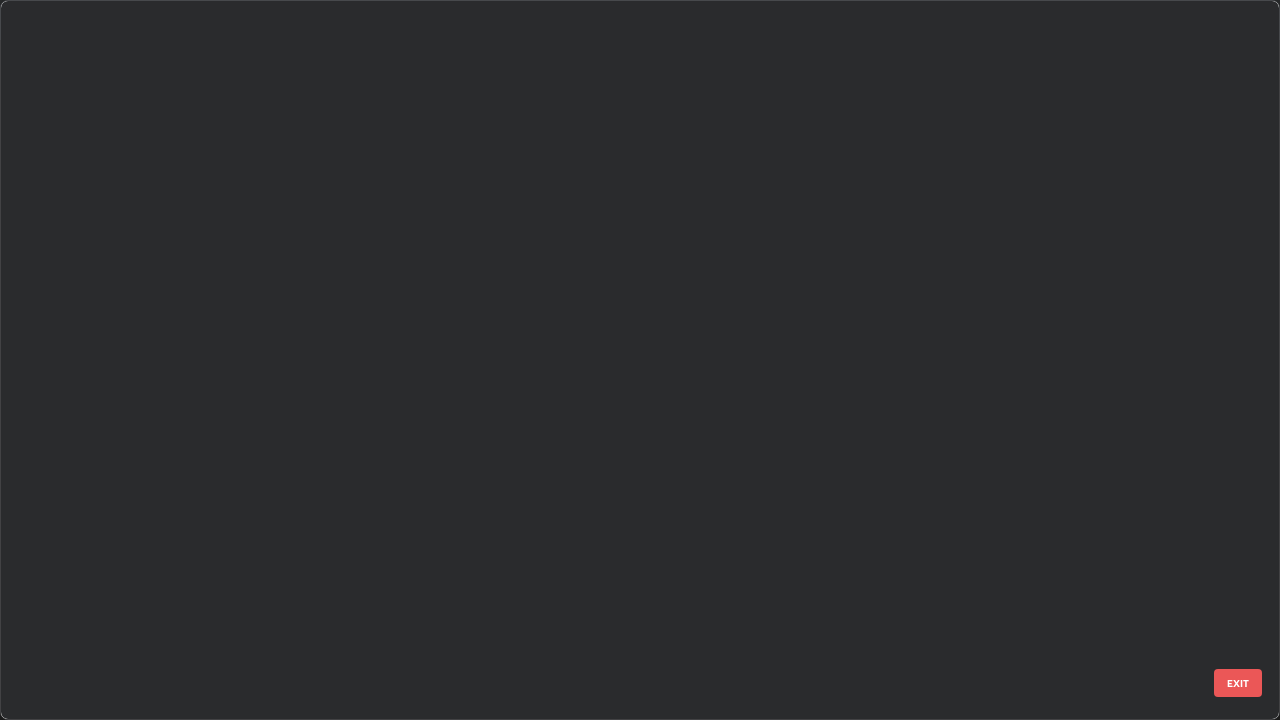 scroll, scrollTop: 2876, scrollLeft: 0, axis: vertical 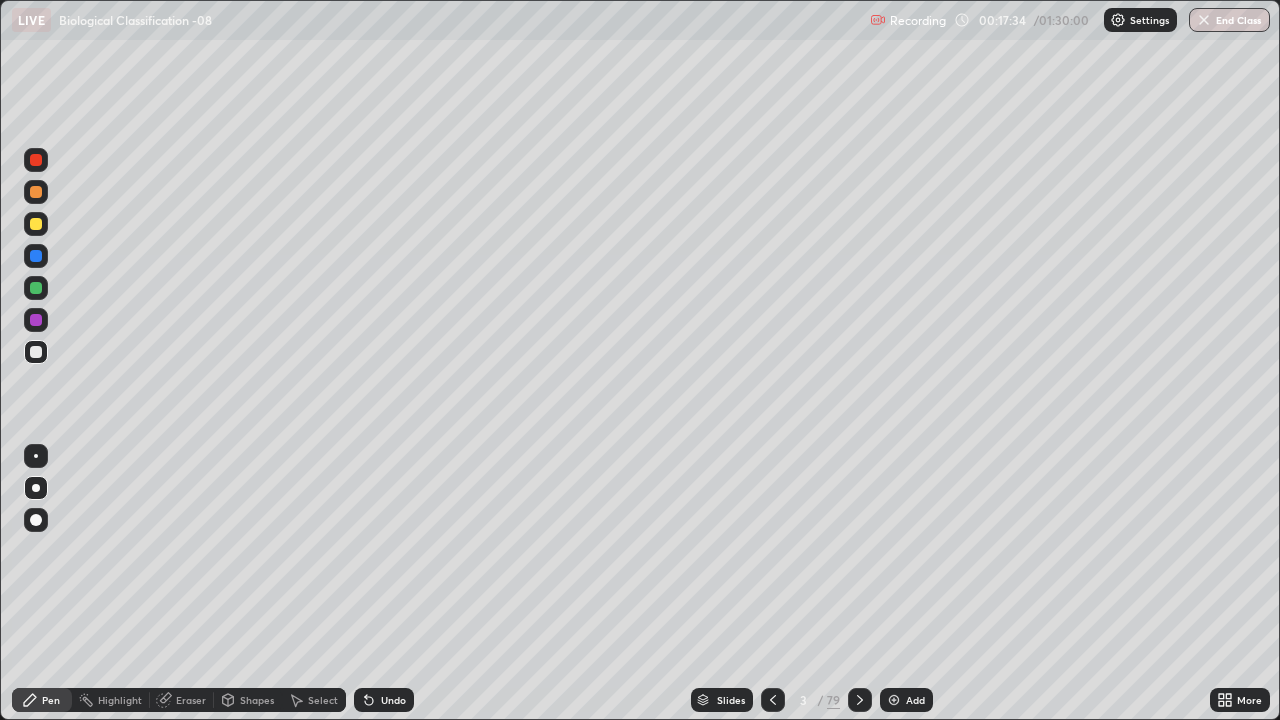 click on "Pen" at bounding box center [51, 700] 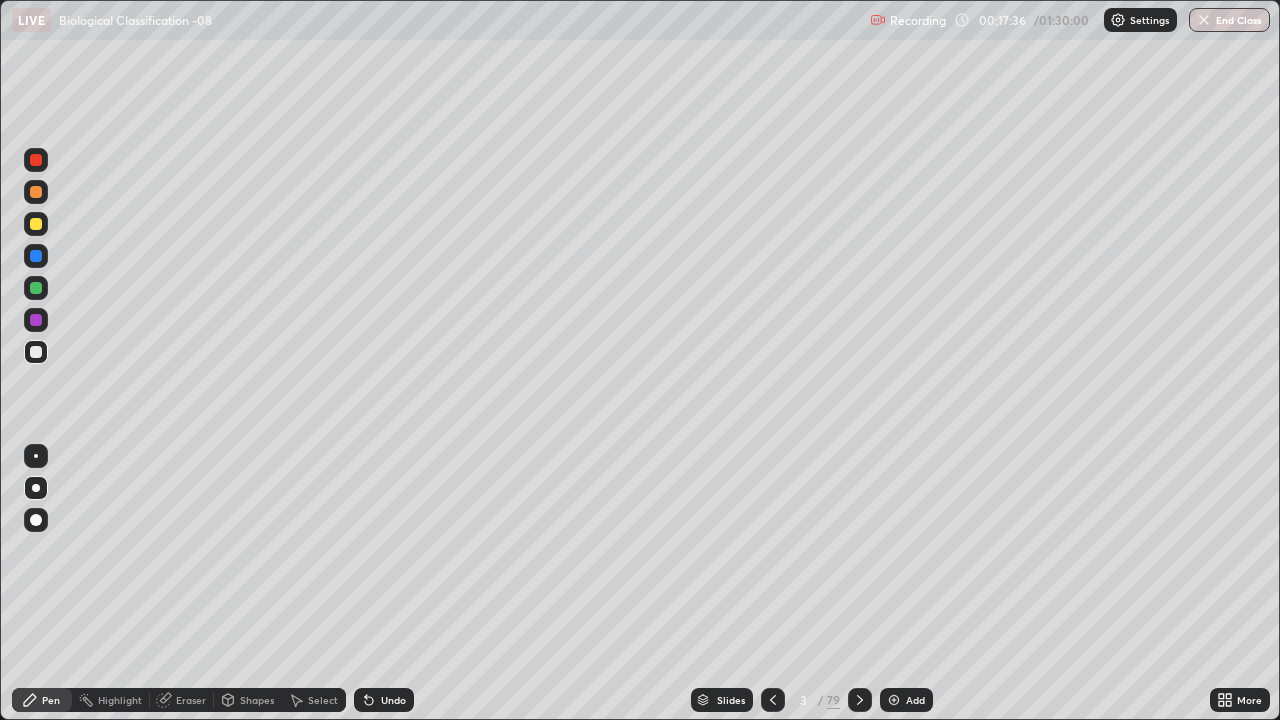 click 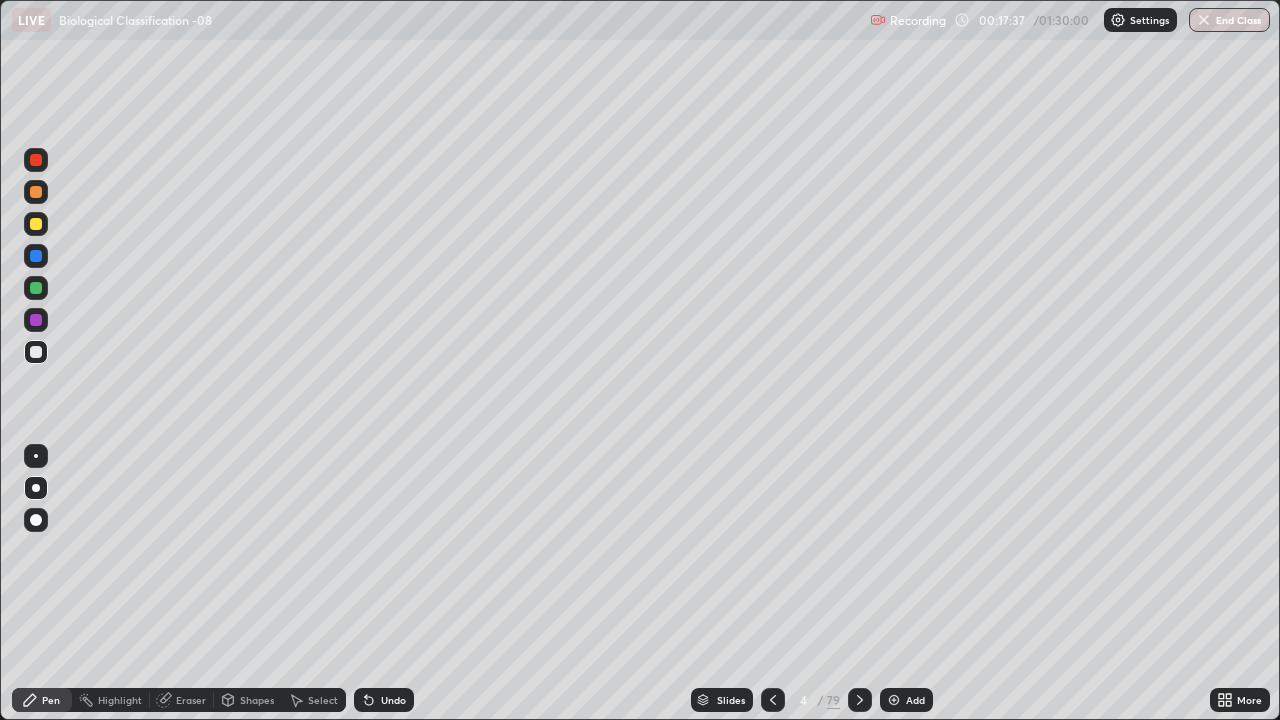 click on "Slides" at bounding box center (722, 700) 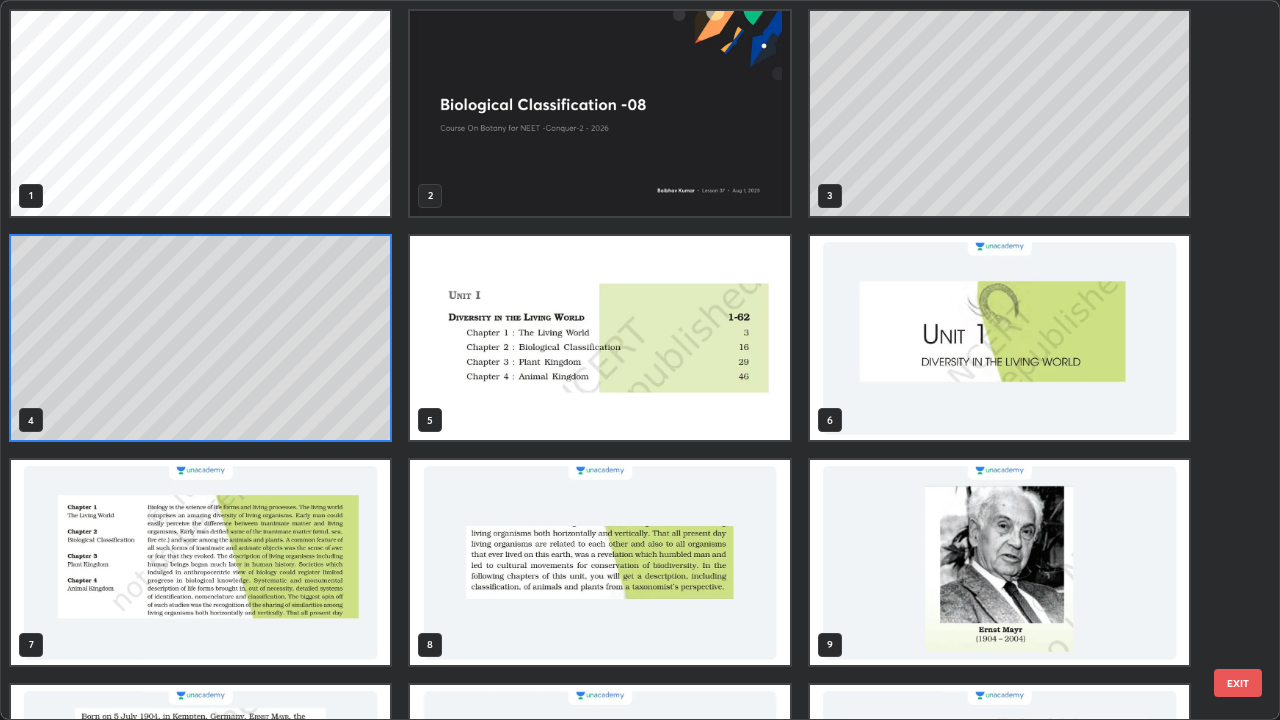 scroll, scrollTop: 7, scrollLeft: 11, axis: both 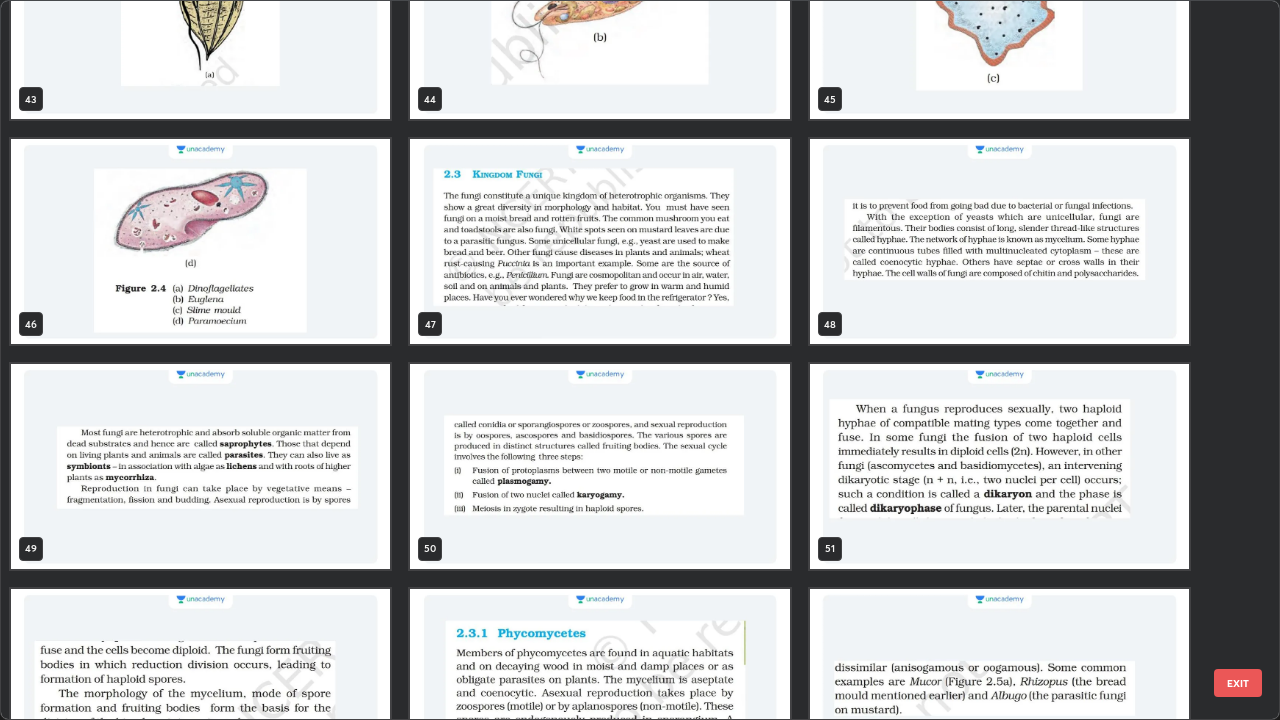 click at bounding box center (599, 241) 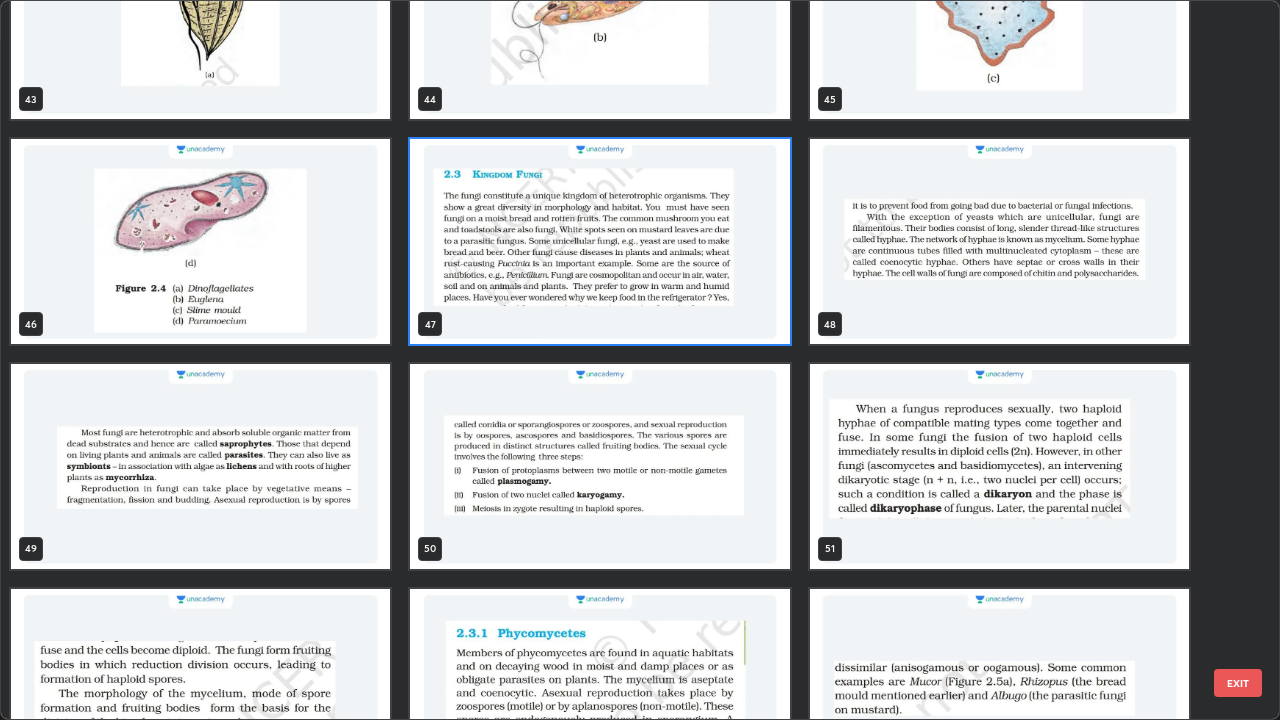 click at bounding box center [599, 241] 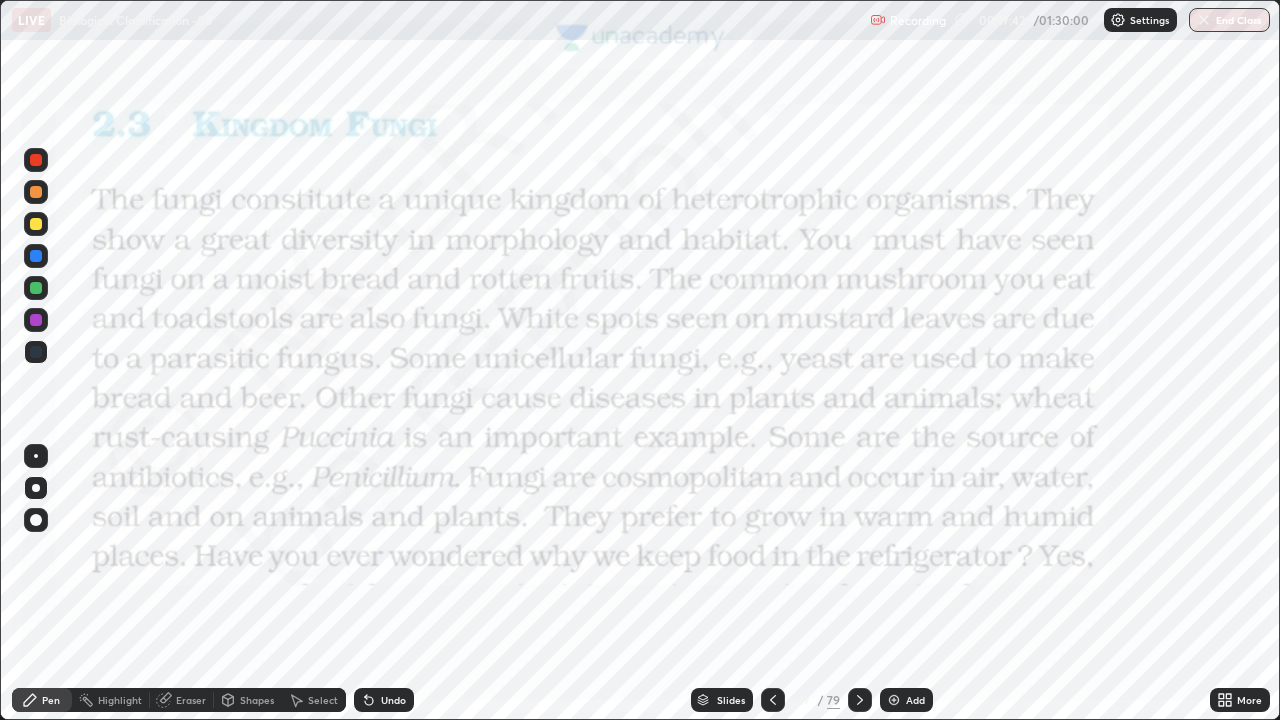 click on "Shapes" at bounding box center [257, 700] 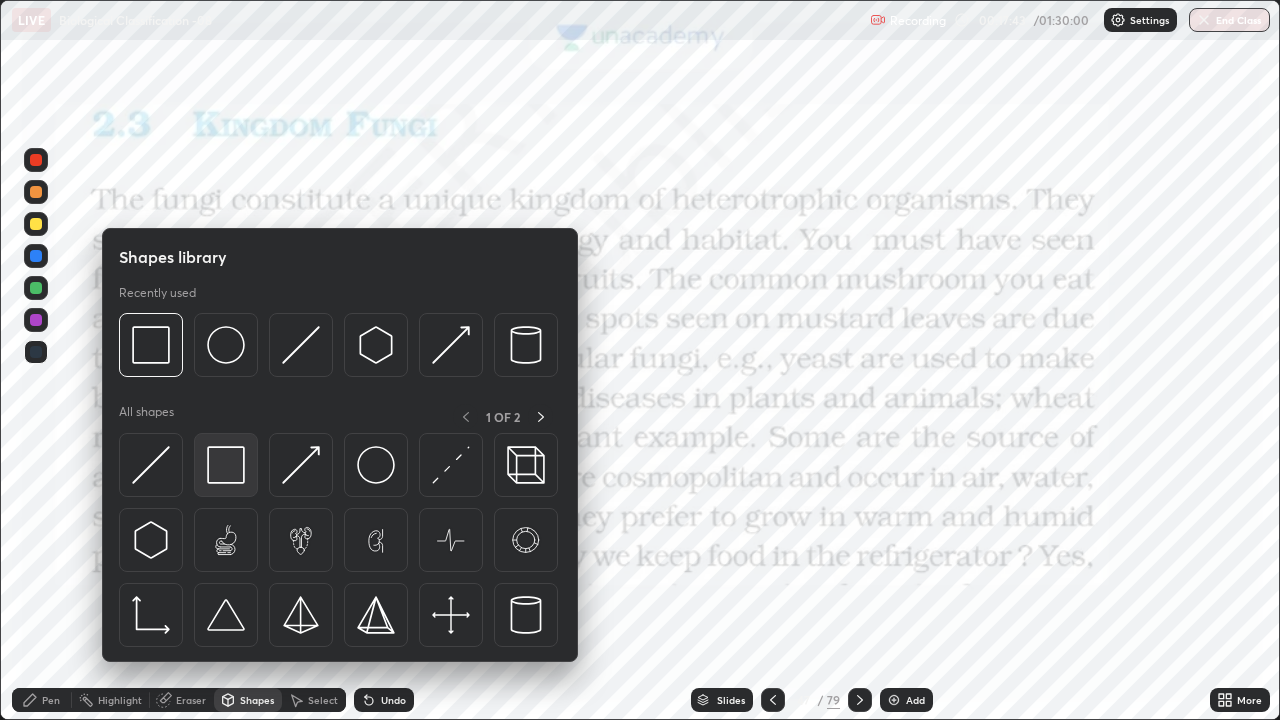 click at bounding box center [226, 465] 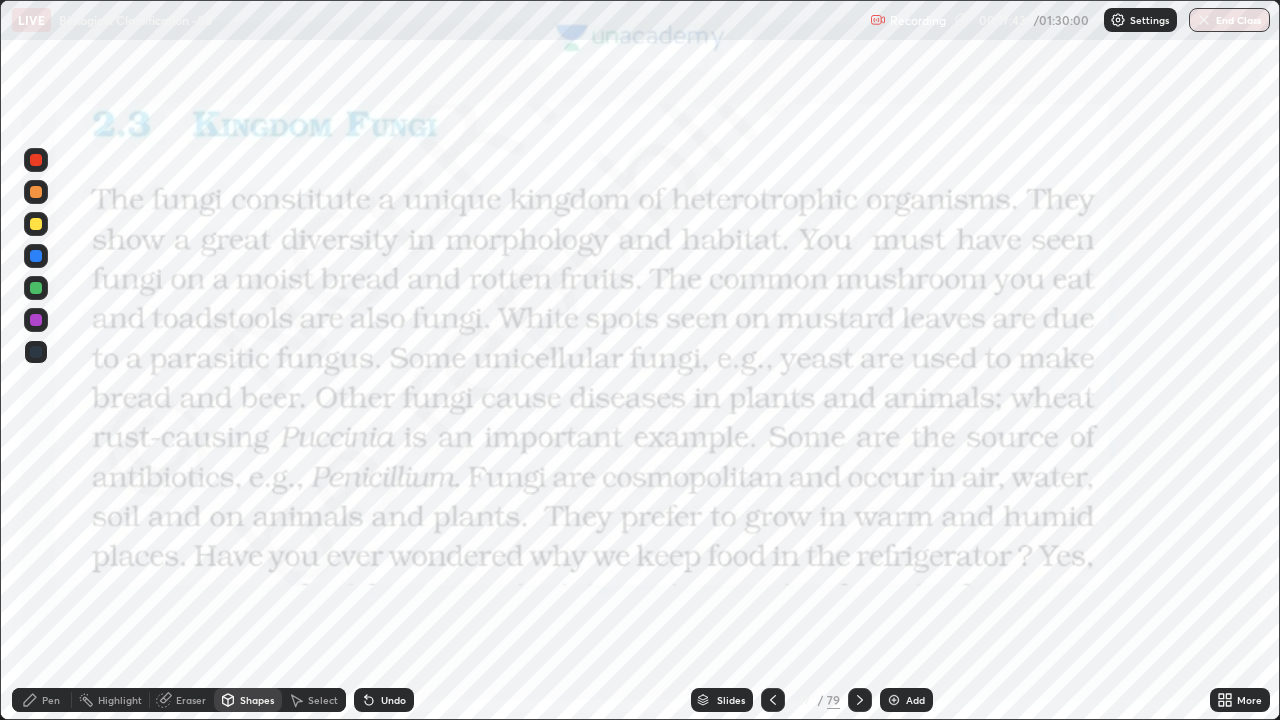 click at bounding box center (36, 160) 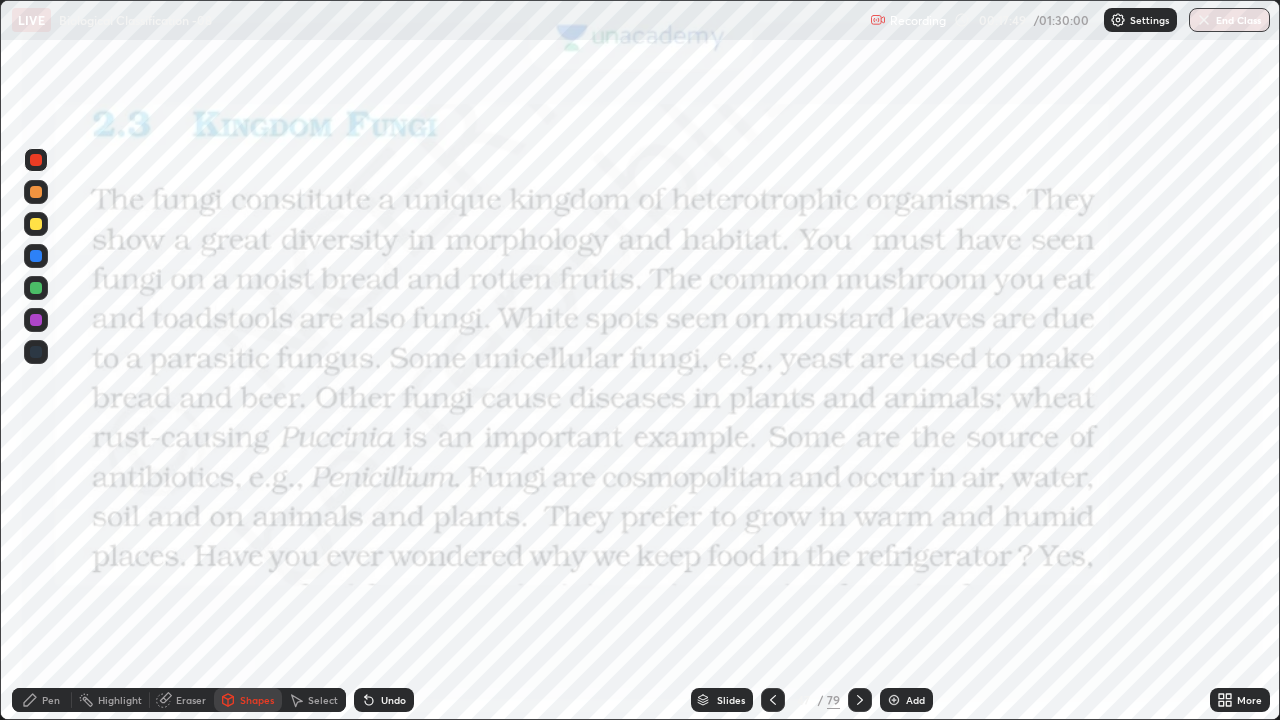 click on "Pen" at bounding box center (51, 700) 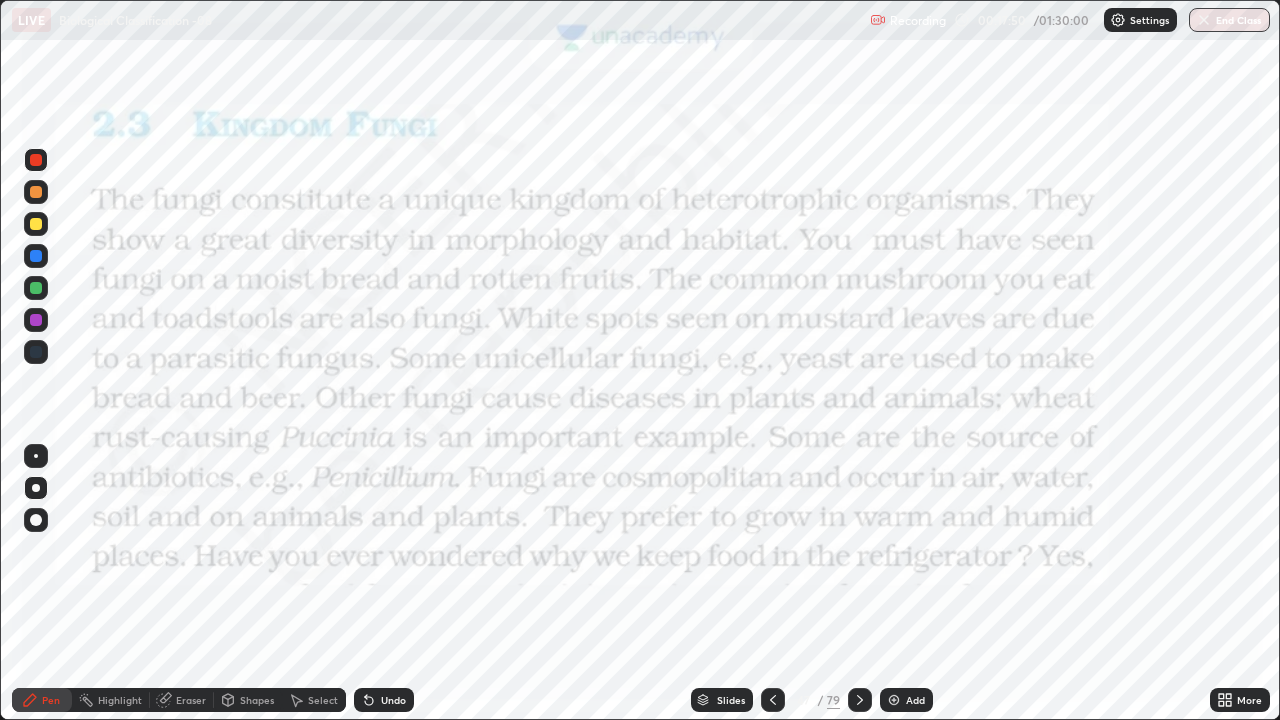 click at bounding box center (36, 352) 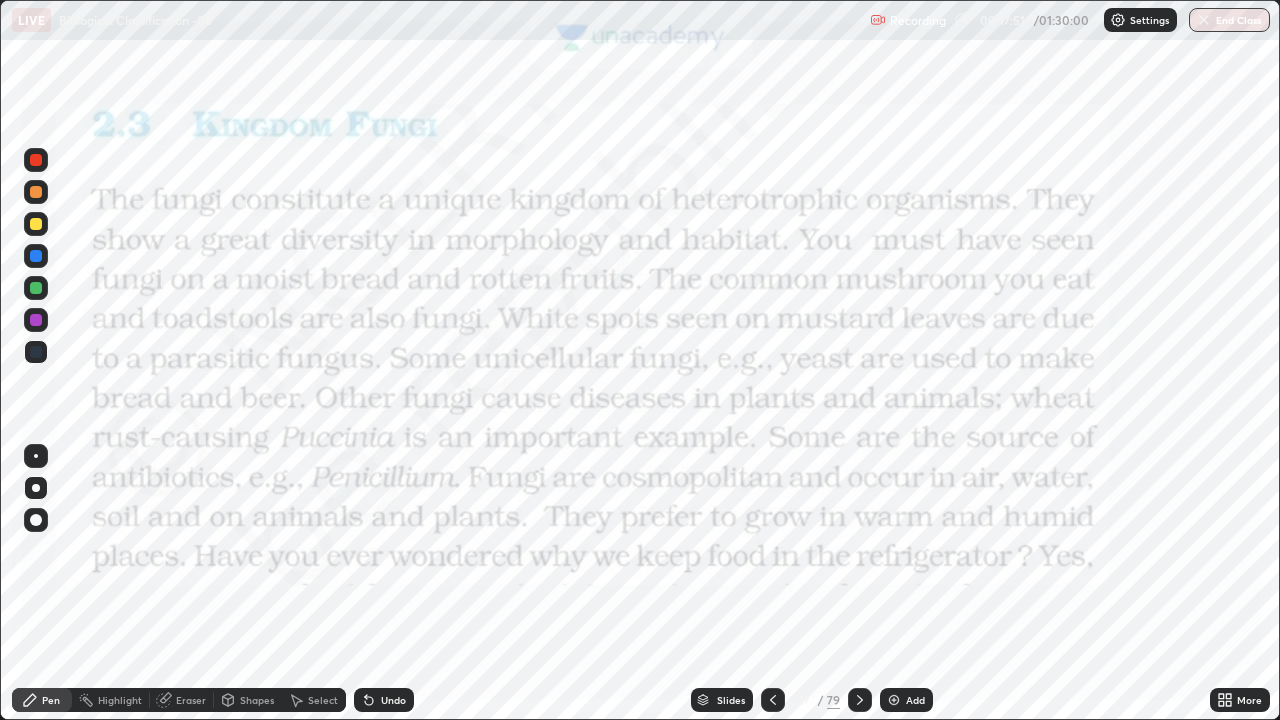 click at bounding box center (36, 160) 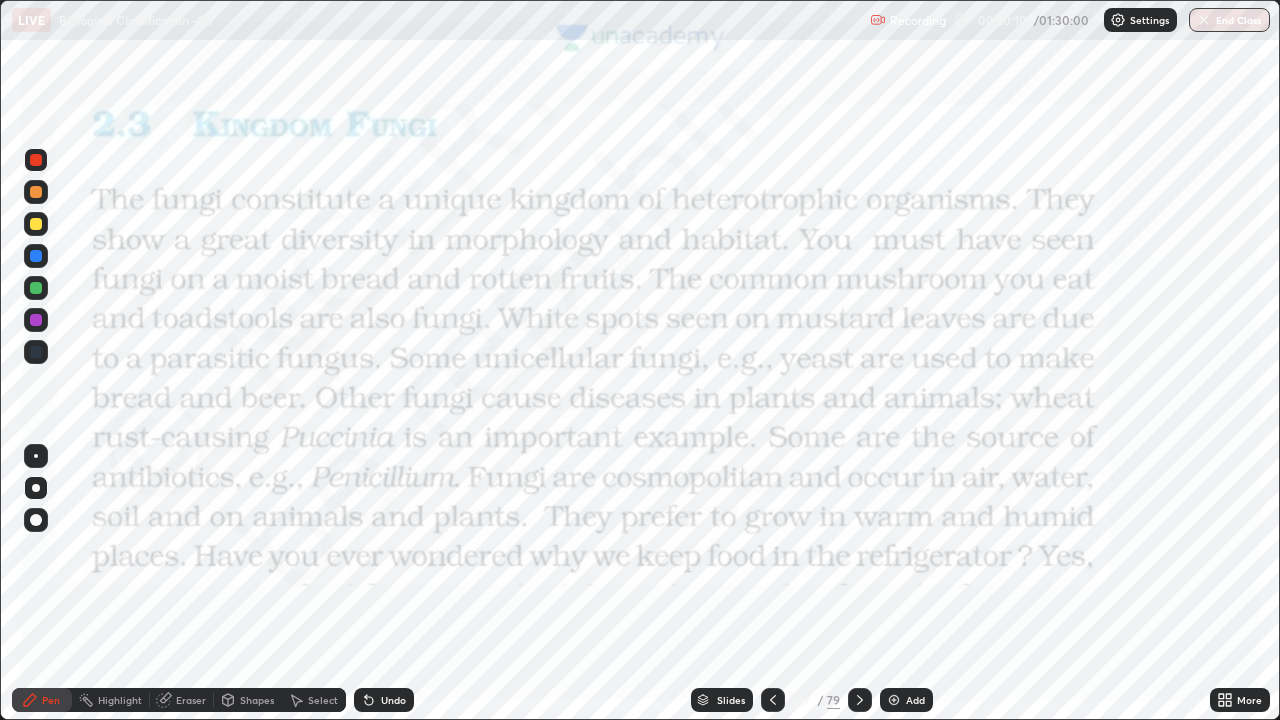 click at bounding box center [36, 160] 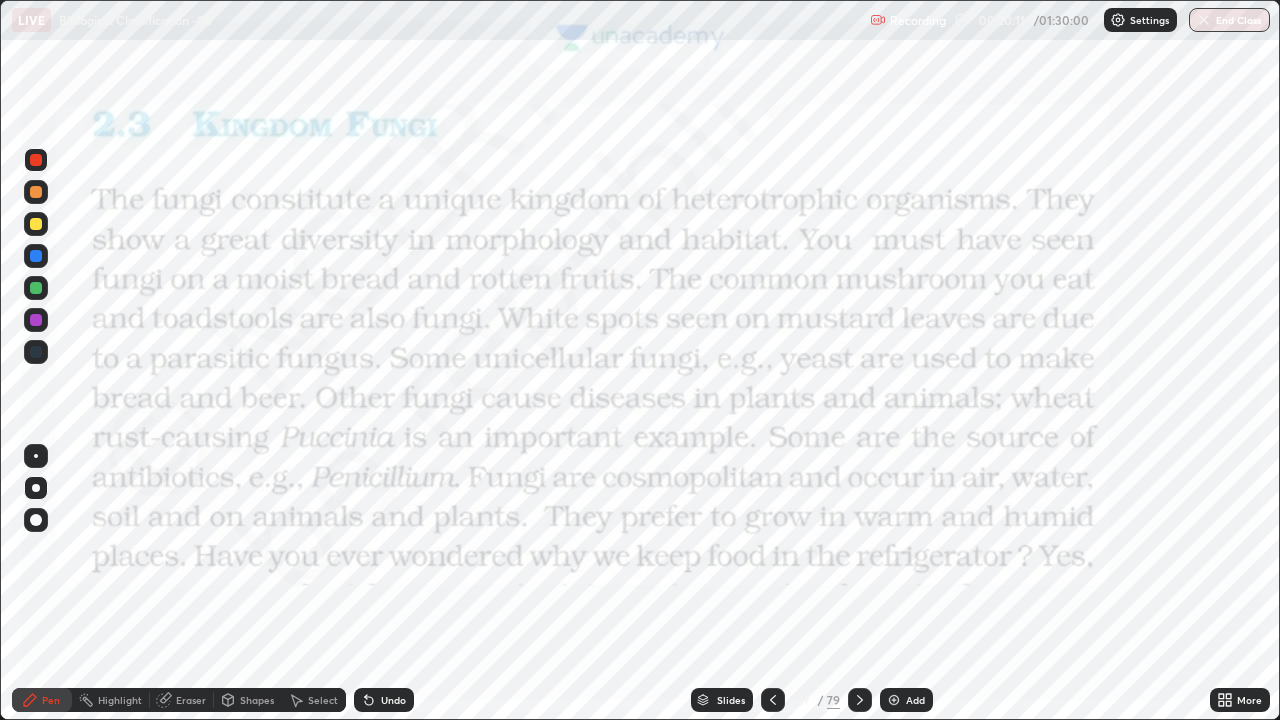 click on "Shapes" at bounding box center (257, 700) 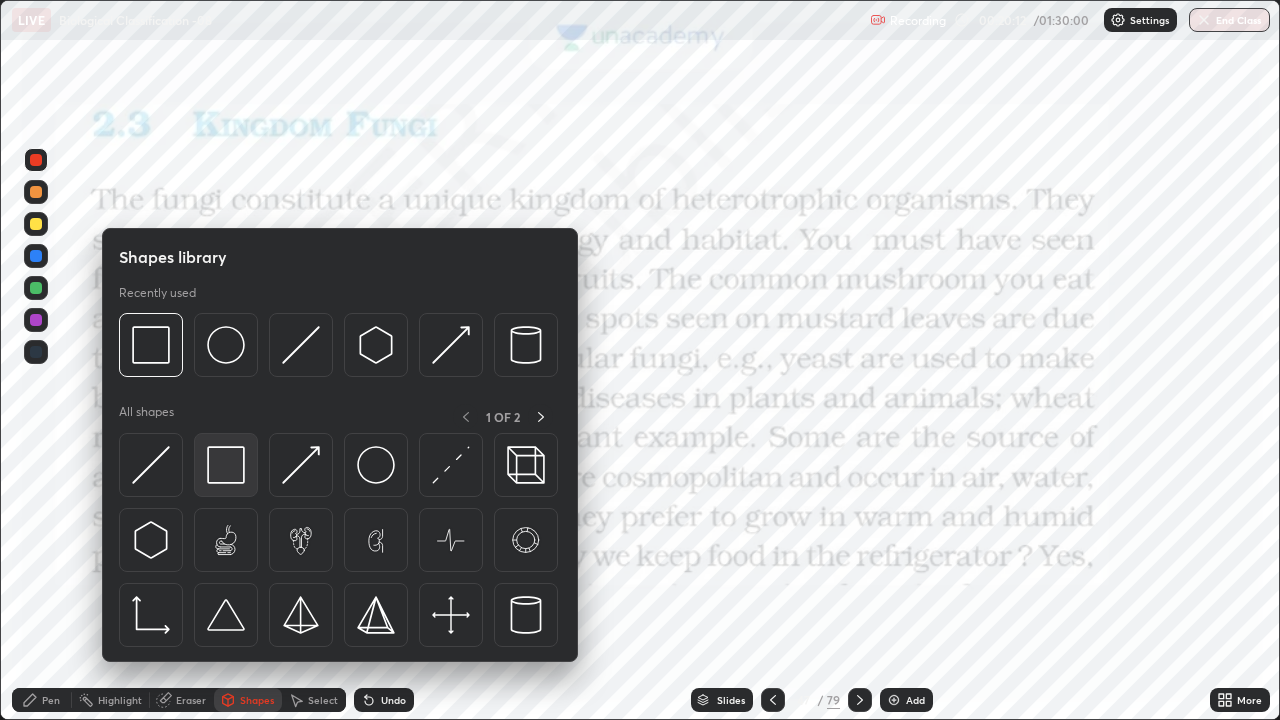 click at bounding box center [226, 465] 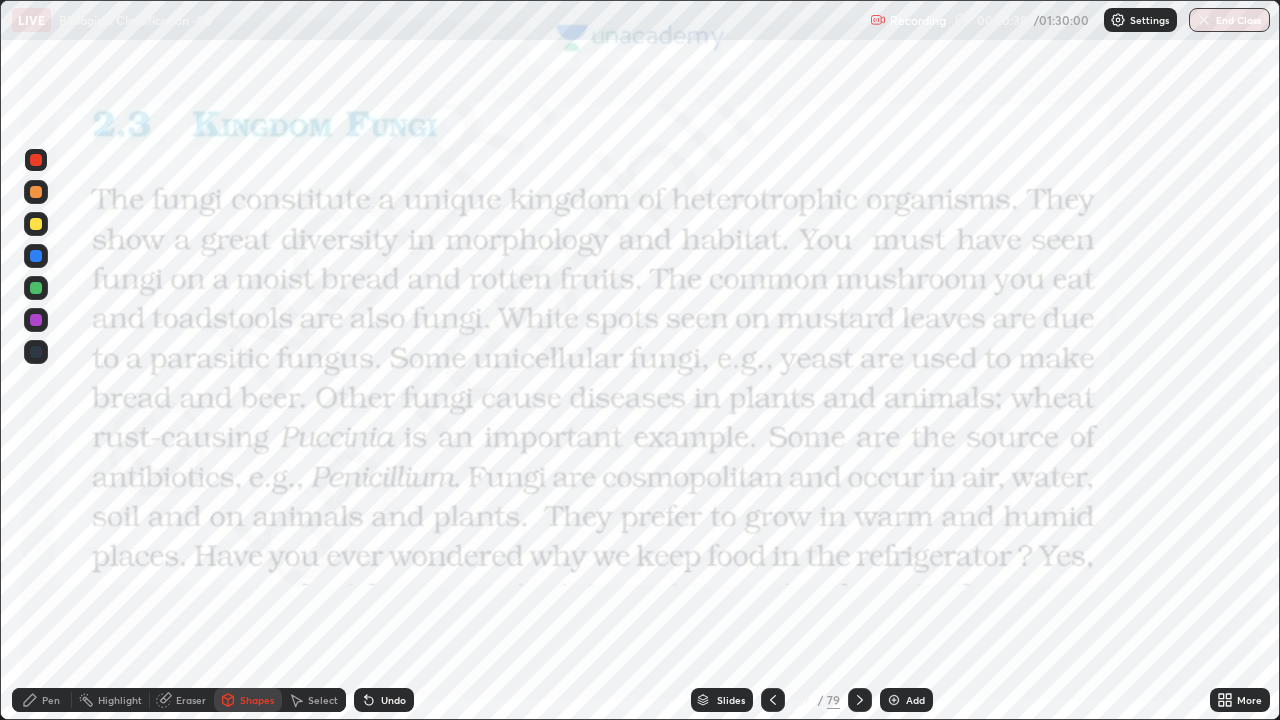 click 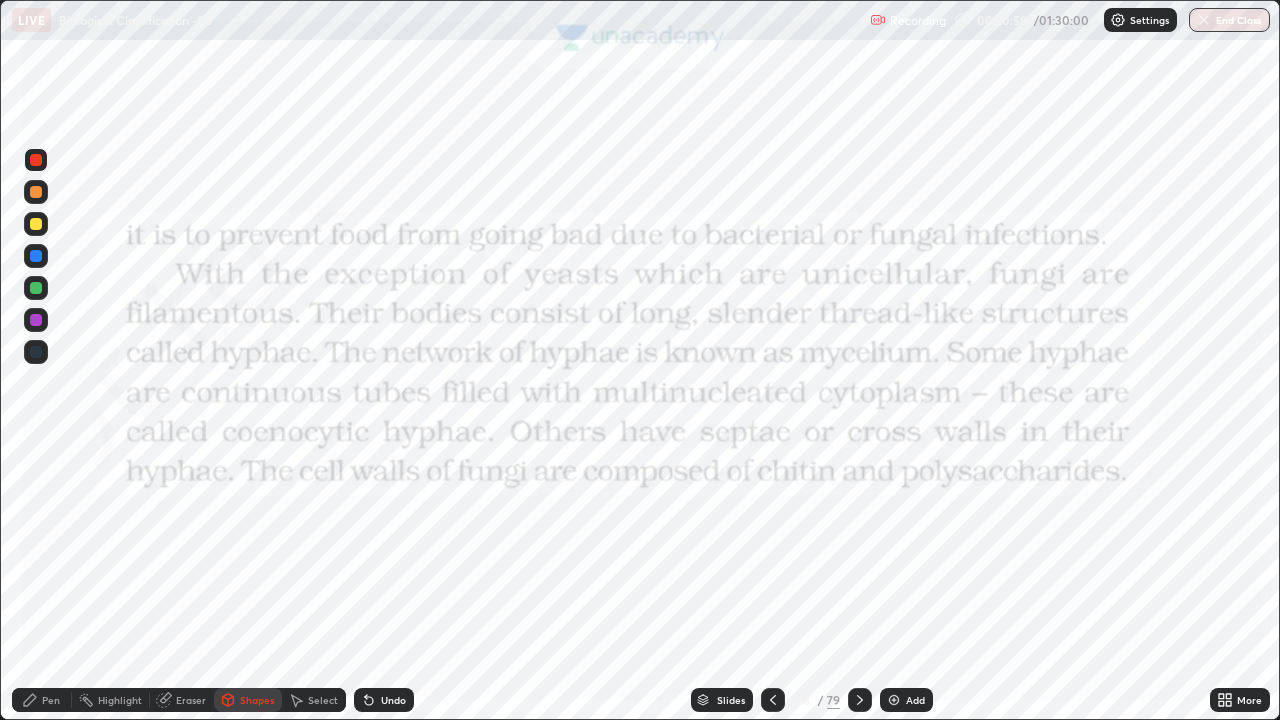 click on "Pen" at bounding box center [51, 700] 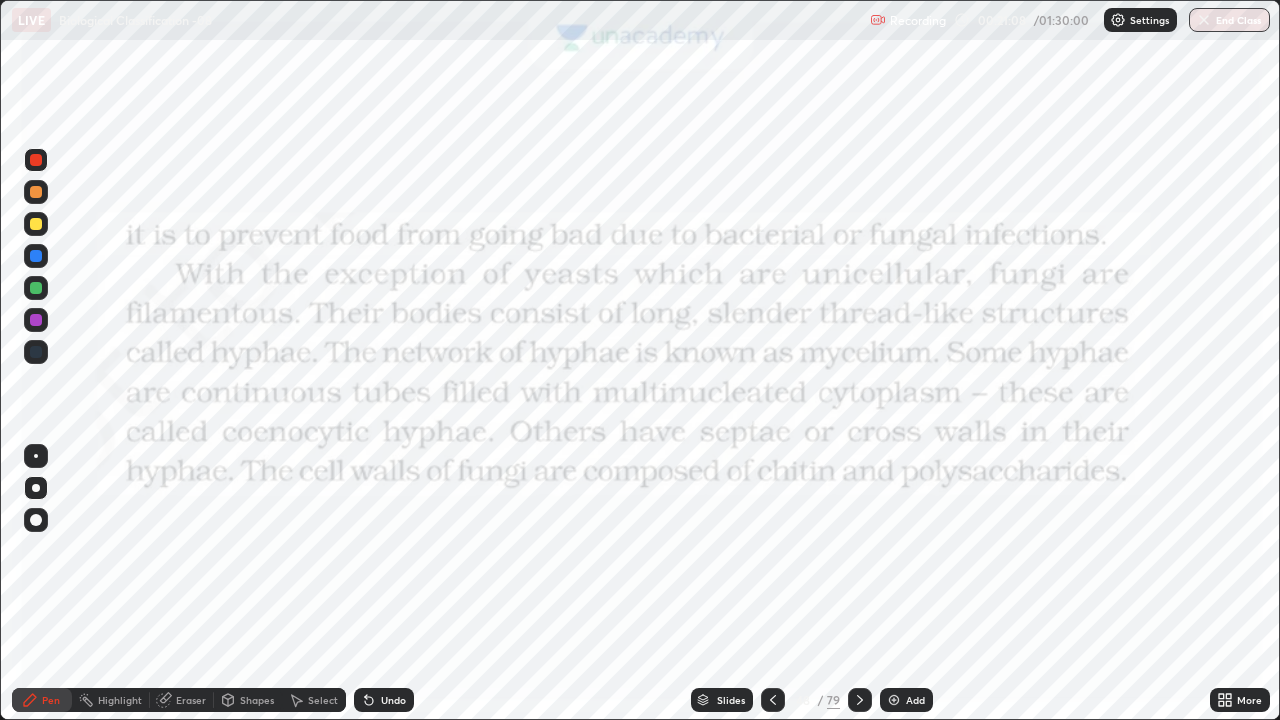 click 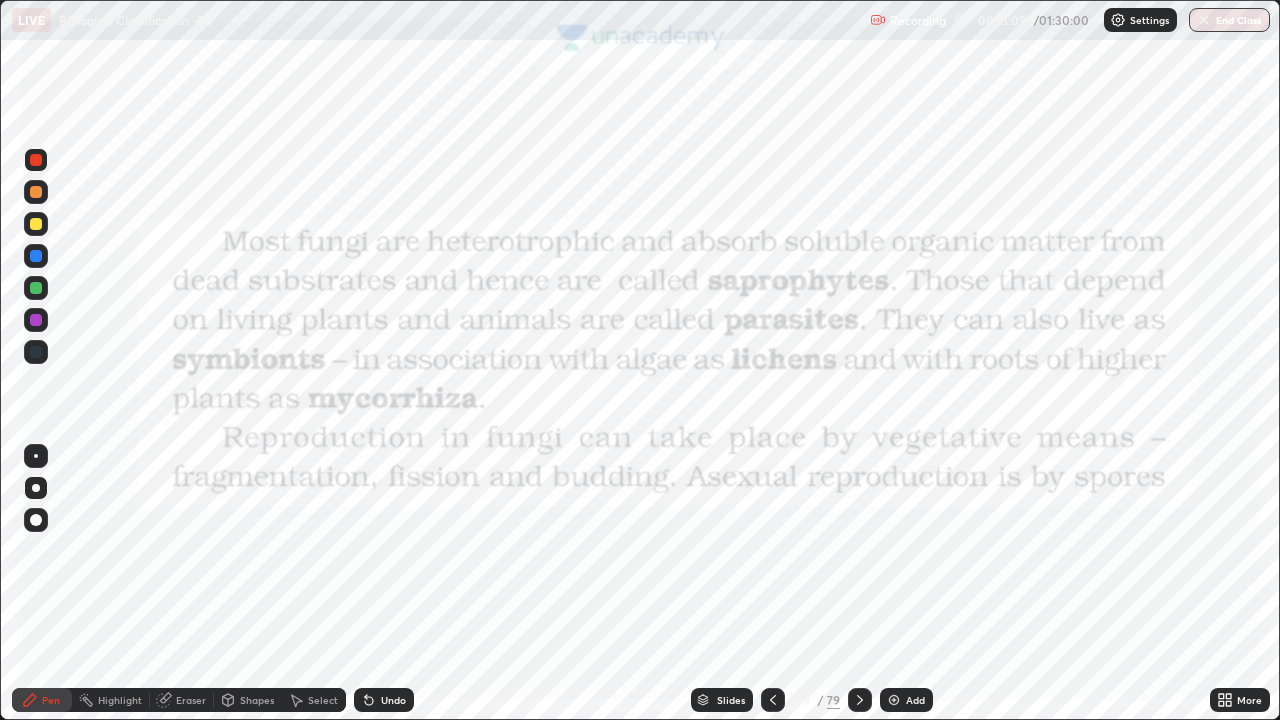 click 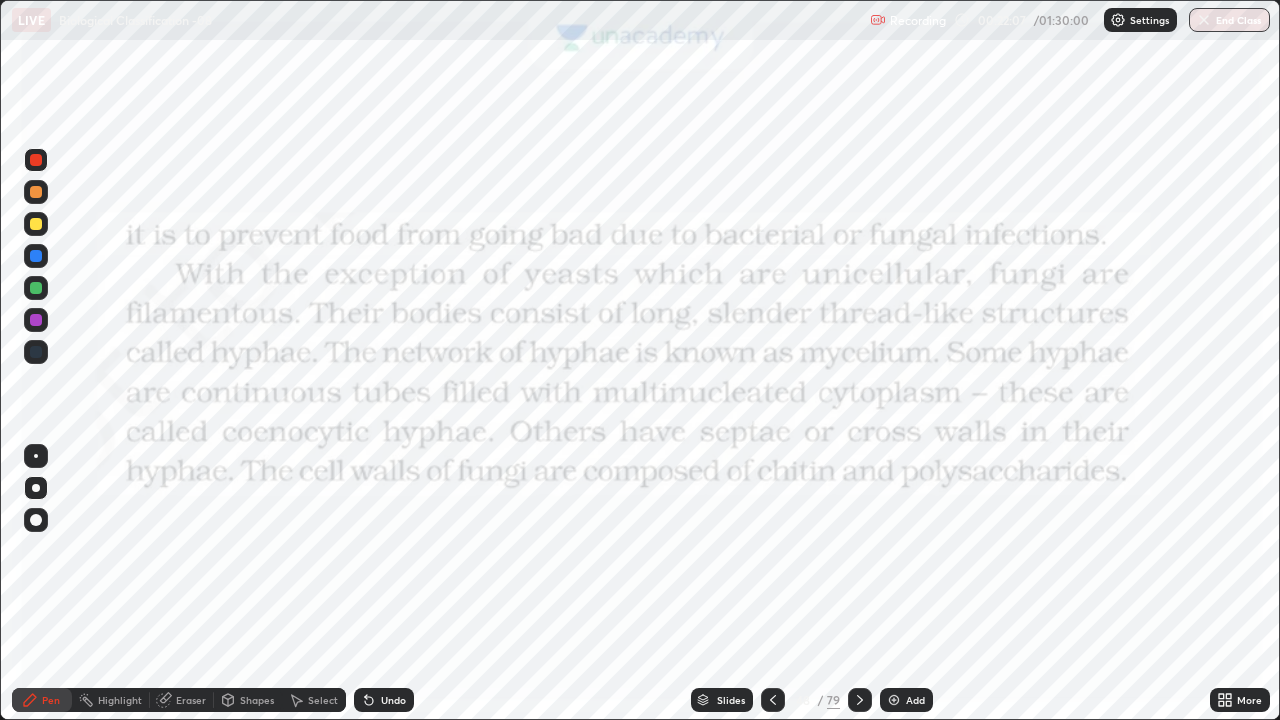 click 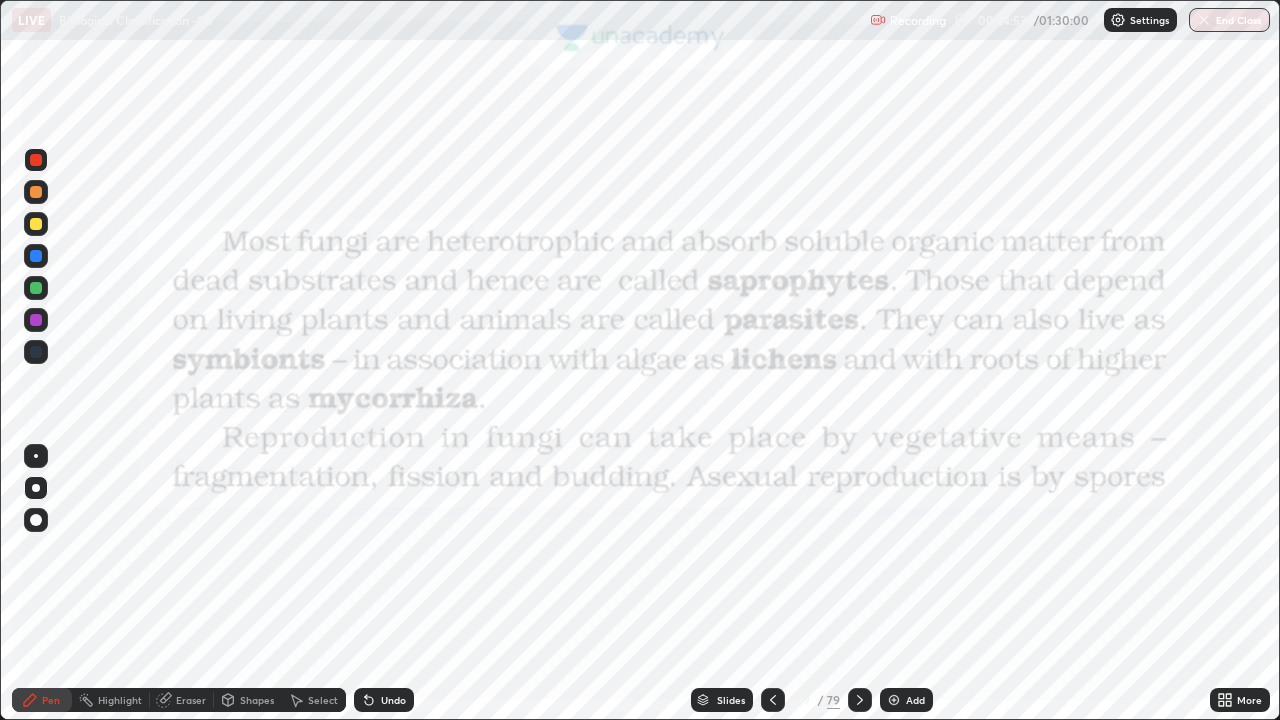 click 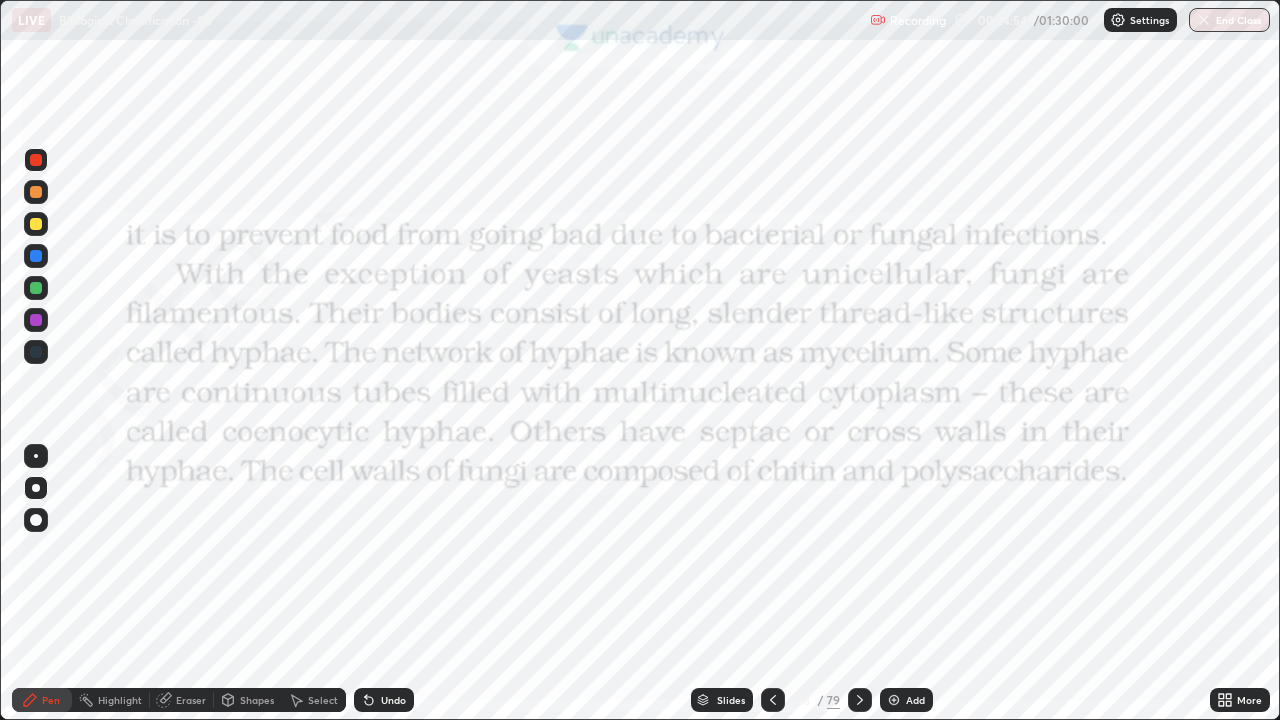 click 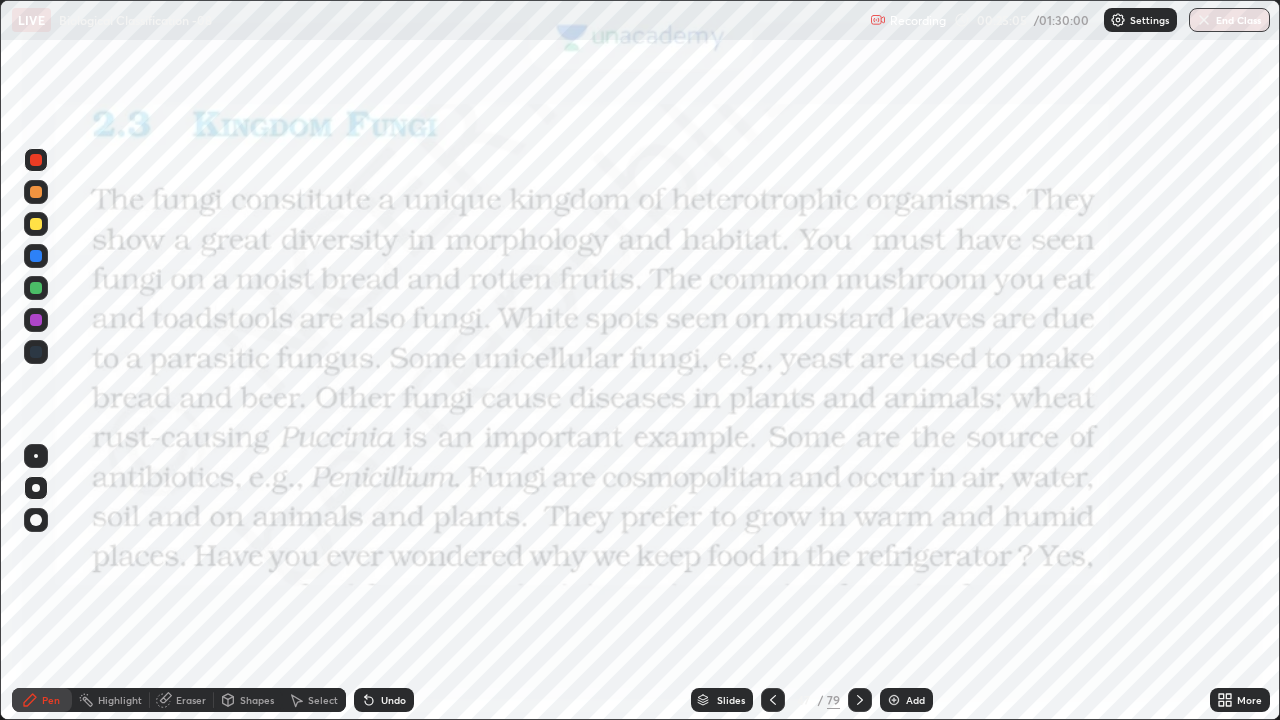 click 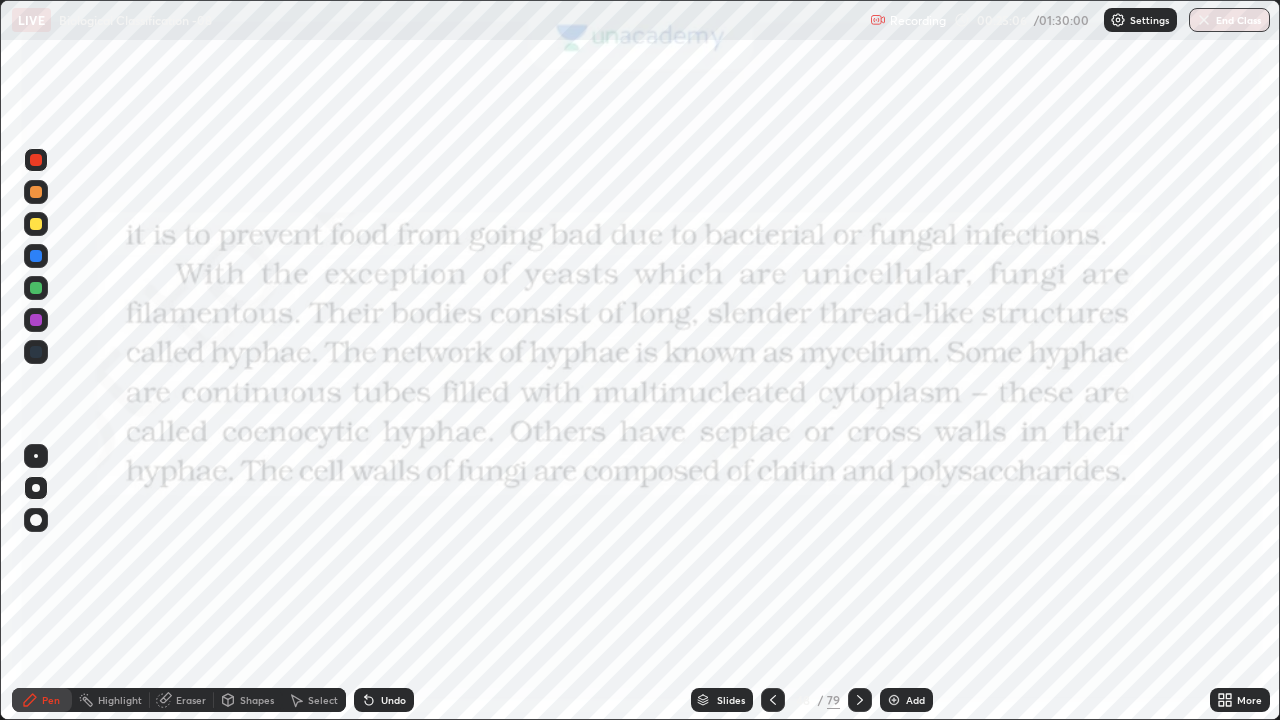 click 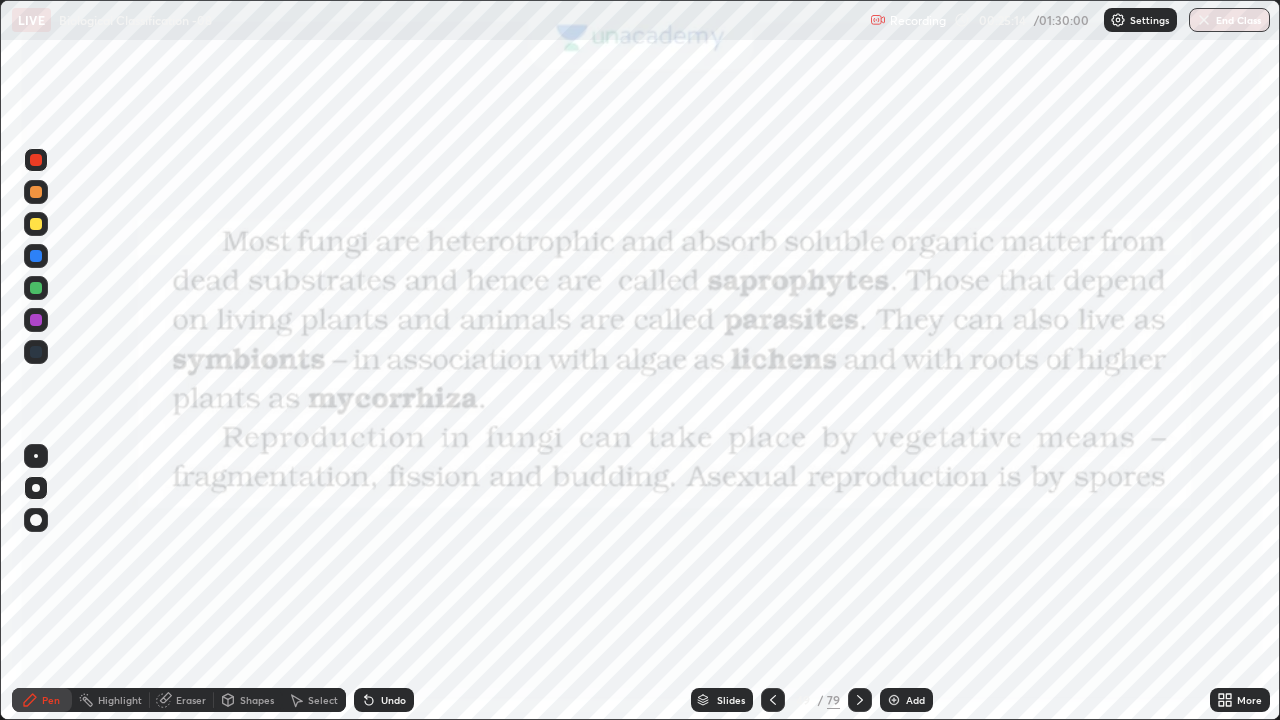 click at bounding box center (773, 700) 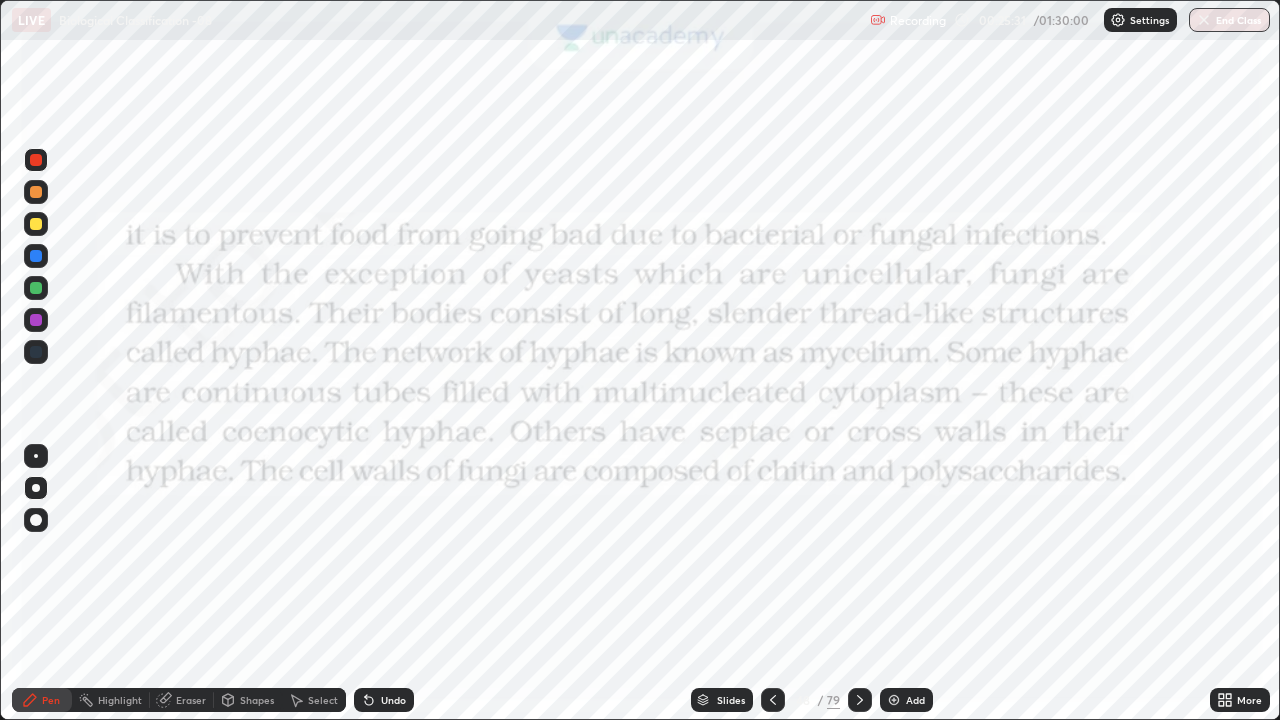 click 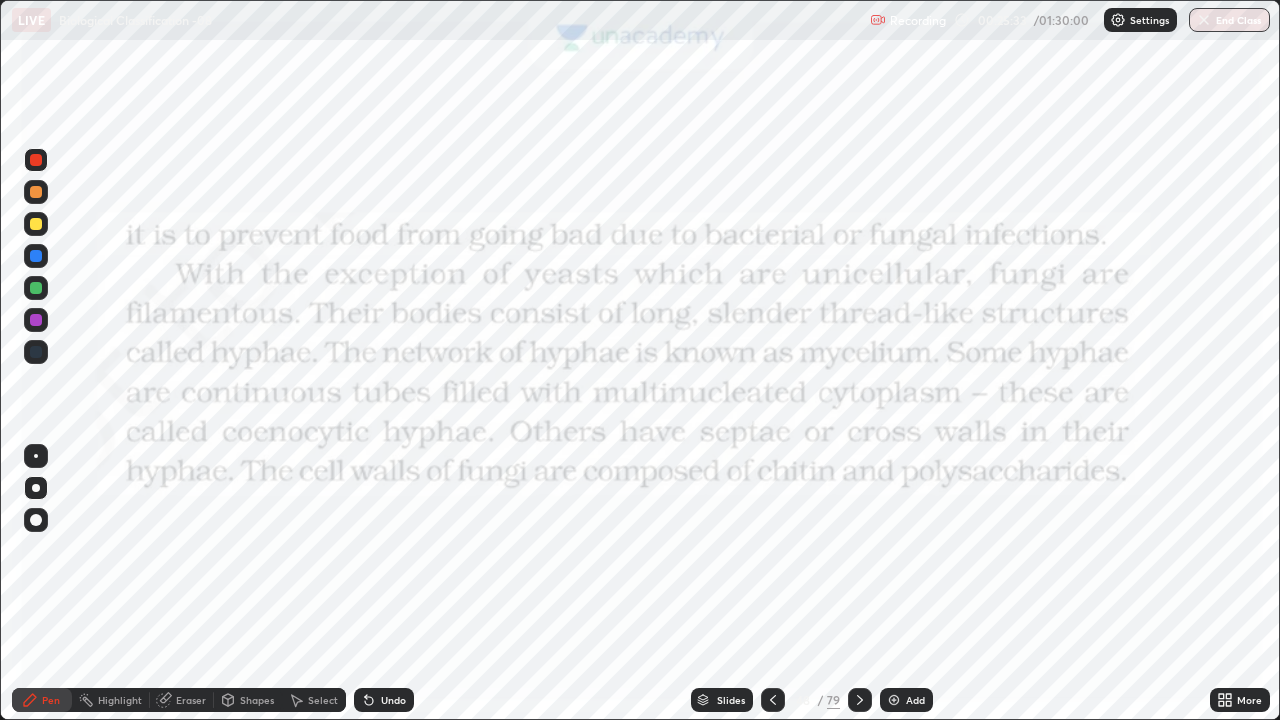 click 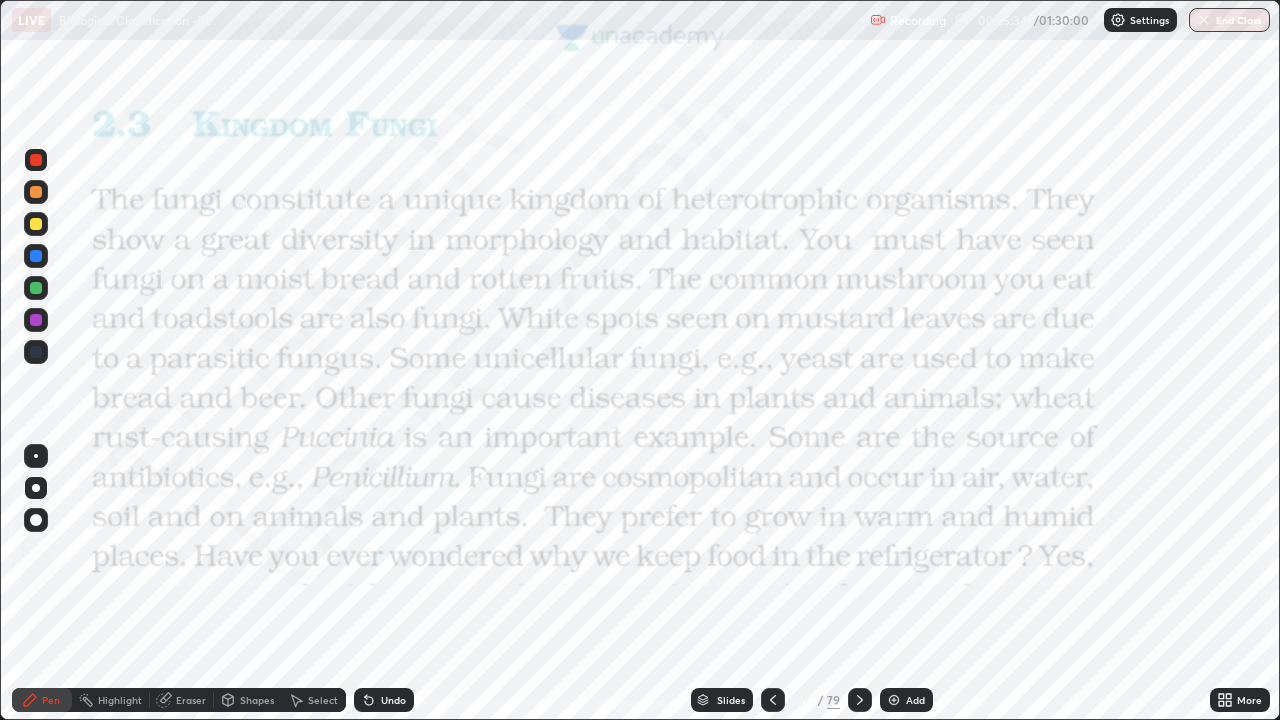 click 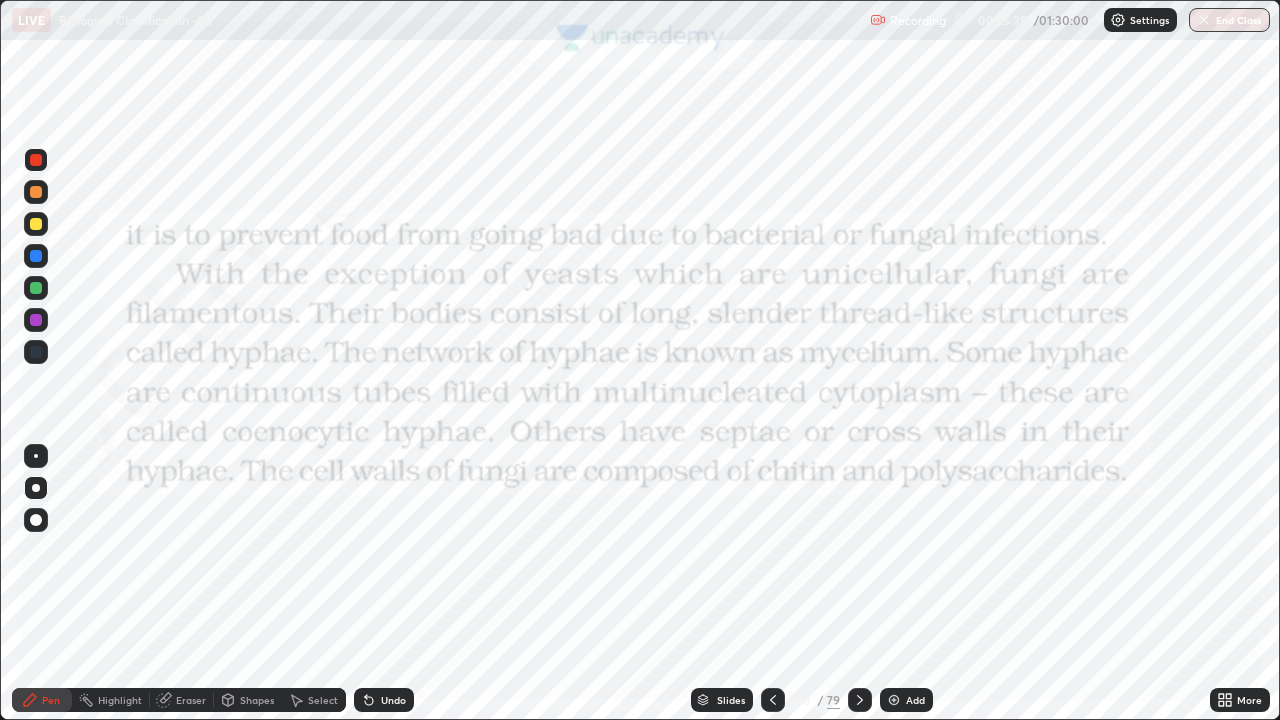 click at bounding box center [860, 700] 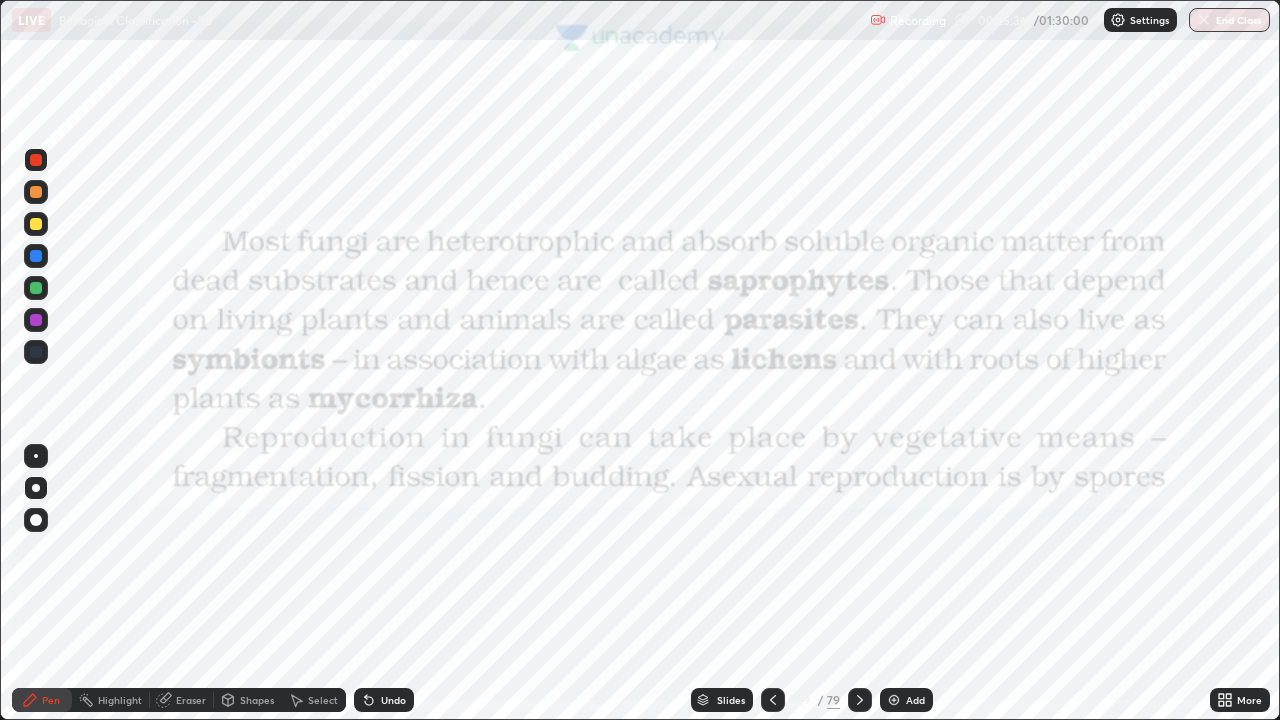 click at bounding box center [860, 700] 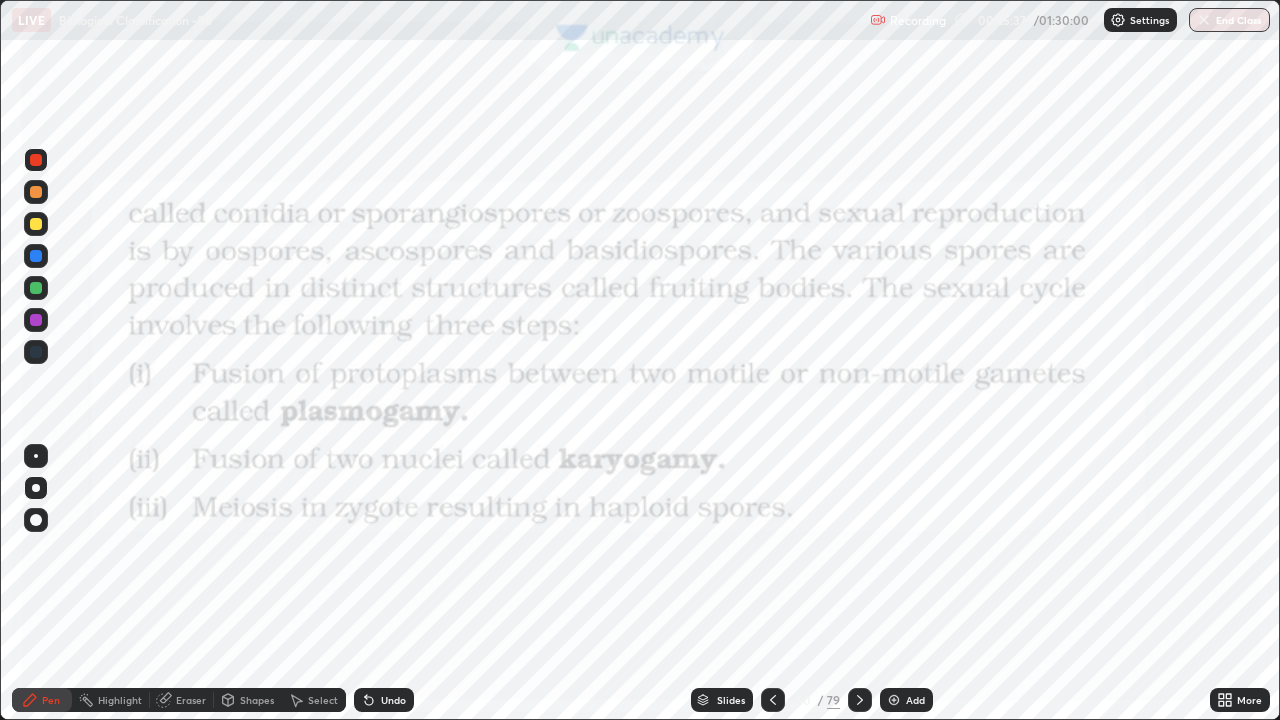 click 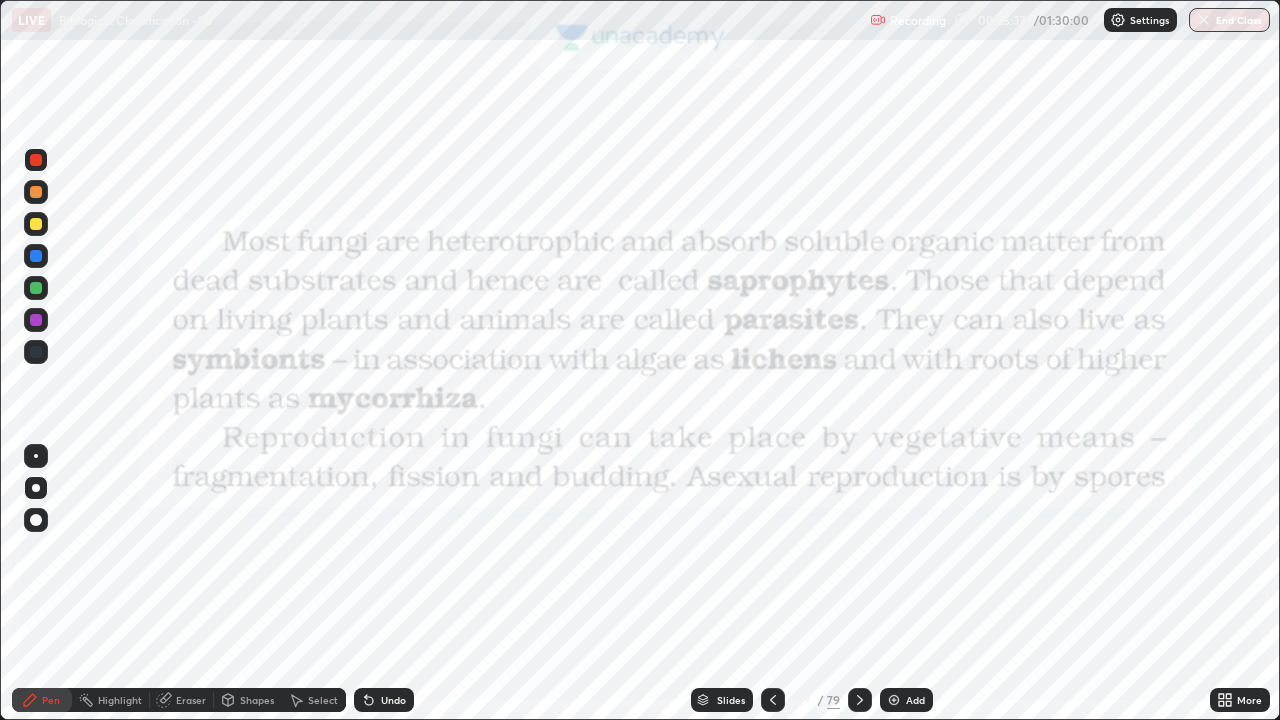 click 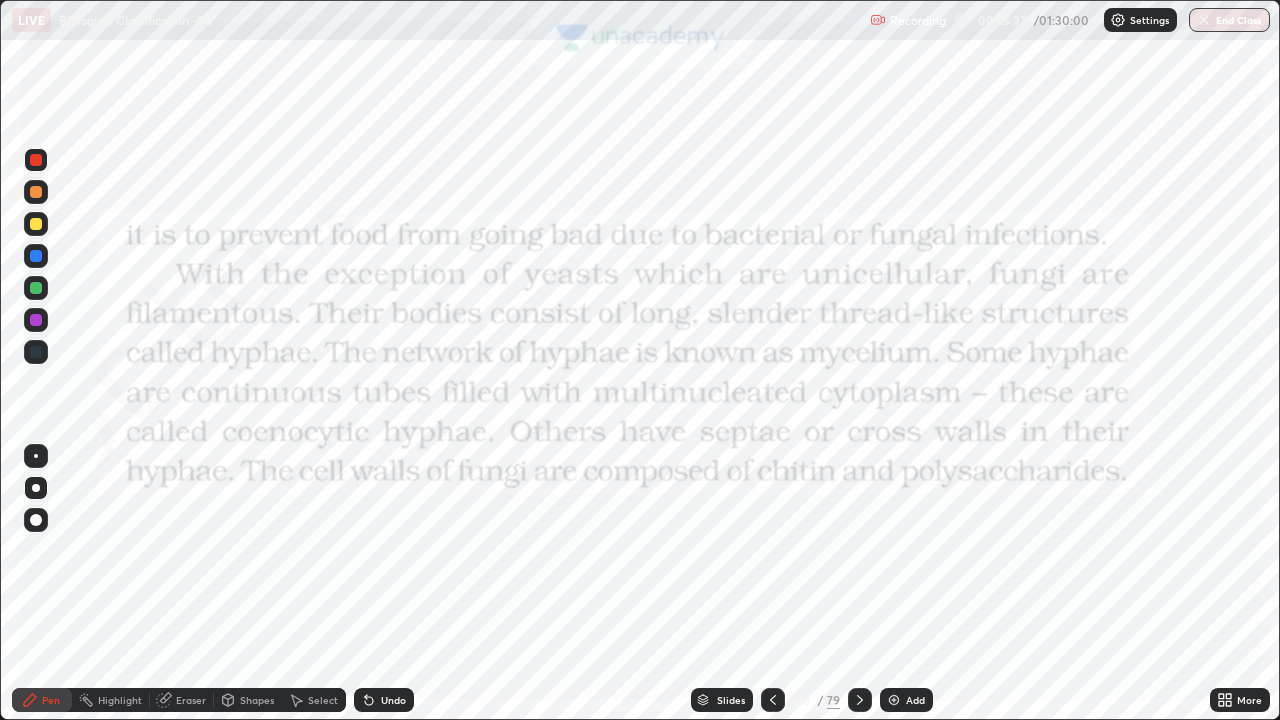 click 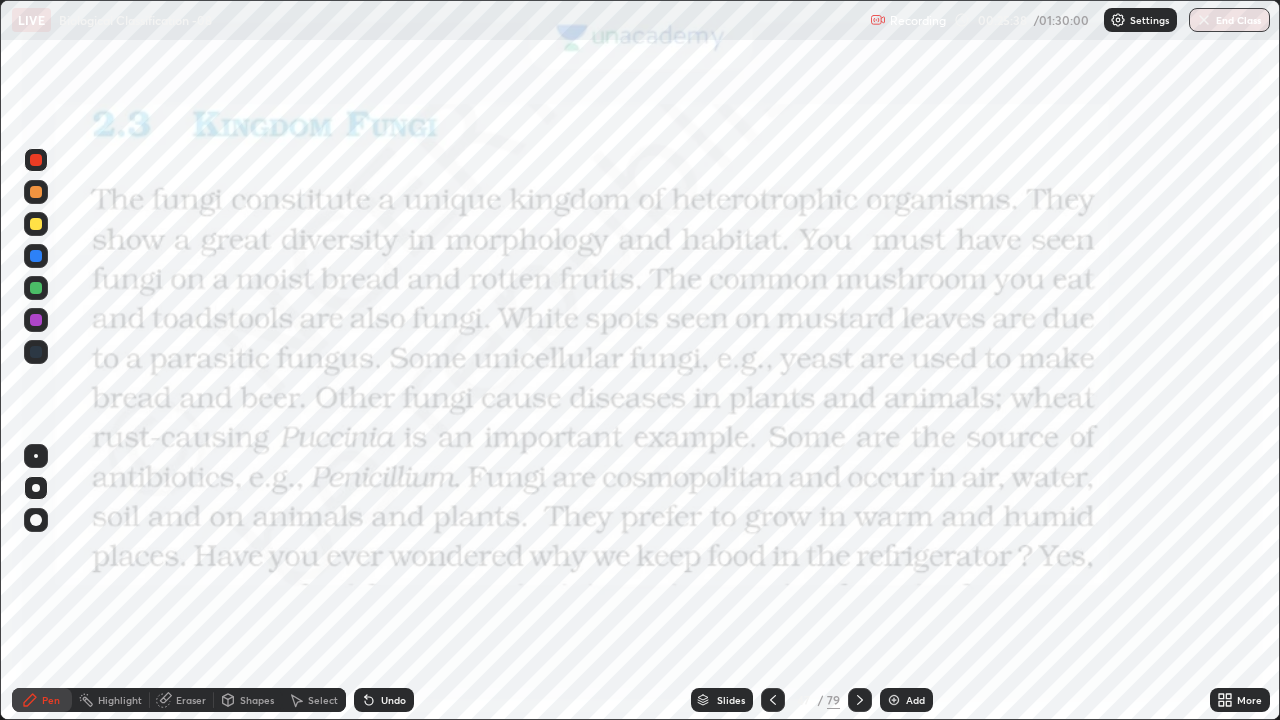 click on "Add" at bounding box center (915, 700) 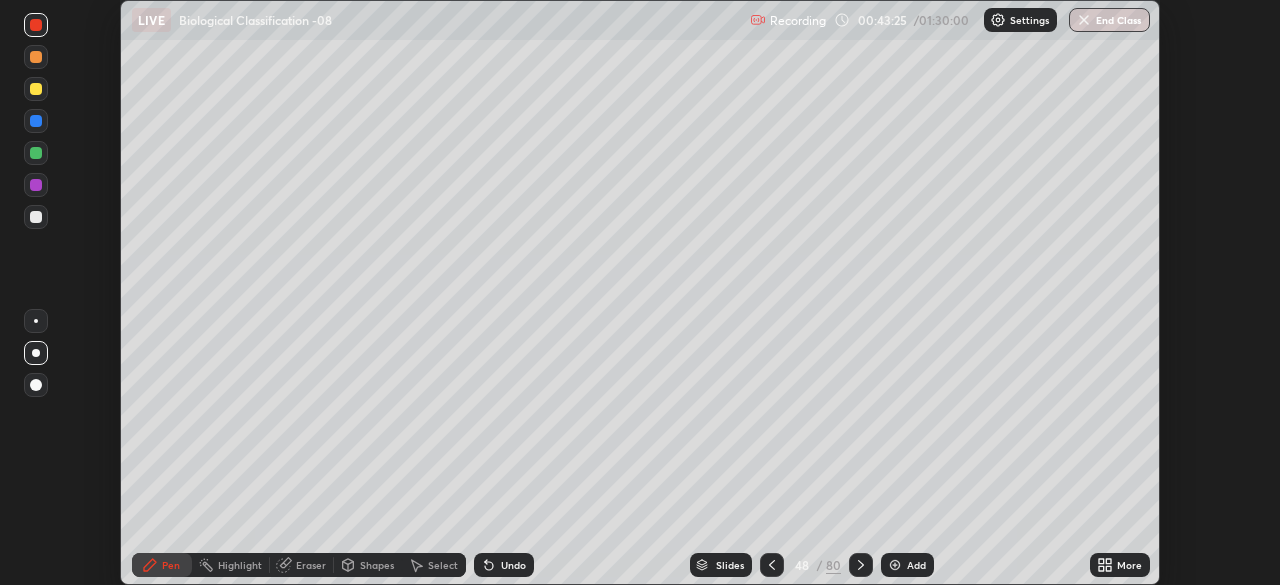 scroll, scrollTop: 0, scrollLeft: 0, axis: both 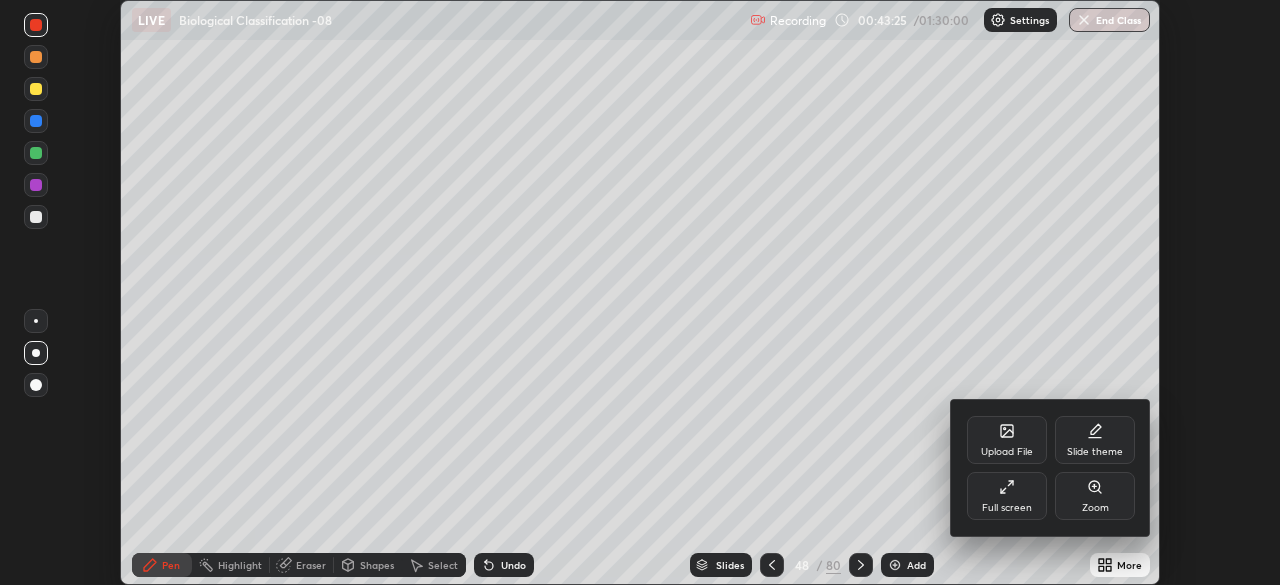 click on "Full screen" at bounding box center [1007, 508] 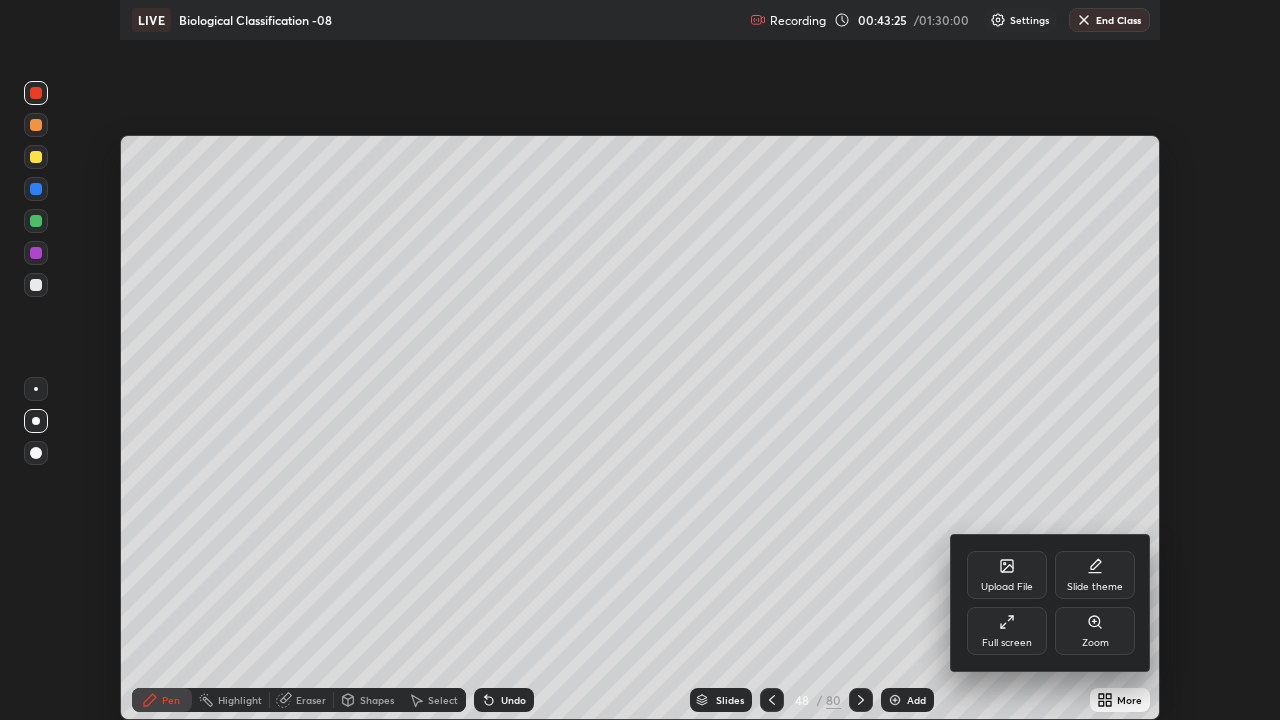 scroll, scrollTop: 99280, scrollLeft: 98720, axis: both 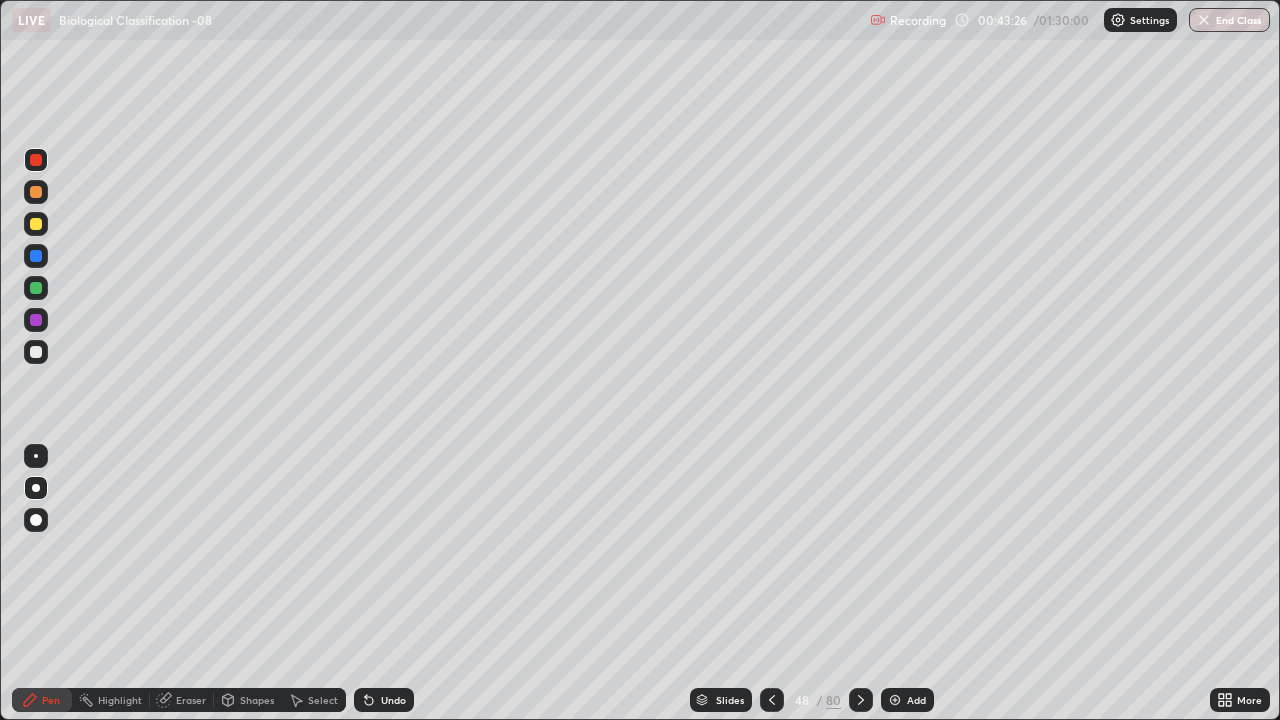click on "Settings" at bounding box center [1140, 20] 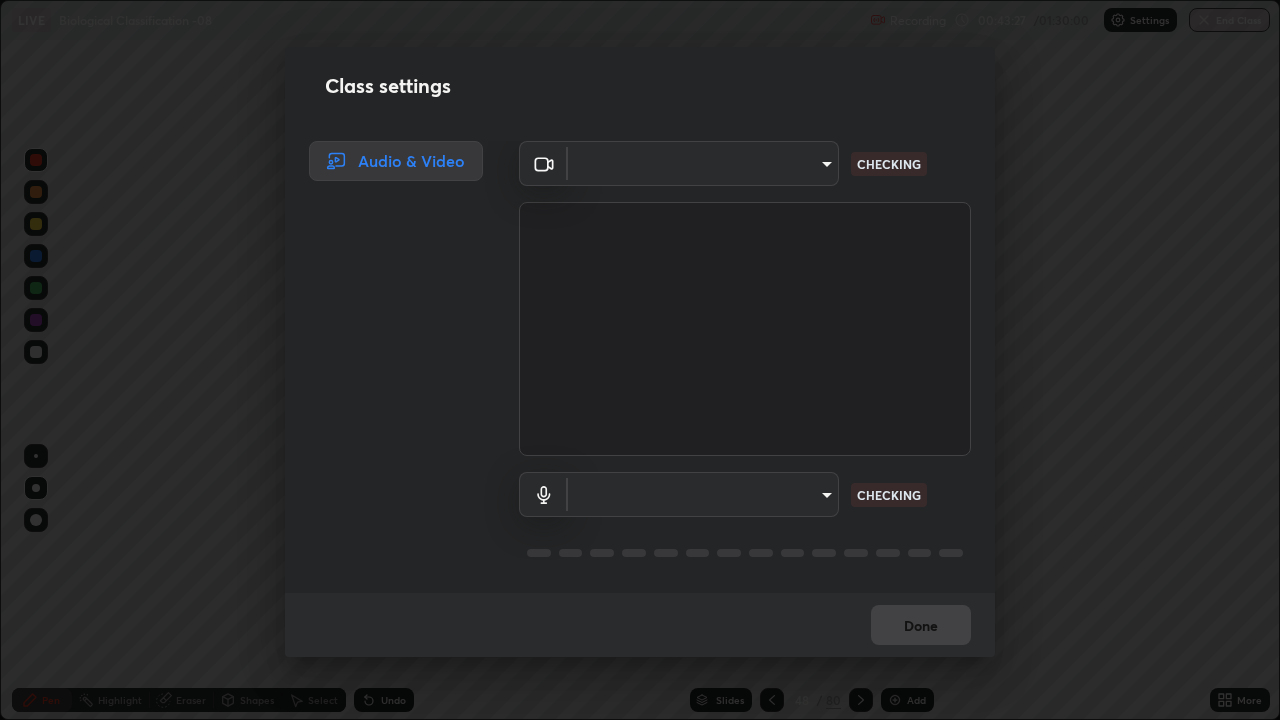 click on "Erase all LIVE Biological Classification -08 Recording 00:43:27 /  01:30:00 Settings End Class Setting up your live class Biological Classification -08 • L37 of Course On Botany for NEET -Conquer-2 - 2026 Baibhav Kumar Pen Highlight Eraser Shapes Select Undo Slides 48 / 80 Add More No doubts shared Encourage your learners to ask a doubt for better clarity Report an issue Reason for reporting Buffering Chat not working Audio - Video sync issue Educator video quality low ​ Attach an image Report Class settings Audio & Video ​ CHECKING ​ CHECKING Done" at bounding box center [640, 360] 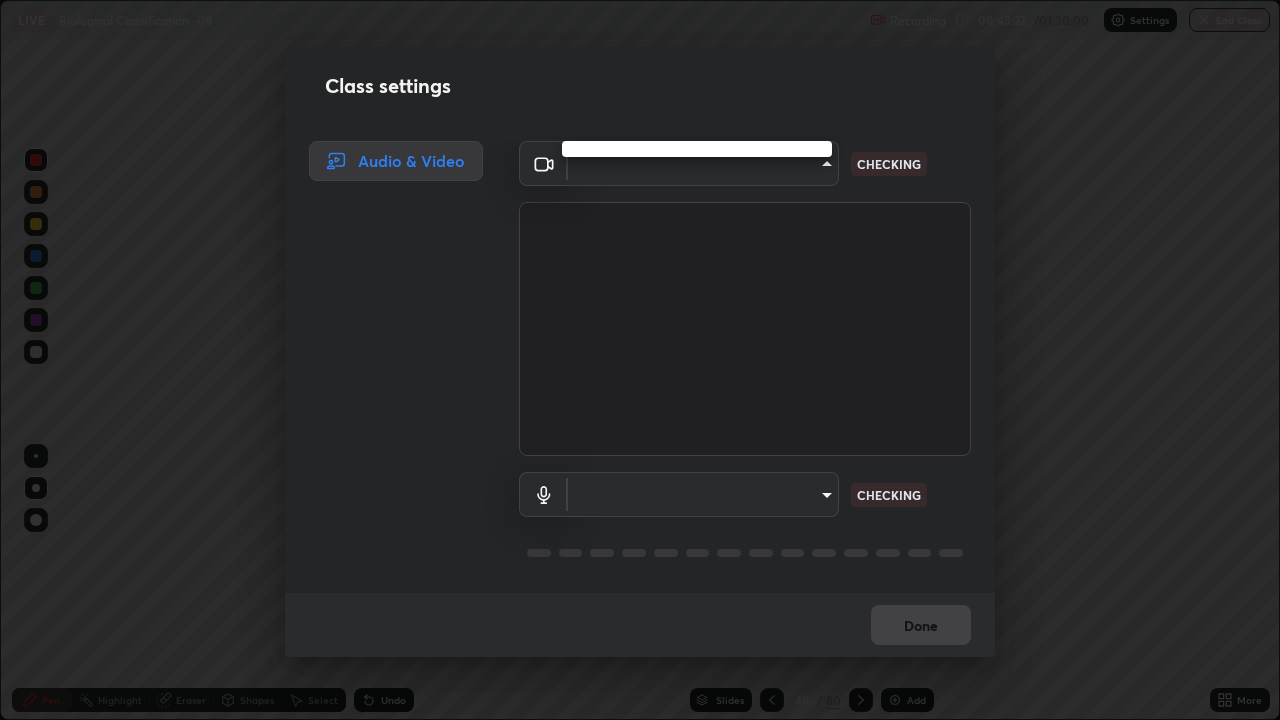 click at bounding box center (640, 360) 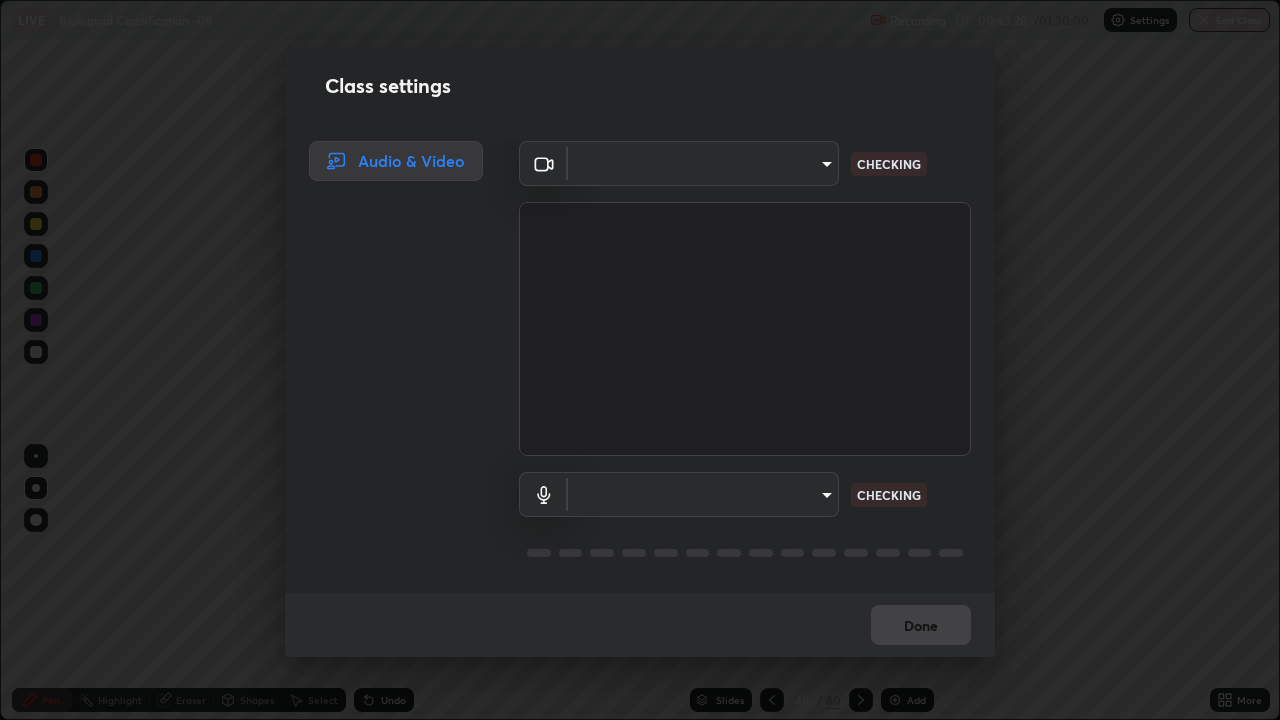 type on "ad23c5e1eec40c929e15baf649206283bee037f2ec2e6fc856d192bb2adaae55" 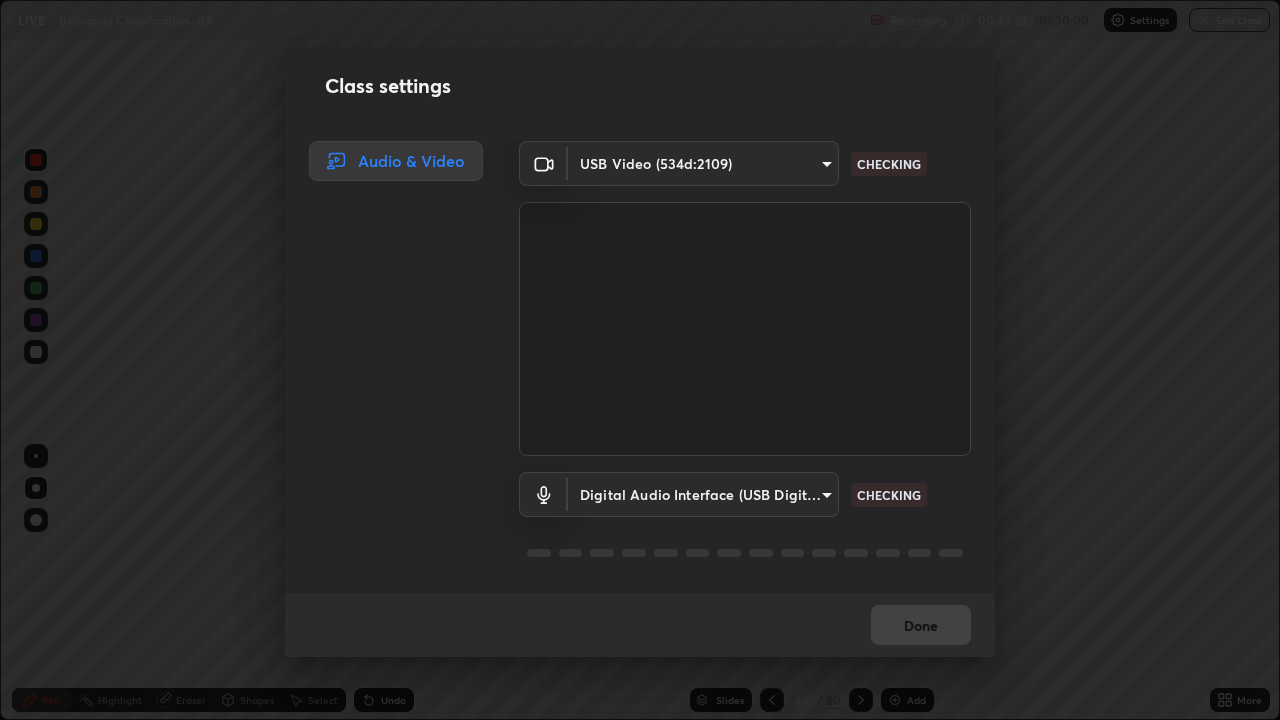 scroll, scrollTop: 2, scrollLeft: 0, axis: vertical 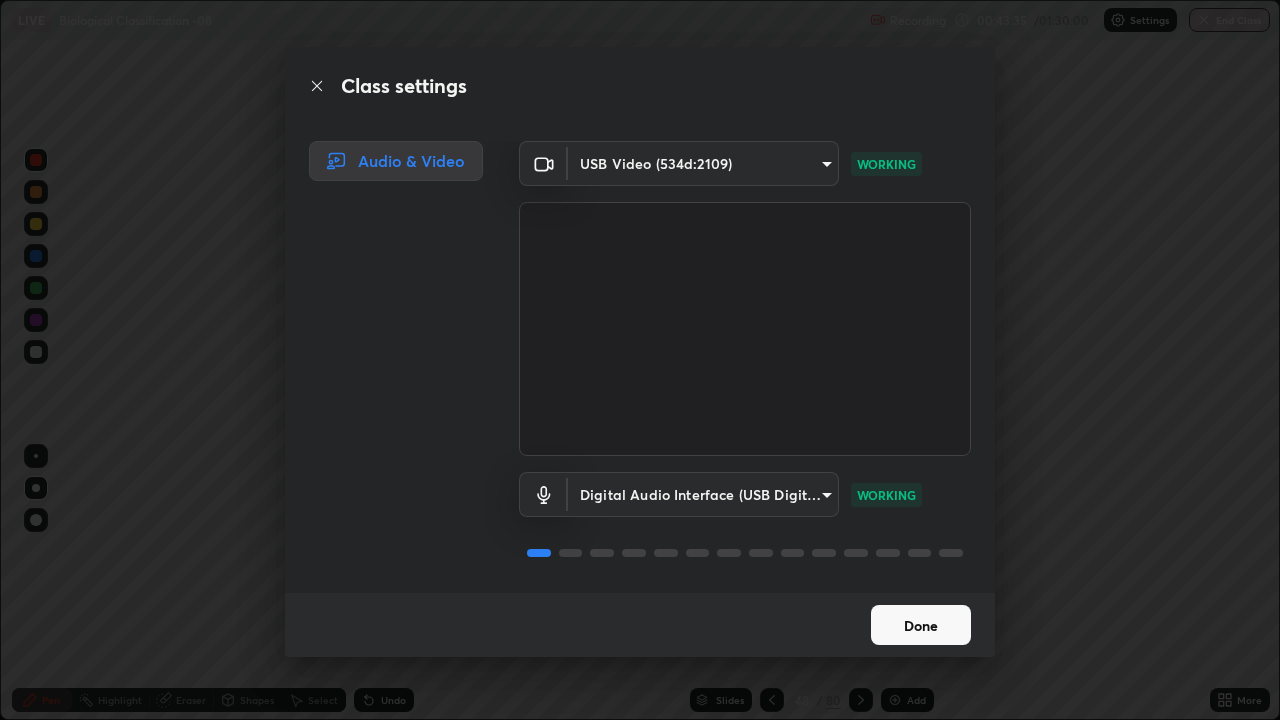 click on "Done" at bounding box center (921, 625) 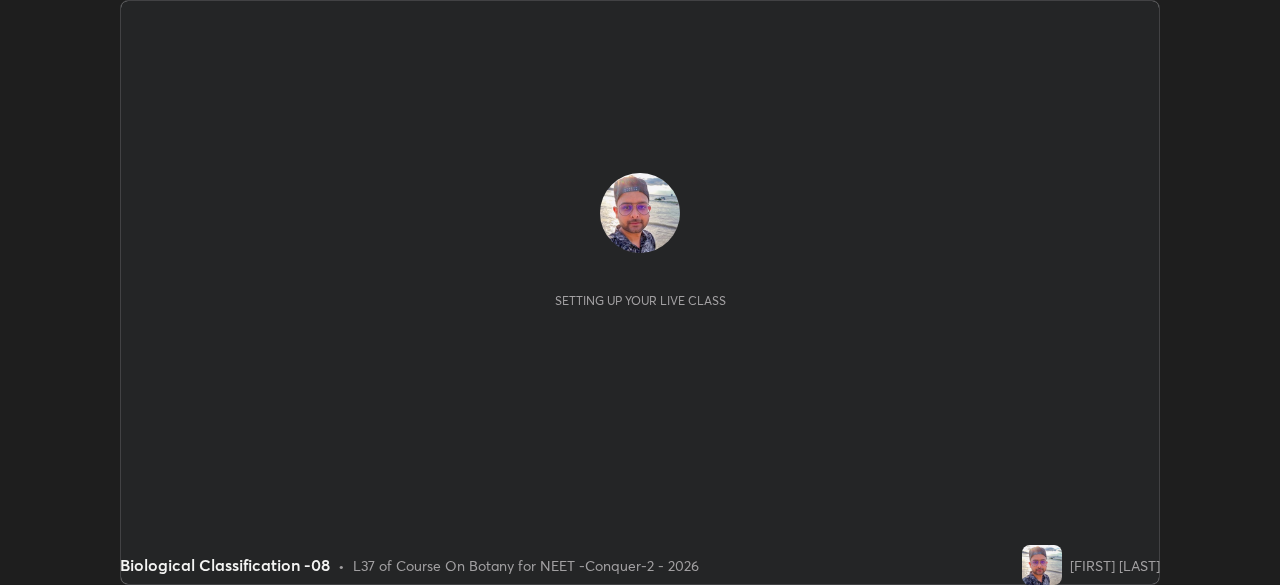 scroll, scrollTop: 0, scrollLeft: 0, axis: both 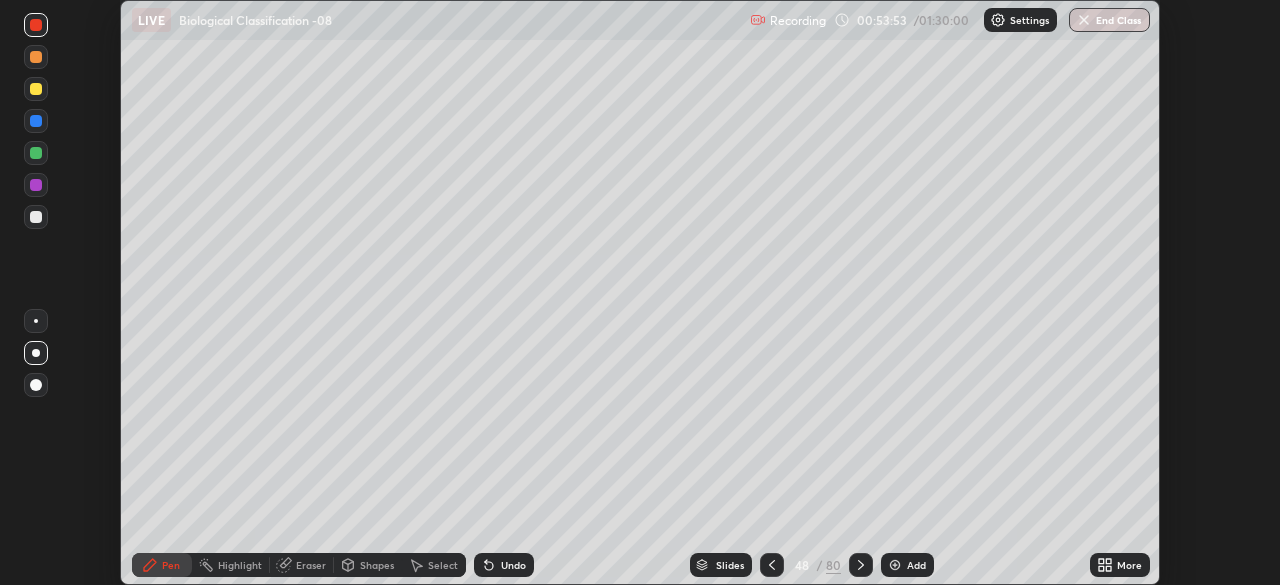click 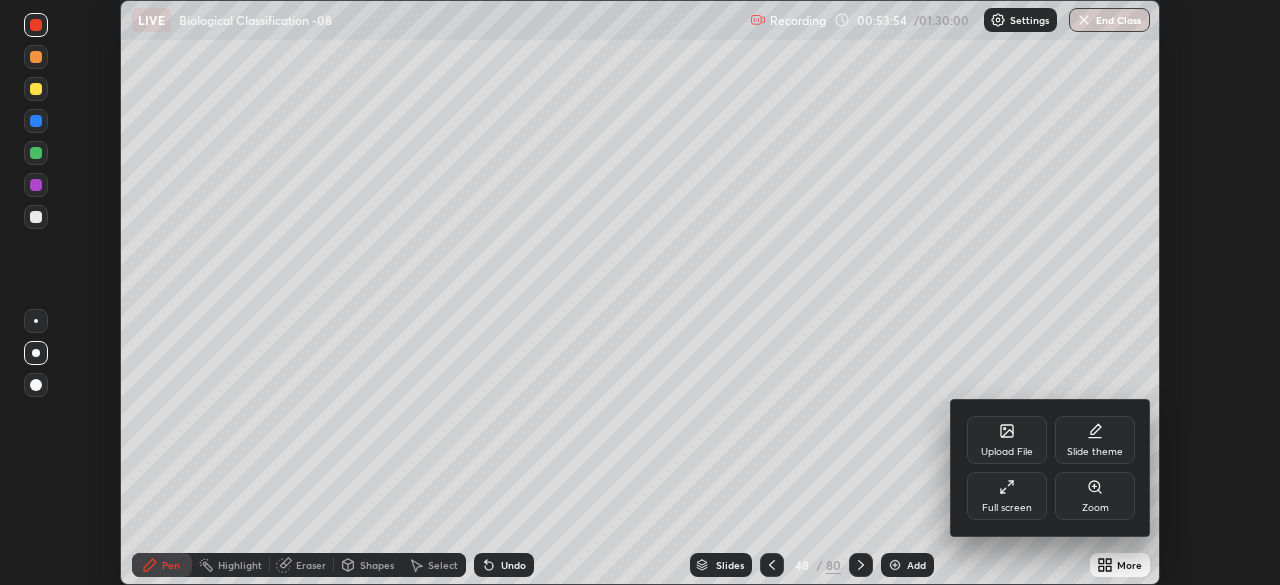 click on "Full screen" at bounding box center [1007, 496] 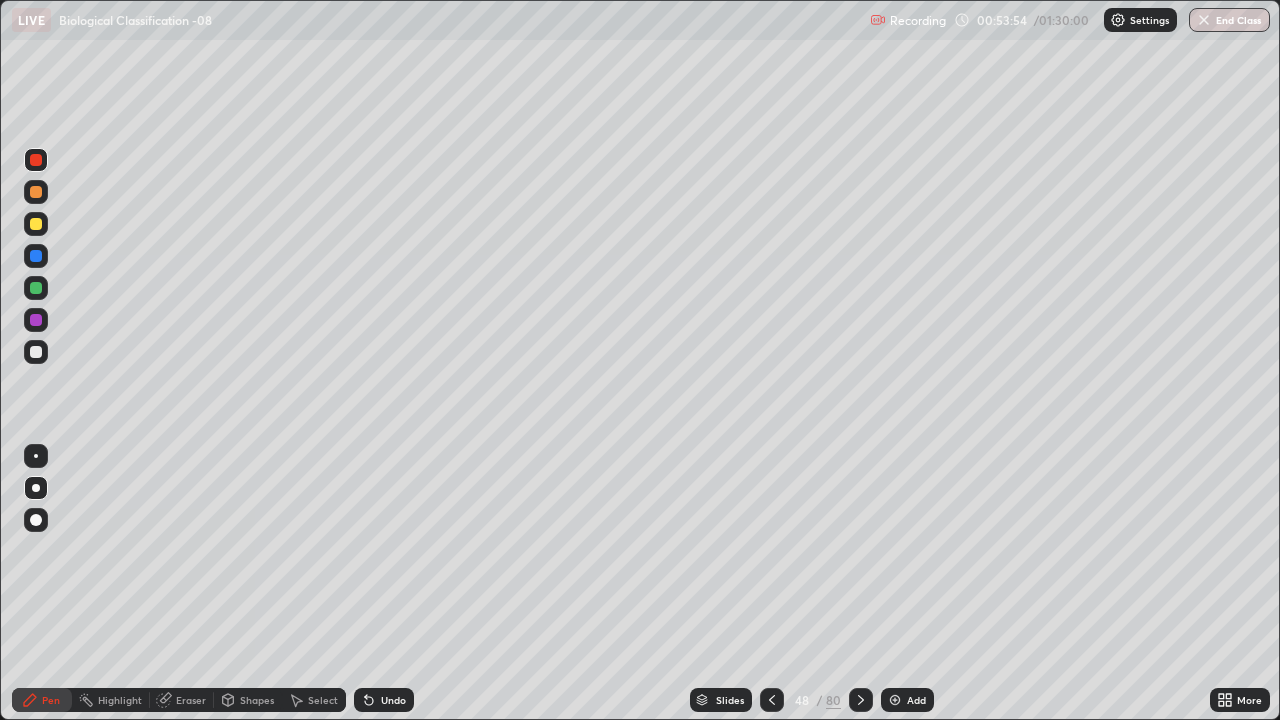 scroll, scrollTop: 99280, scrollLeft: 98720, axis: both 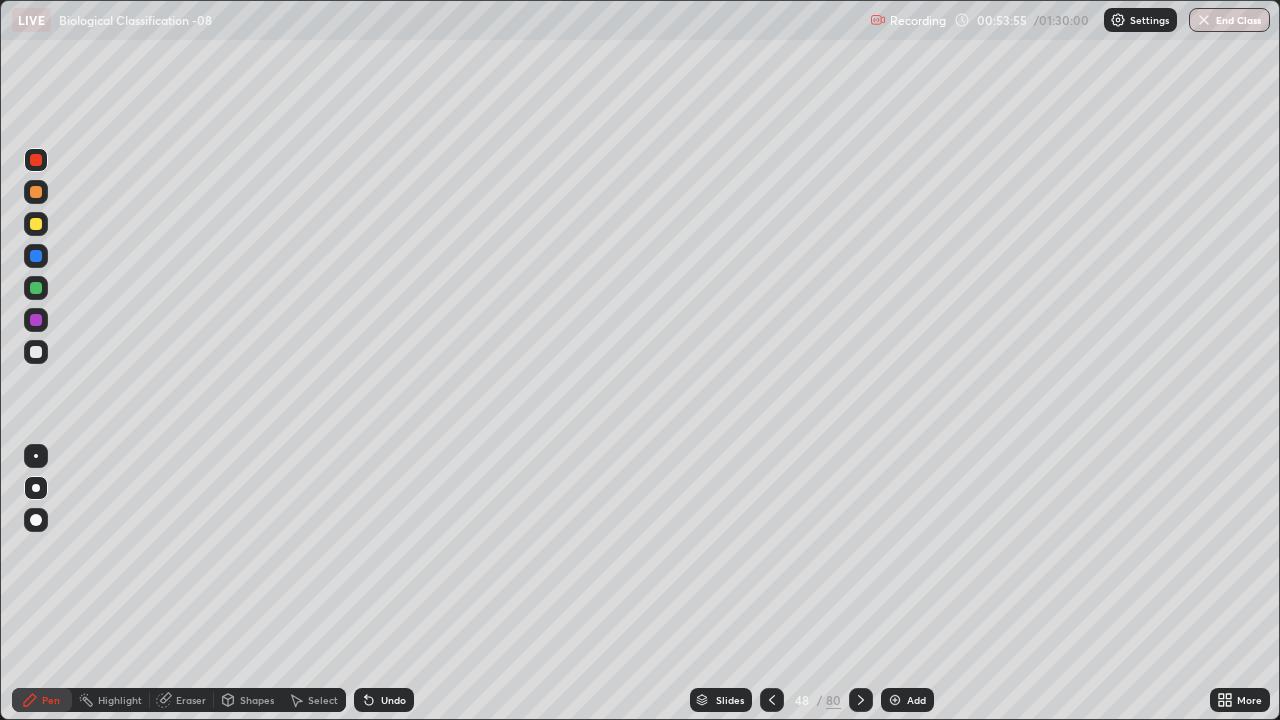 click at bounding box center (1118, 20) 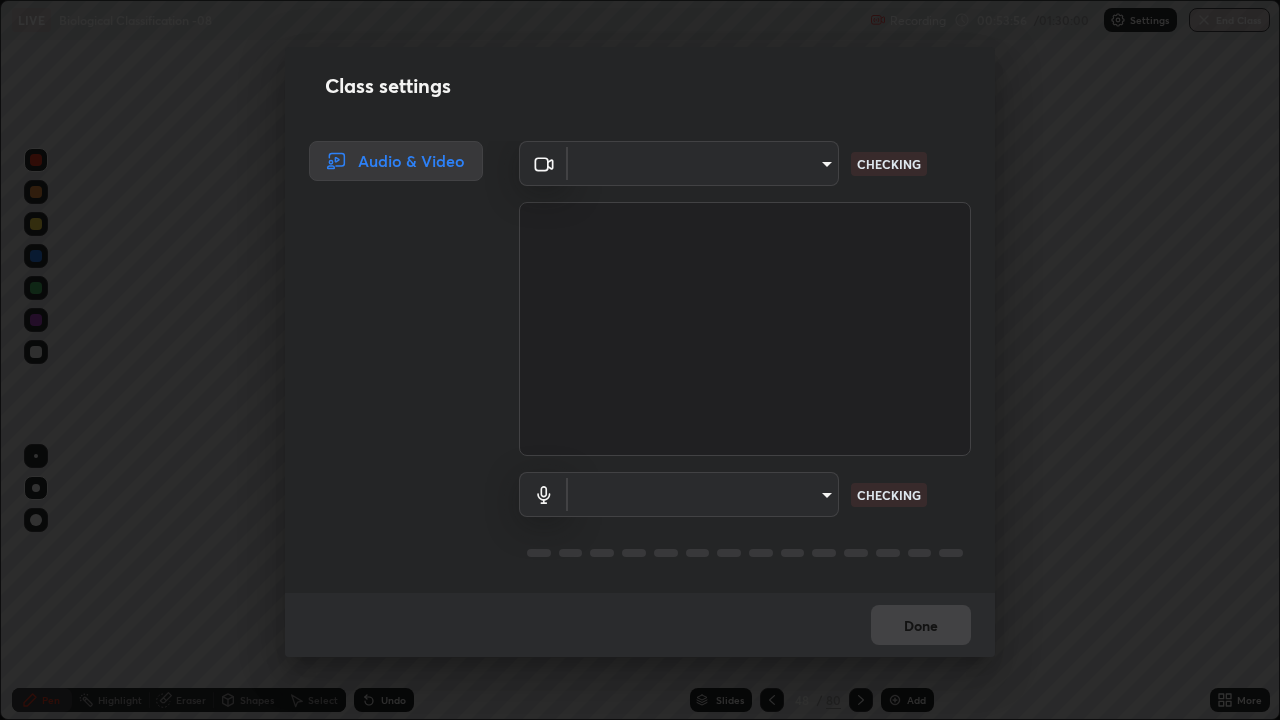 click on "Erase all LIVE Biological Classification -08 Recording 00:53:56 /  01:30:00 Settings End Class Setting up your live class Biological Classification -08 • L37 of Course On Botany for NEET -Conquer-2 - 2026 Baibhav Kumar Pen Highlight Eraser Shapes Select Undo Slides 48 / 80 Add More No doubts shared Encourage your learners to ask a doubt for better clarity Report an issue Reason for reporting Buffering Chat not working Audio - Video sync issue Educator video quality low ​ Attach an image Report Class settings Audio & Video ​ CHECKING ​ CHECKING Done" at bounding box center [640, 360] 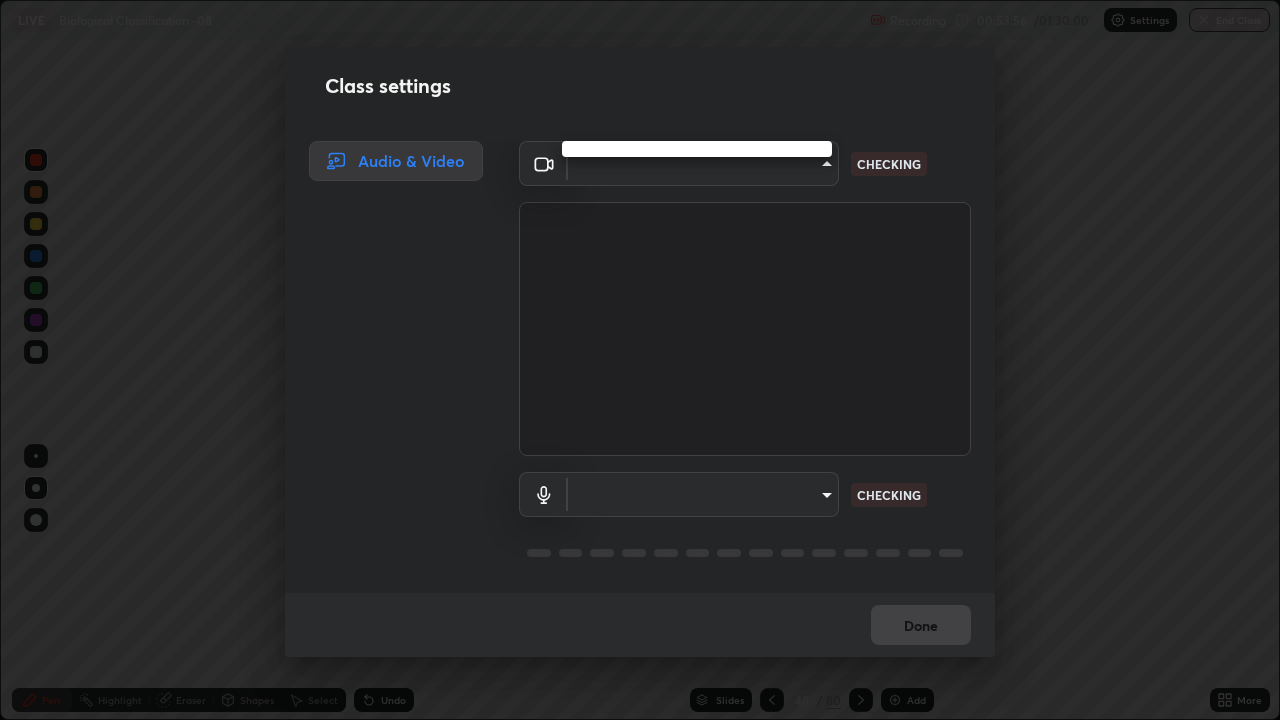 click at bounding box center (640, 360) 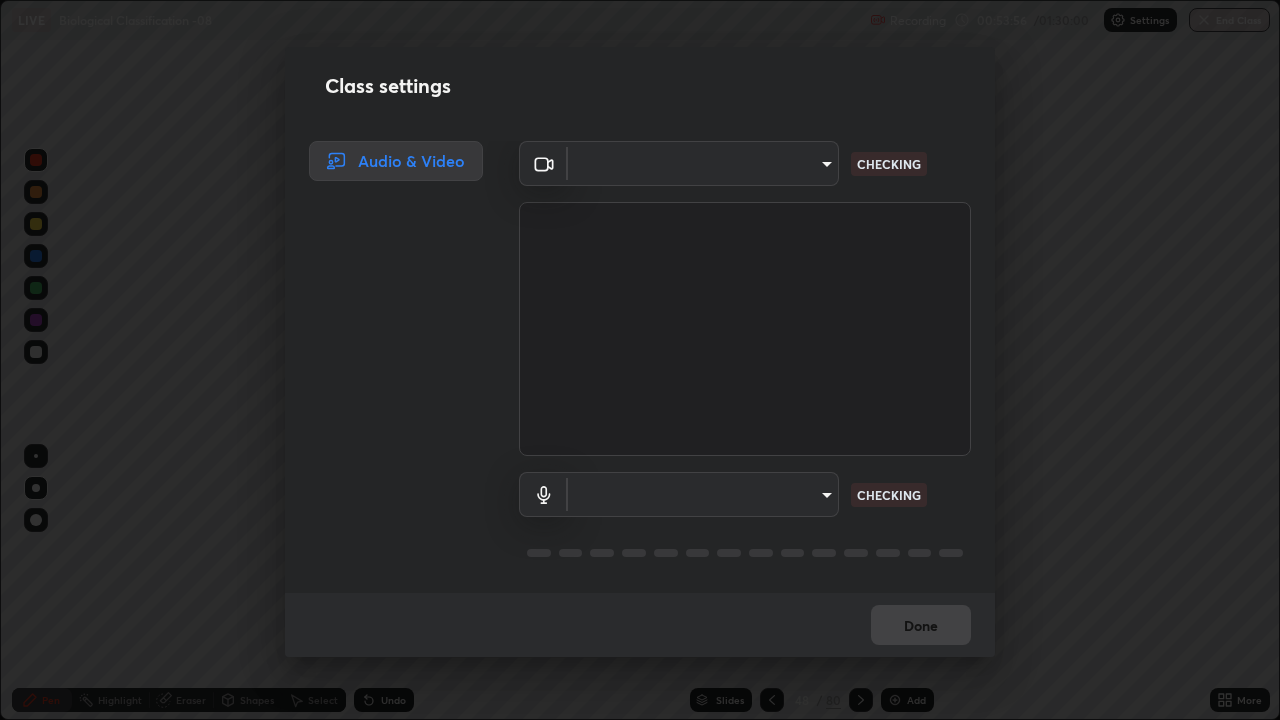 type on "ad23c5e1eec40c929e15baf649206283bee037f2ec2e6fc856d192bb2adaae55" 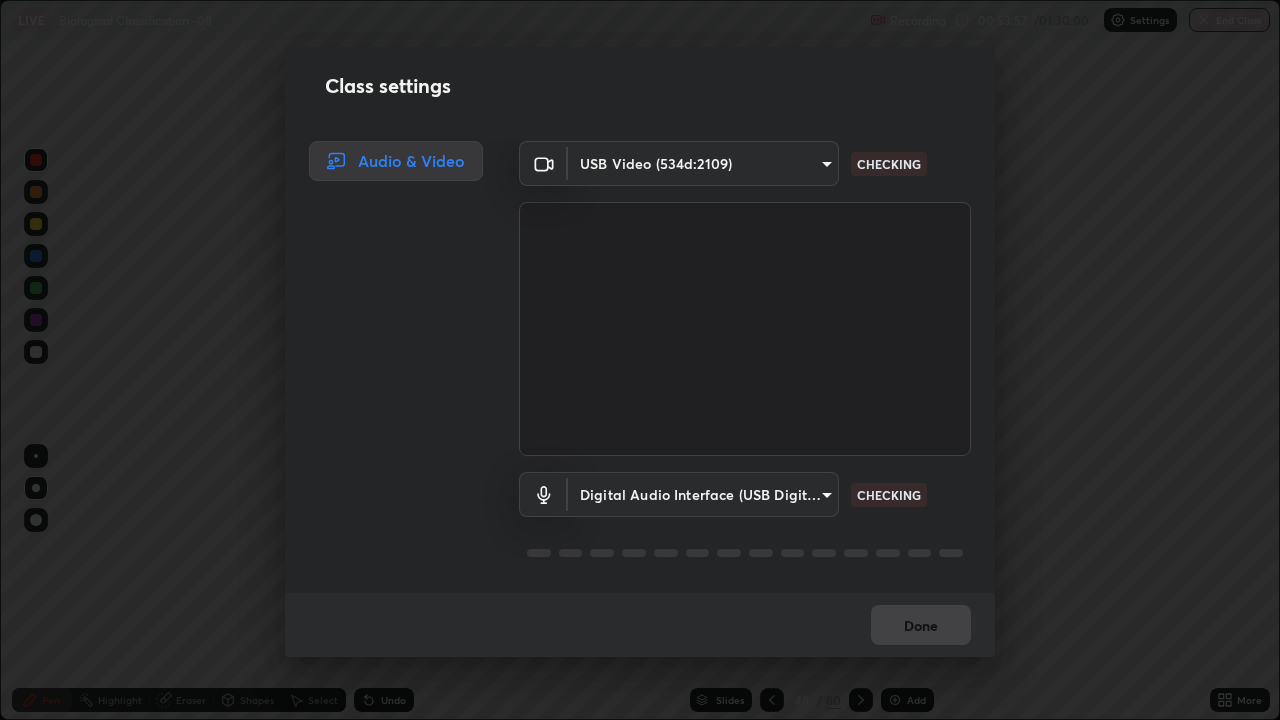 scroll, scrollTop: 2, scrollLeft: 0, axis: vertical 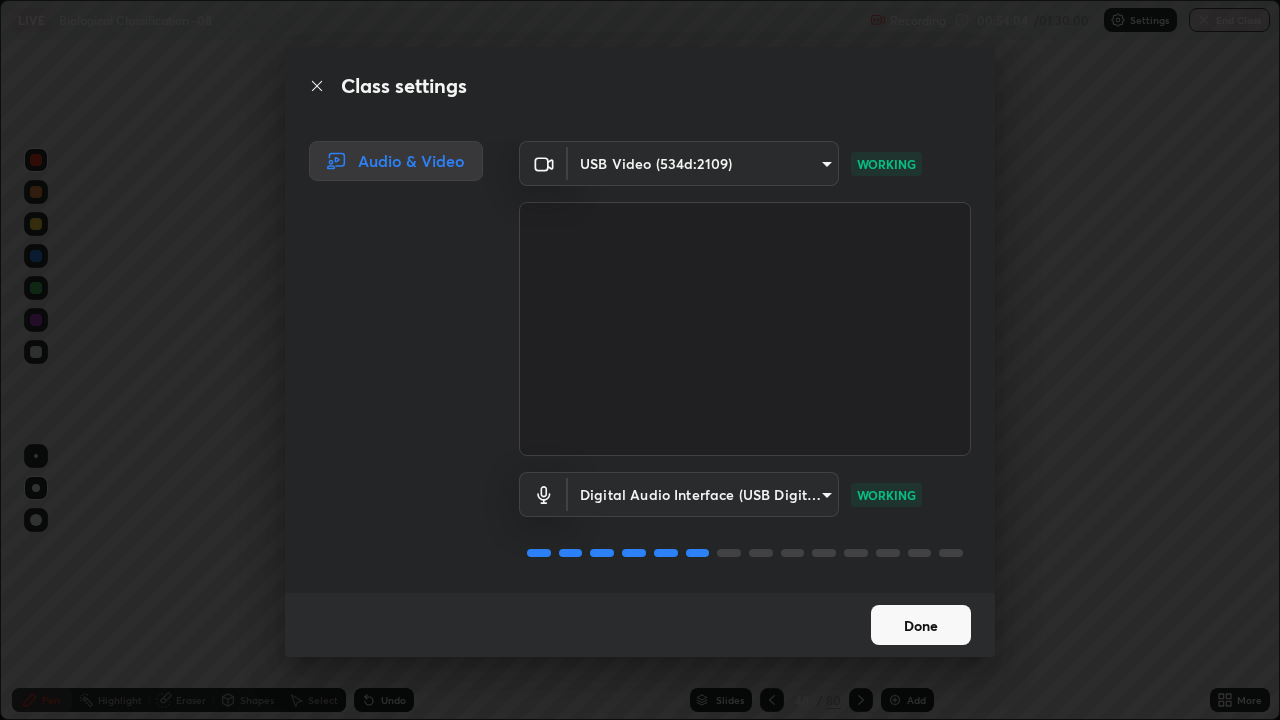 click on "Done" at bounding box center (921, 625) 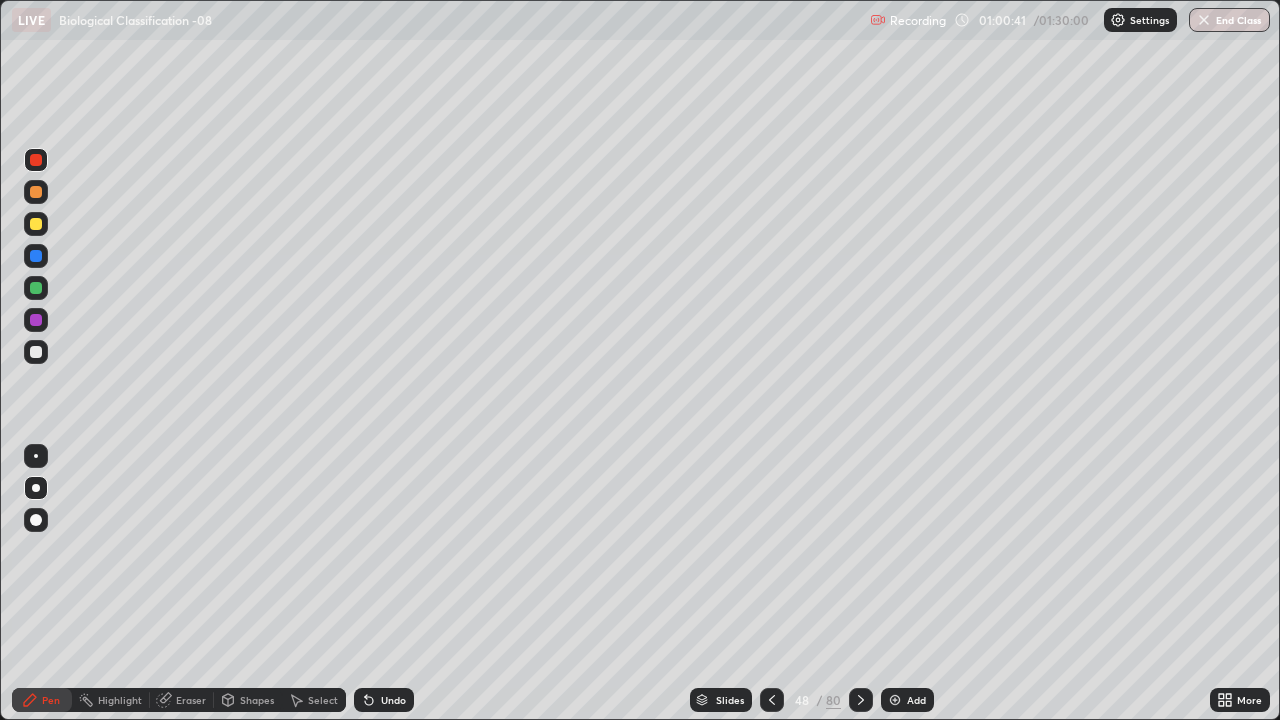 click on "Pen" at bounding box center [42, 700] 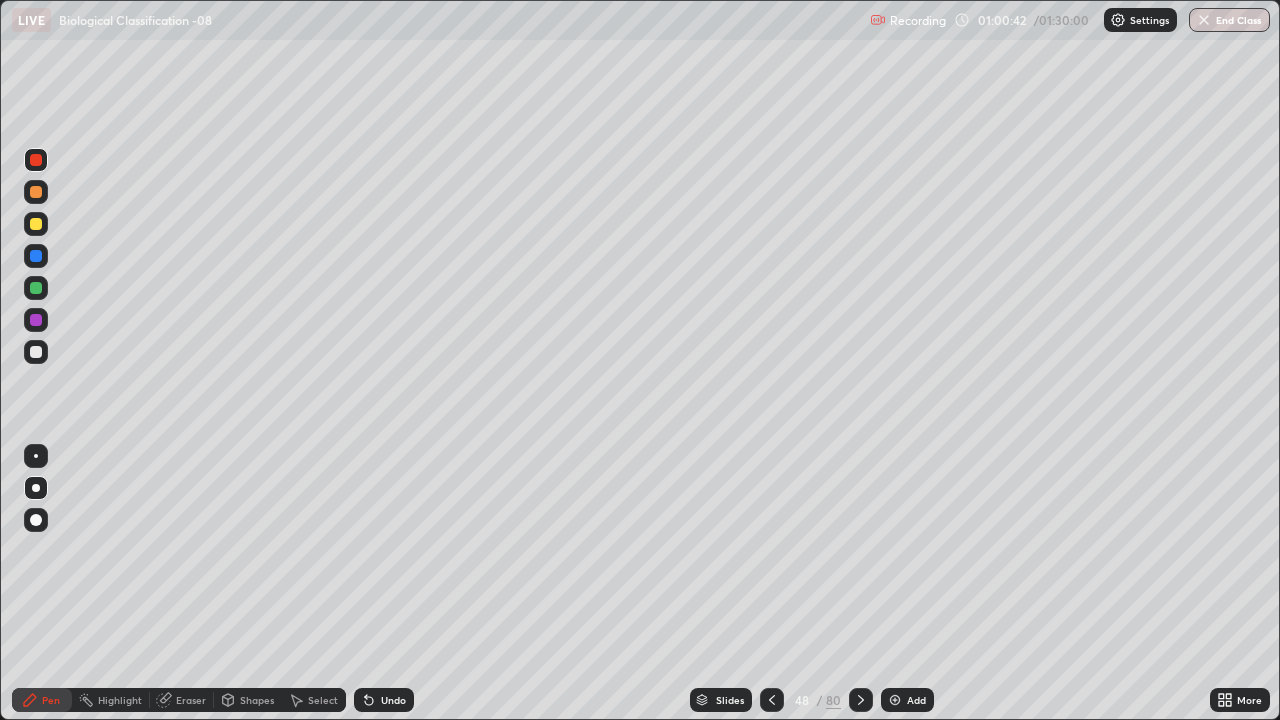 click at bounding box center (36, 488) 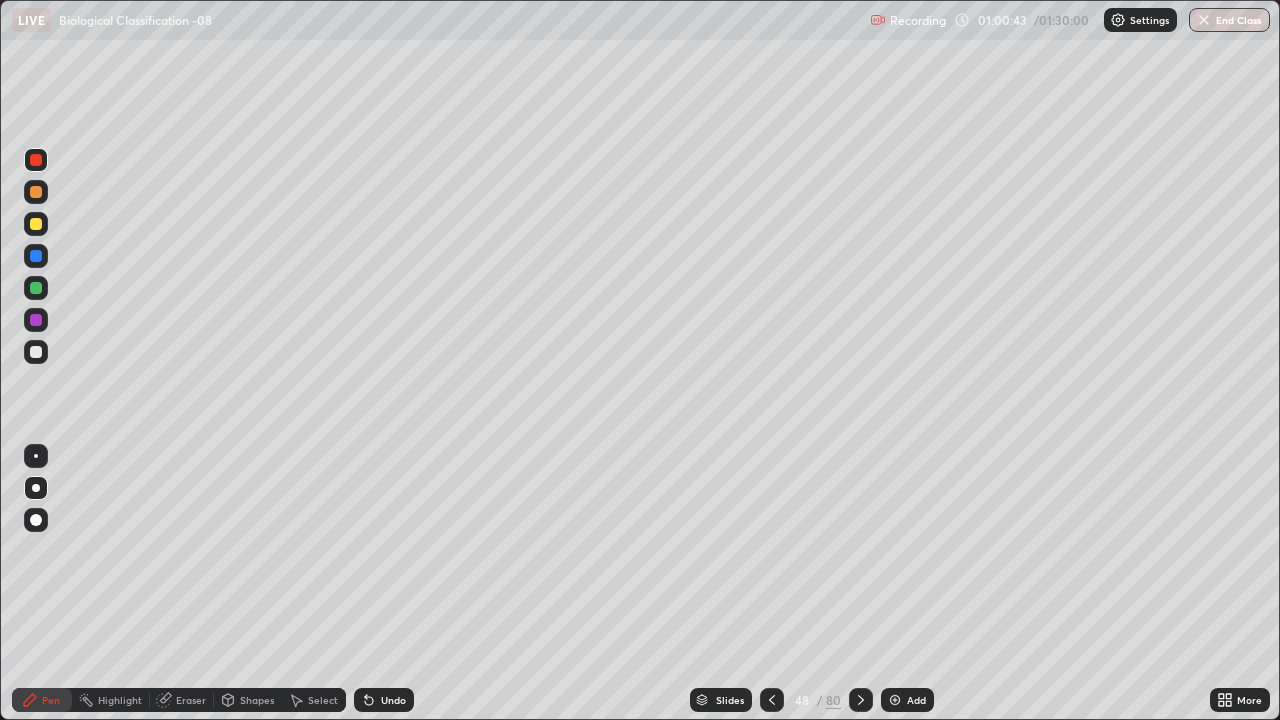 click at bounding box center [36, 224] 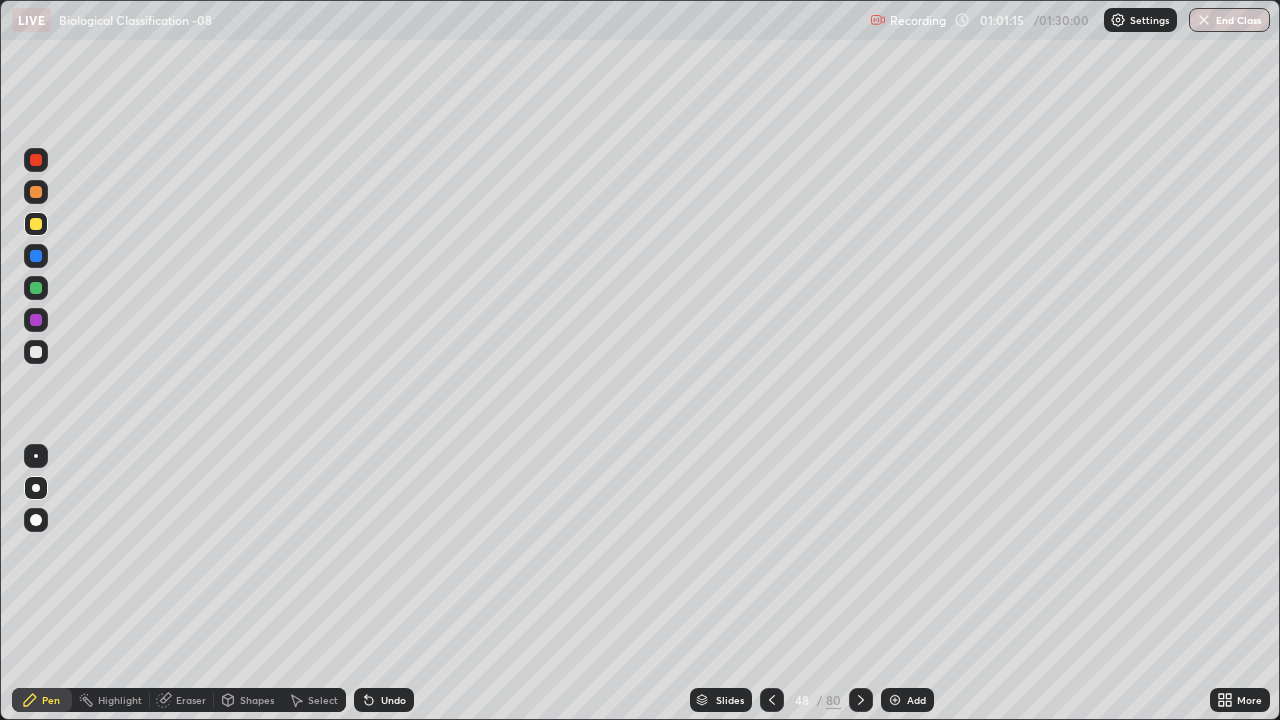 click on "Pen" at bounding box center [42, 700] 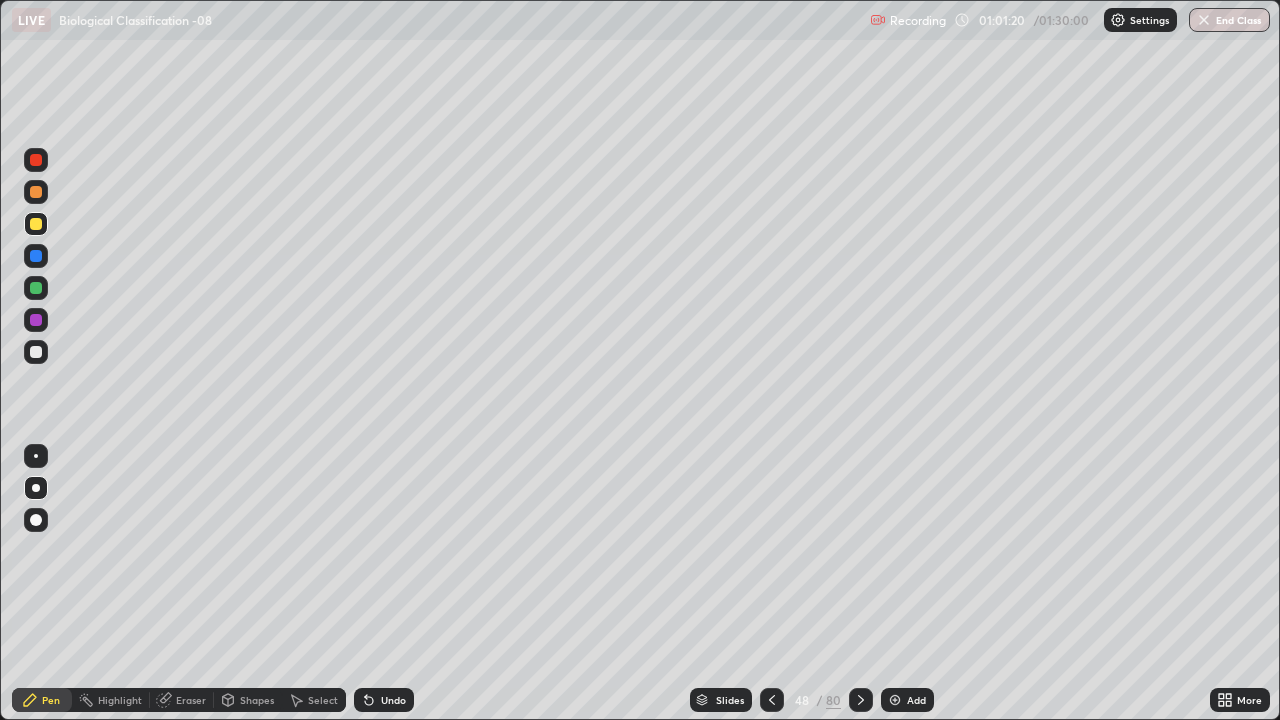 click at bounding box center (36, 256) 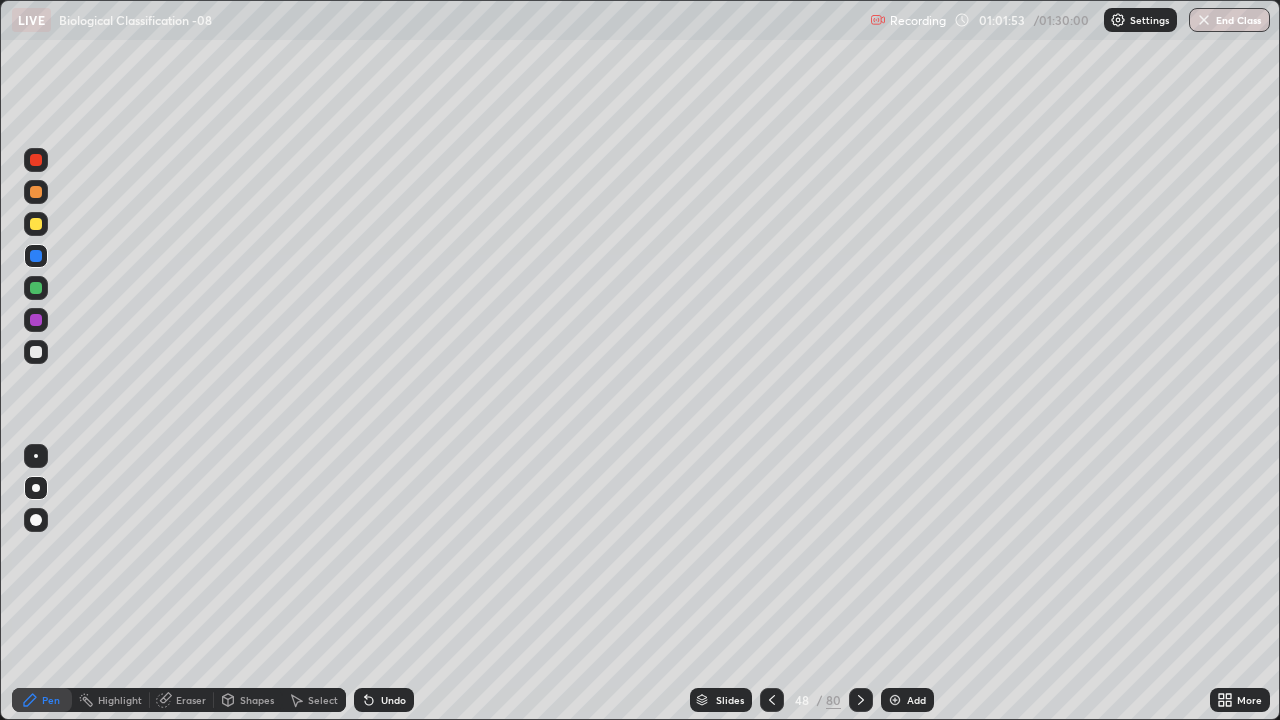 click at bounding box center (36, 352) 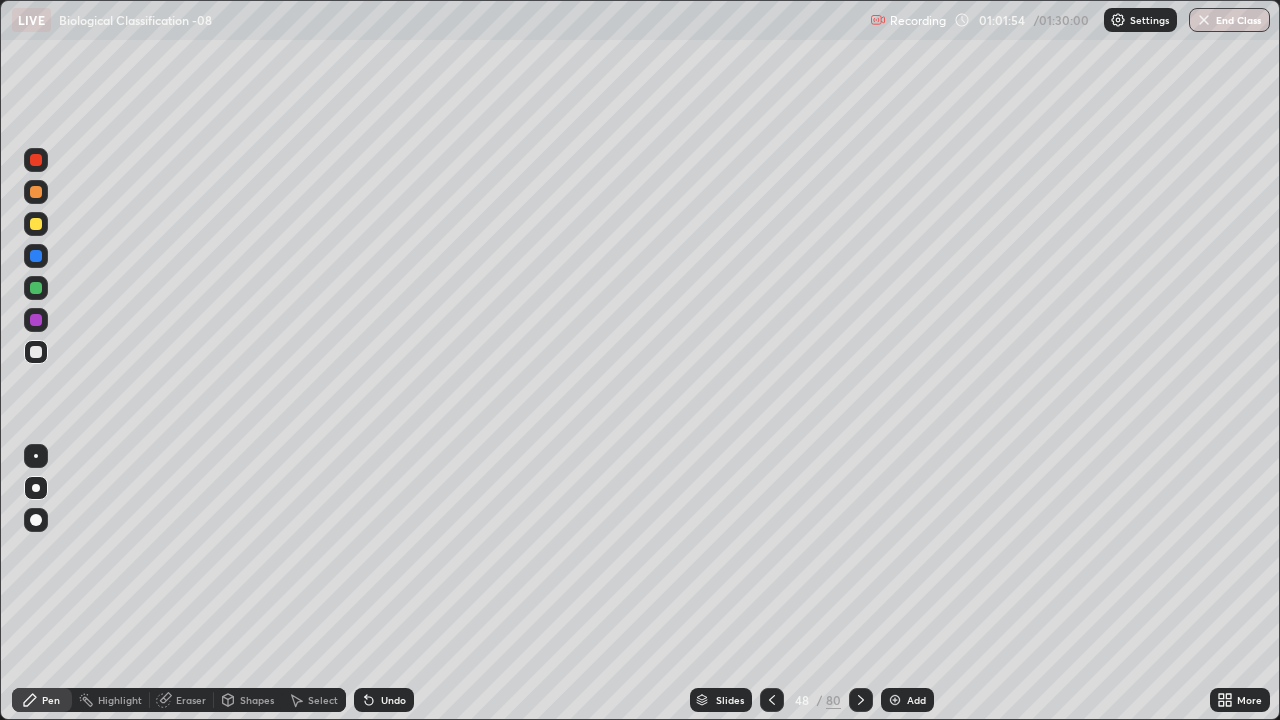 click at bounding box center [36, 488] 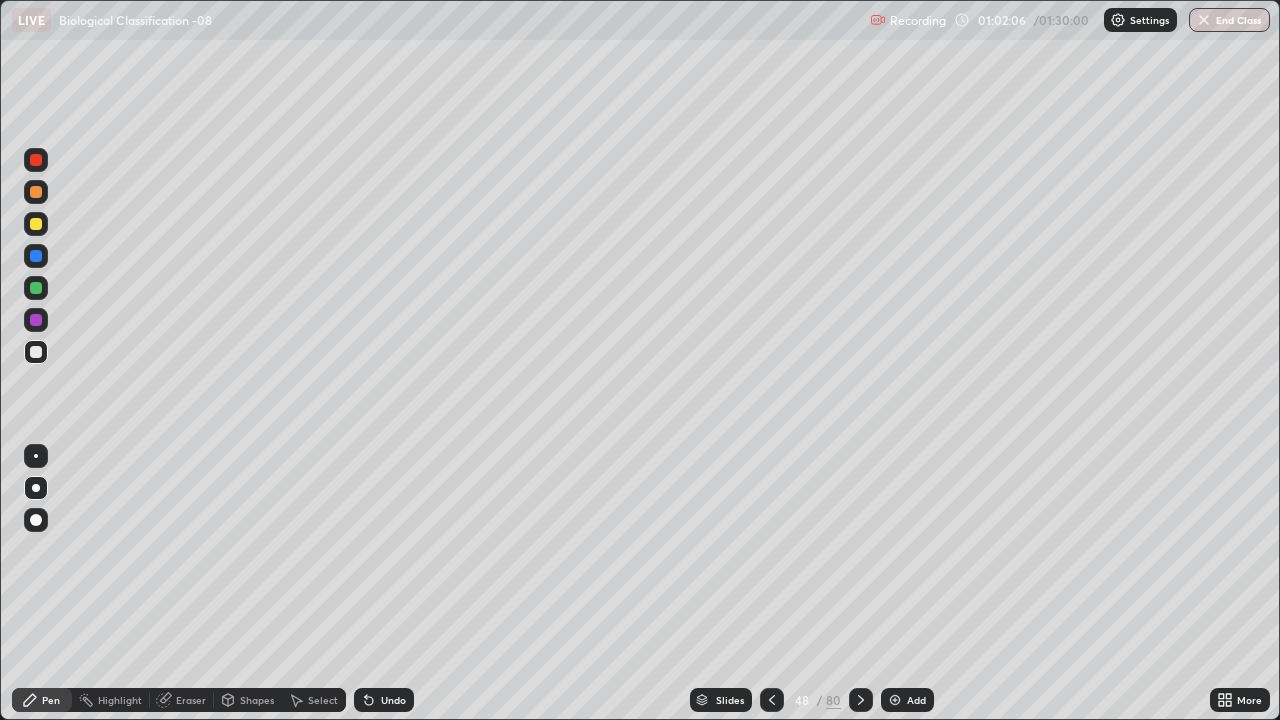 click on "Undo" at bounding box center [384, 700] 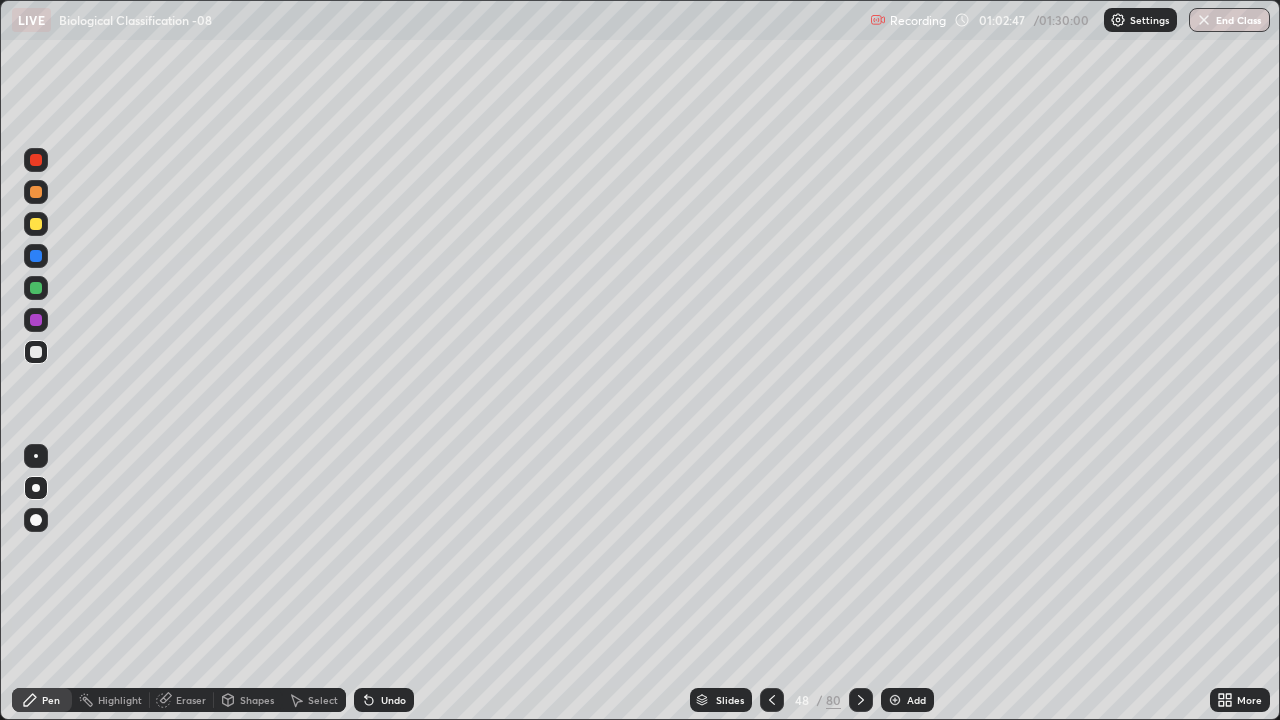 click at bounding box center [36, 352] 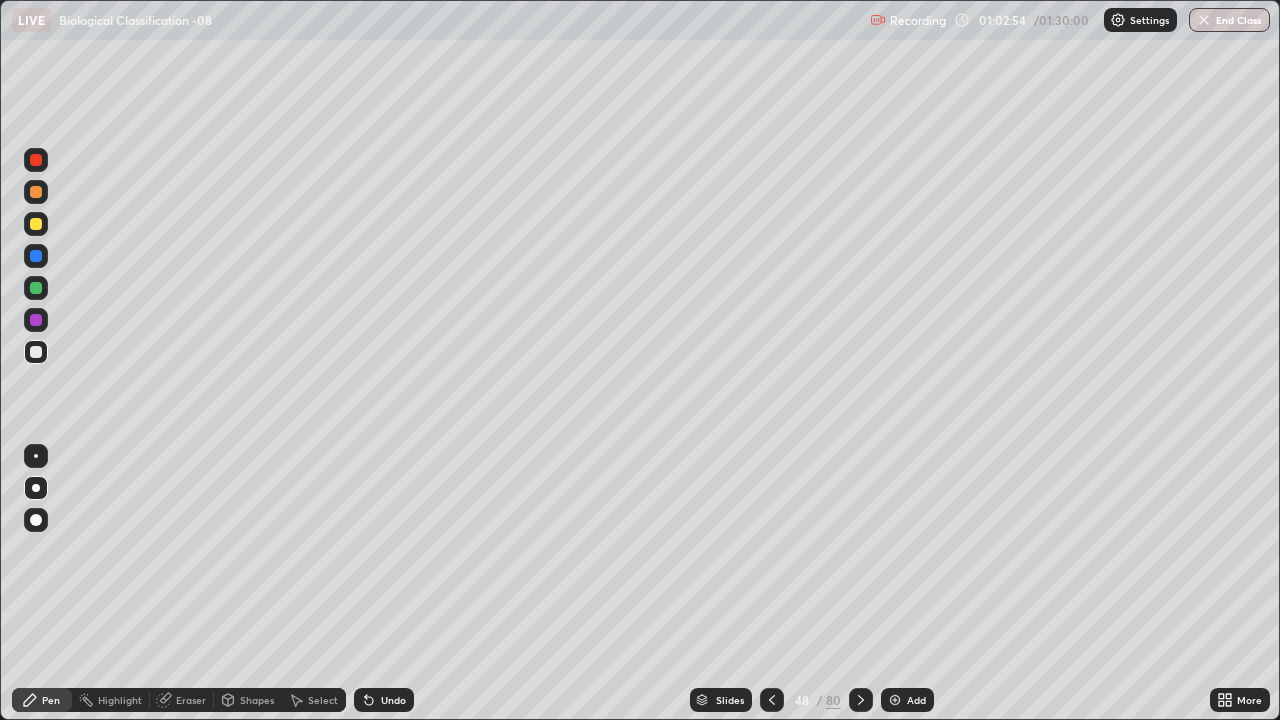 click at bounding box center (36, 160) 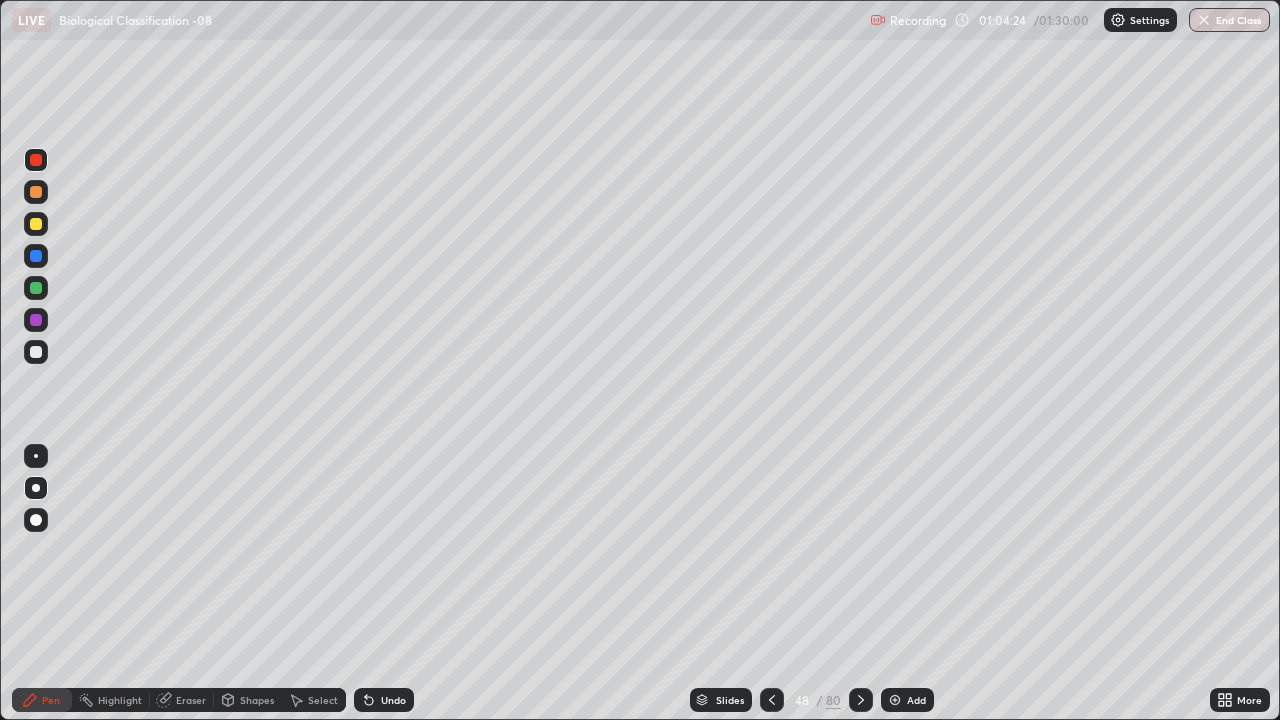 click at bounding box center (36, 224) 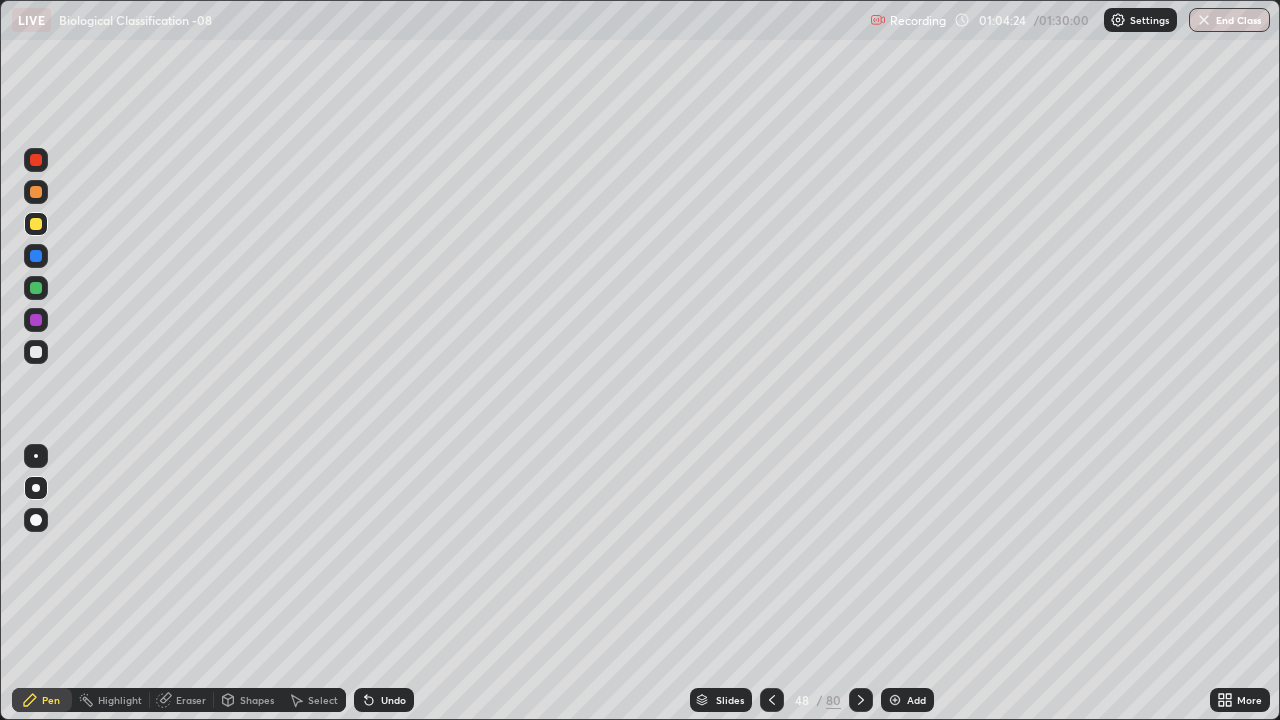 click at bounding box center (36, 224) 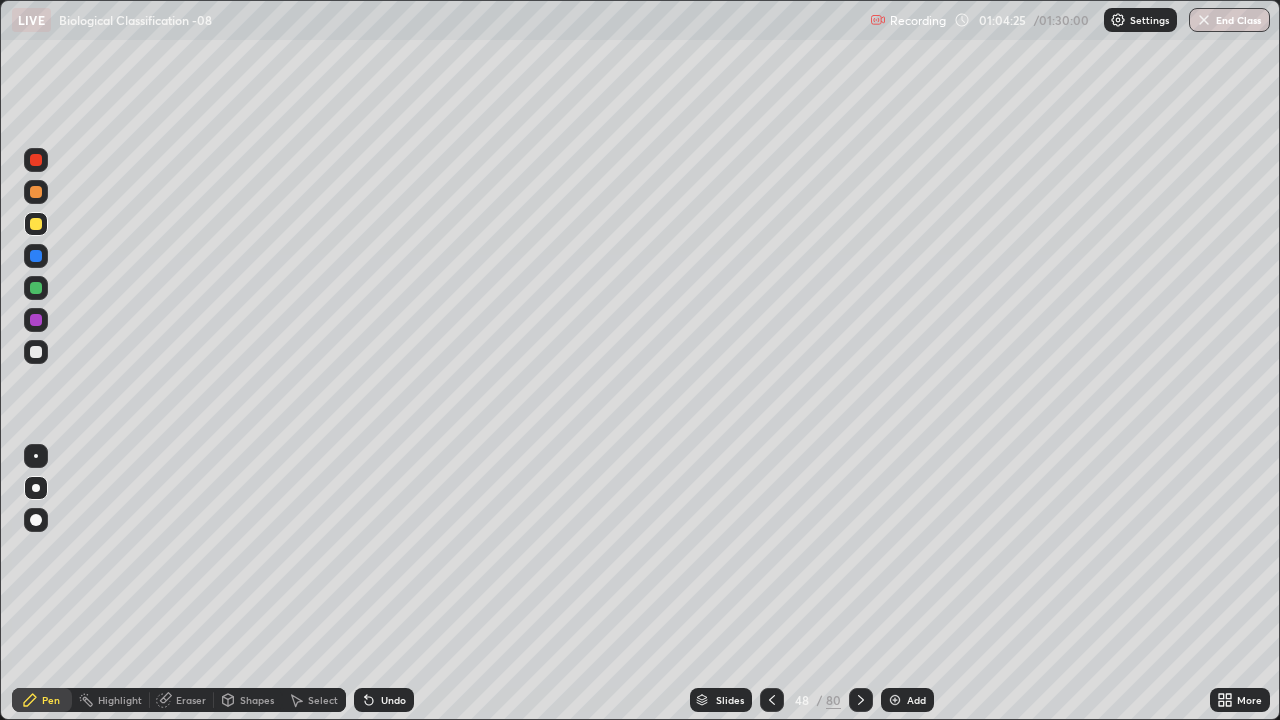 click at bounding box center [36, 488] 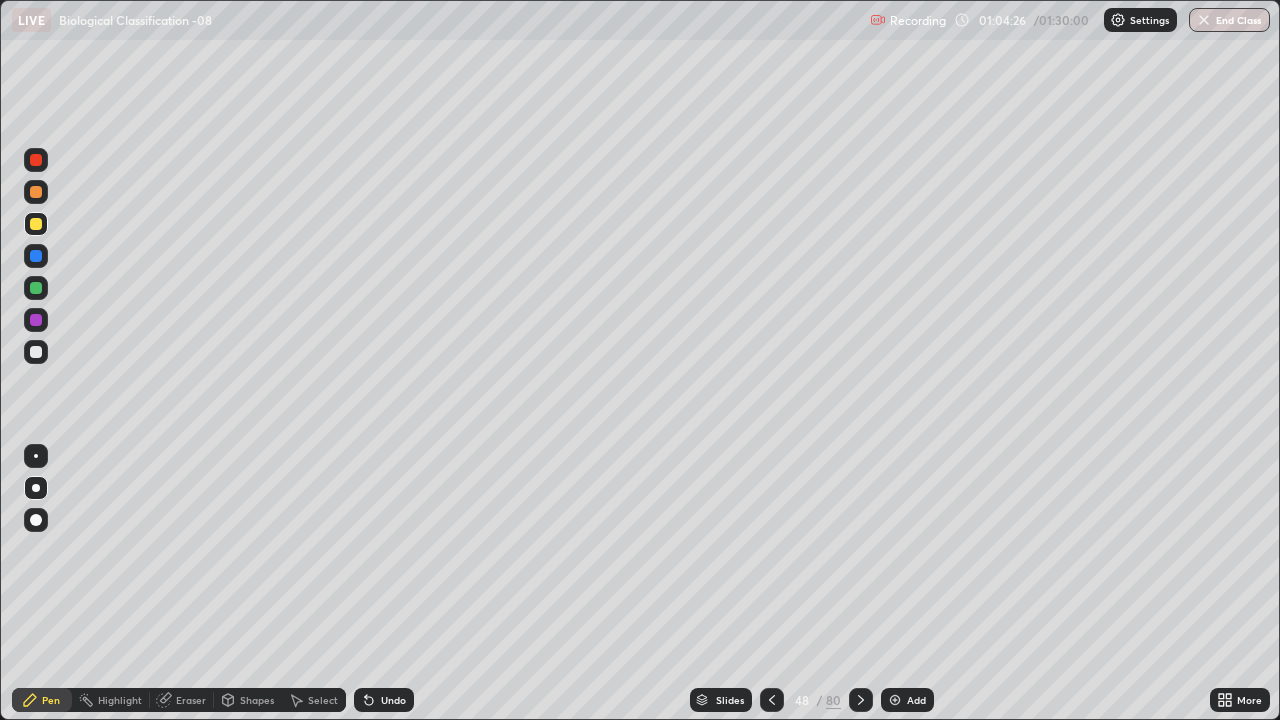 click on "Pen" at bounding box center [42, 700] 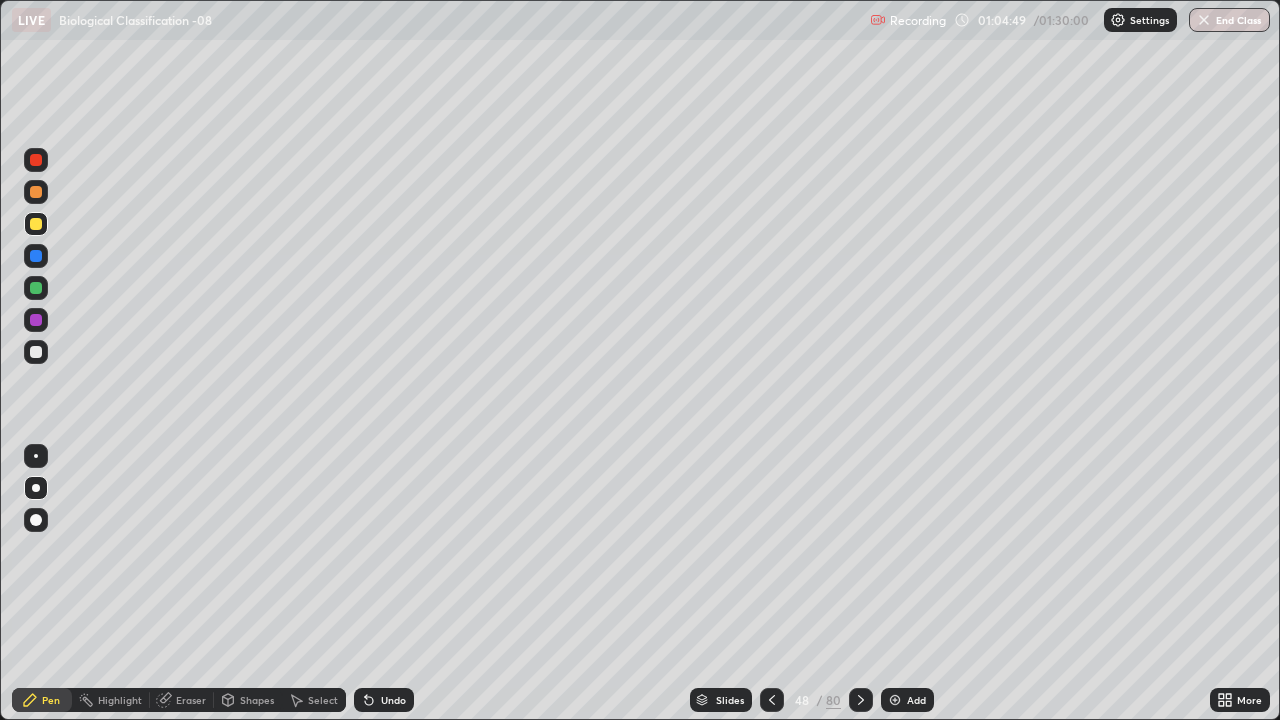 click at bounding box center (36, 352) 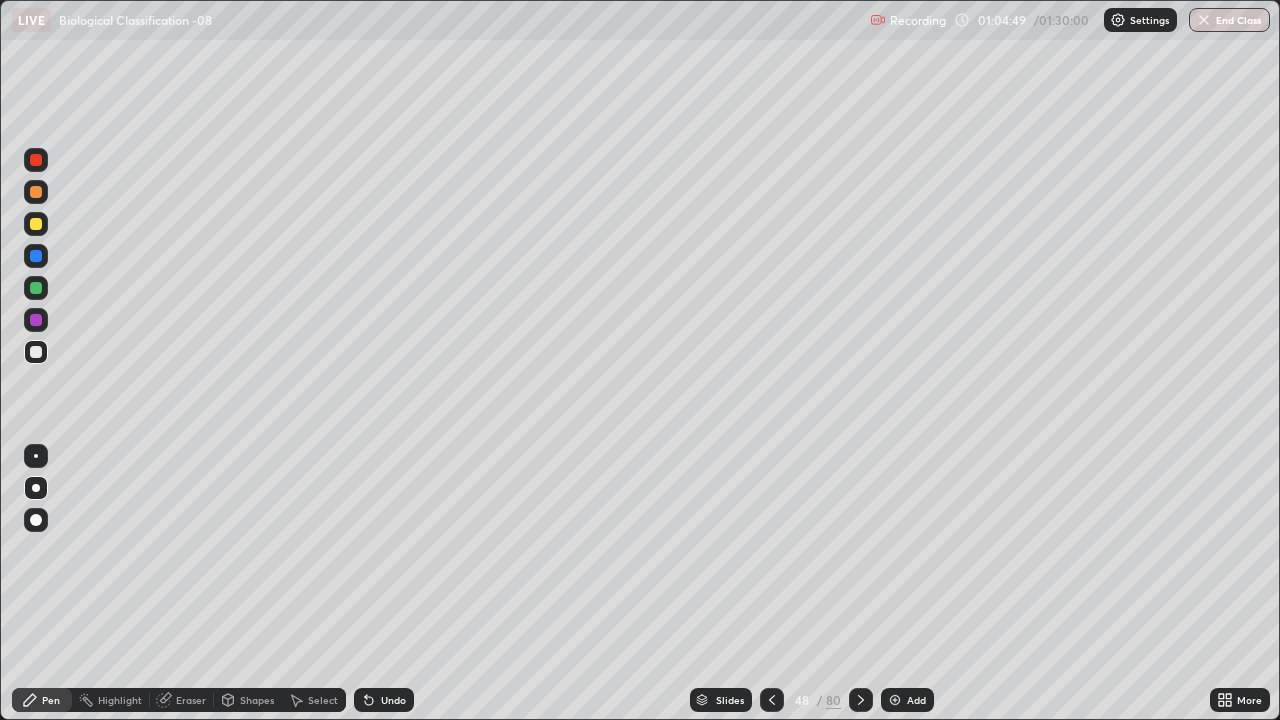 click at bounding box center [36, 352] 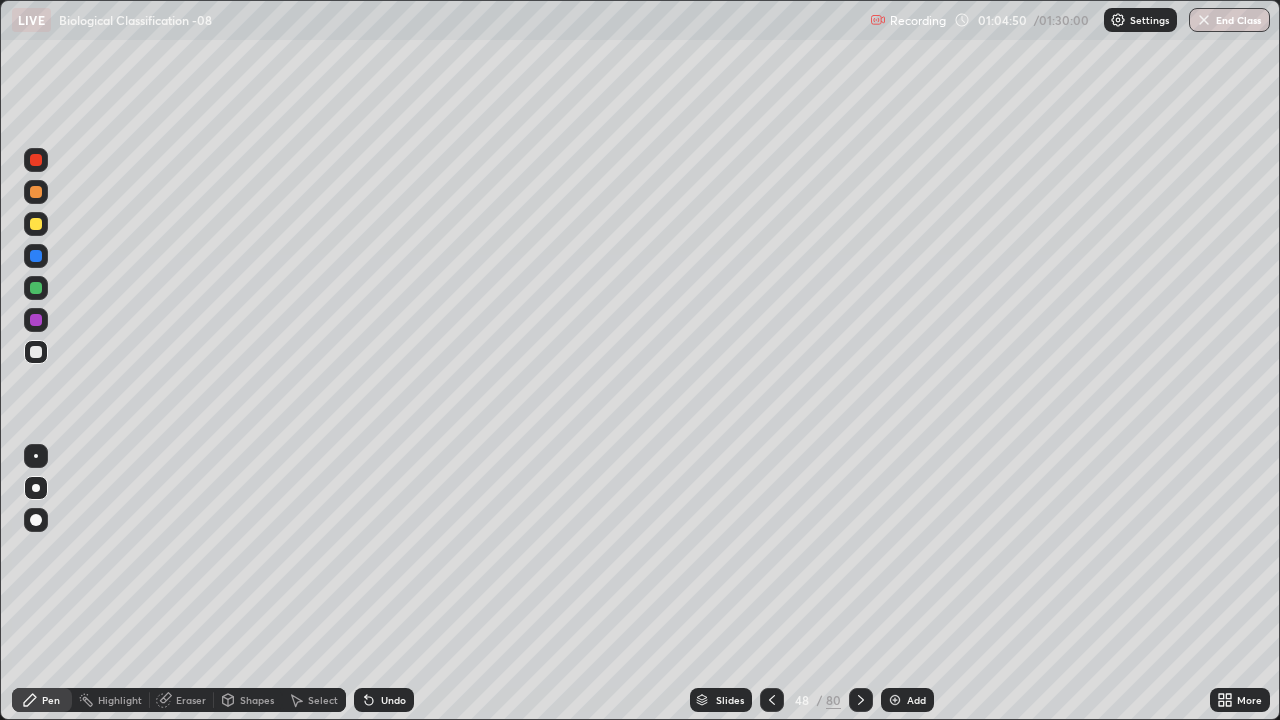 click at bounding box center [36, 488] 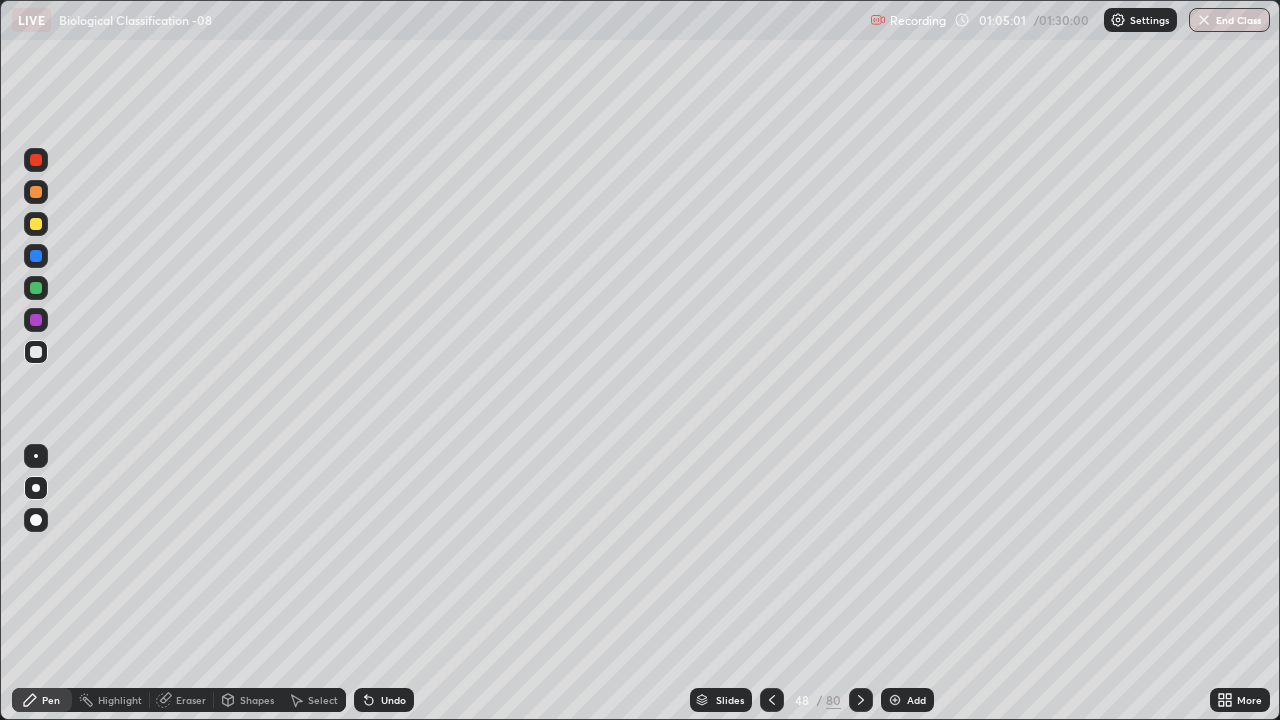 click on "Pen" at bounding box center [42, 700] 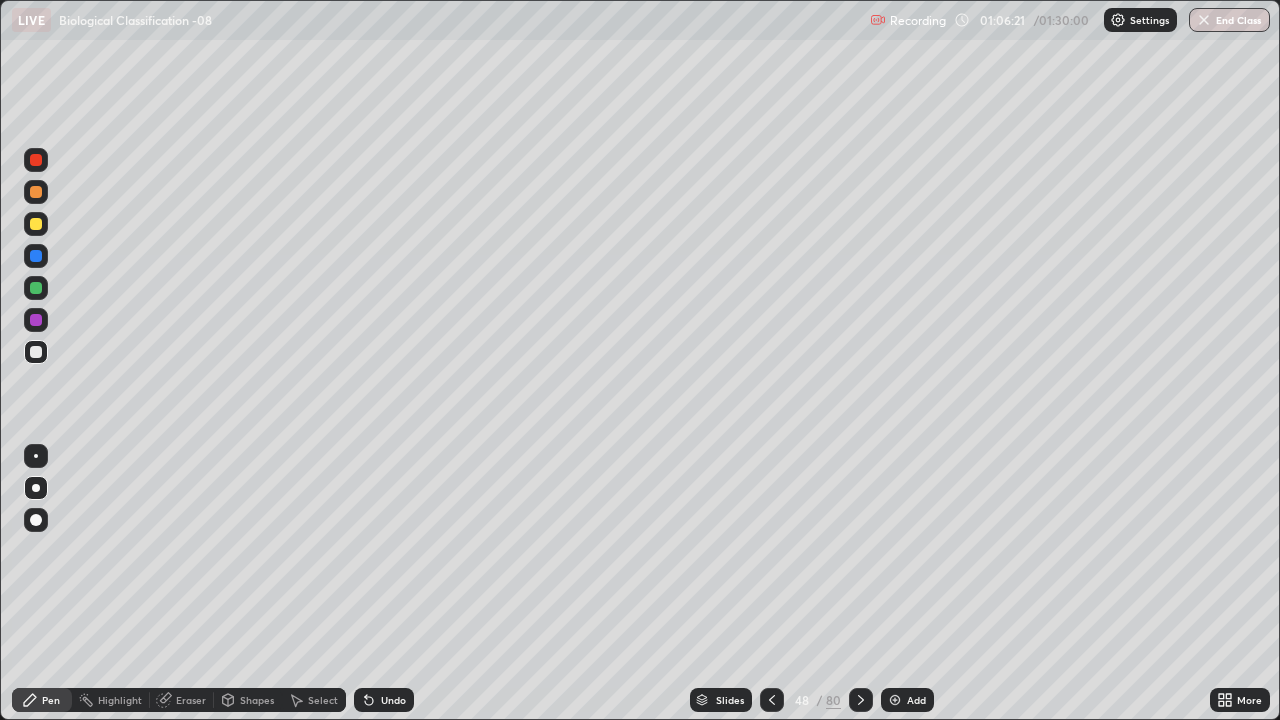 click at bounding box center (36, 256) 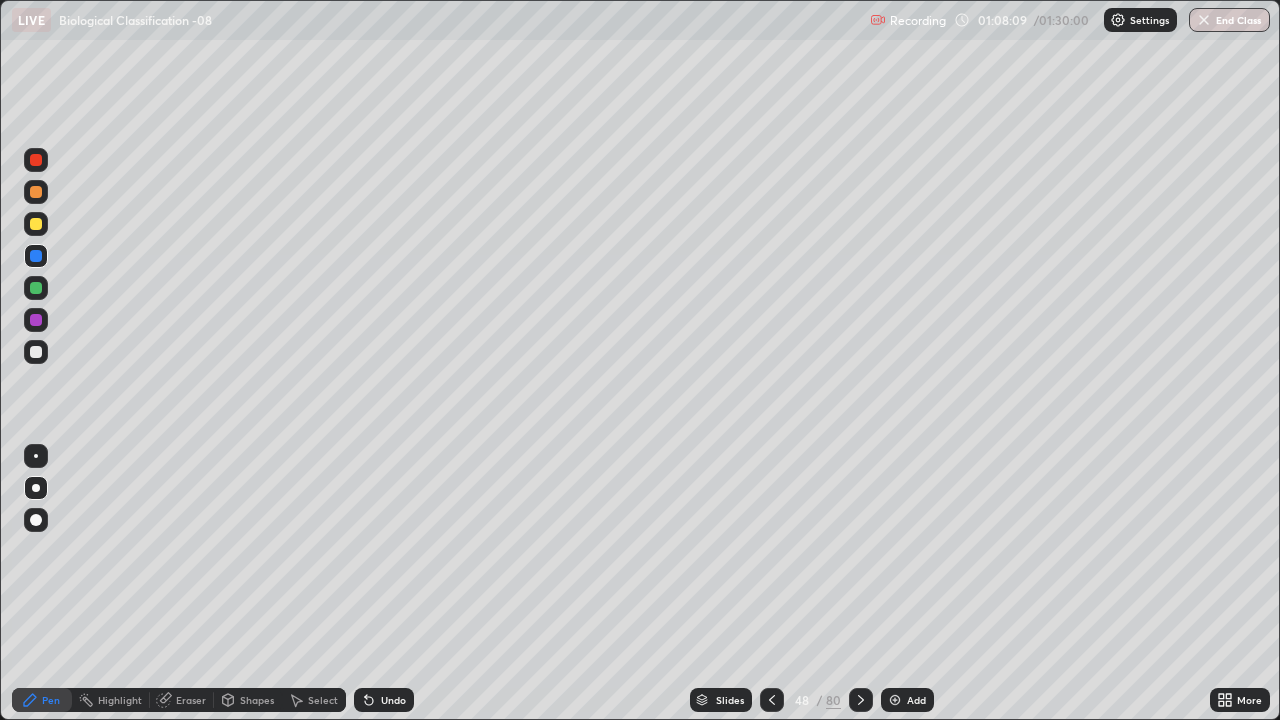 click on "Pen" at bounding box center (42, 700) 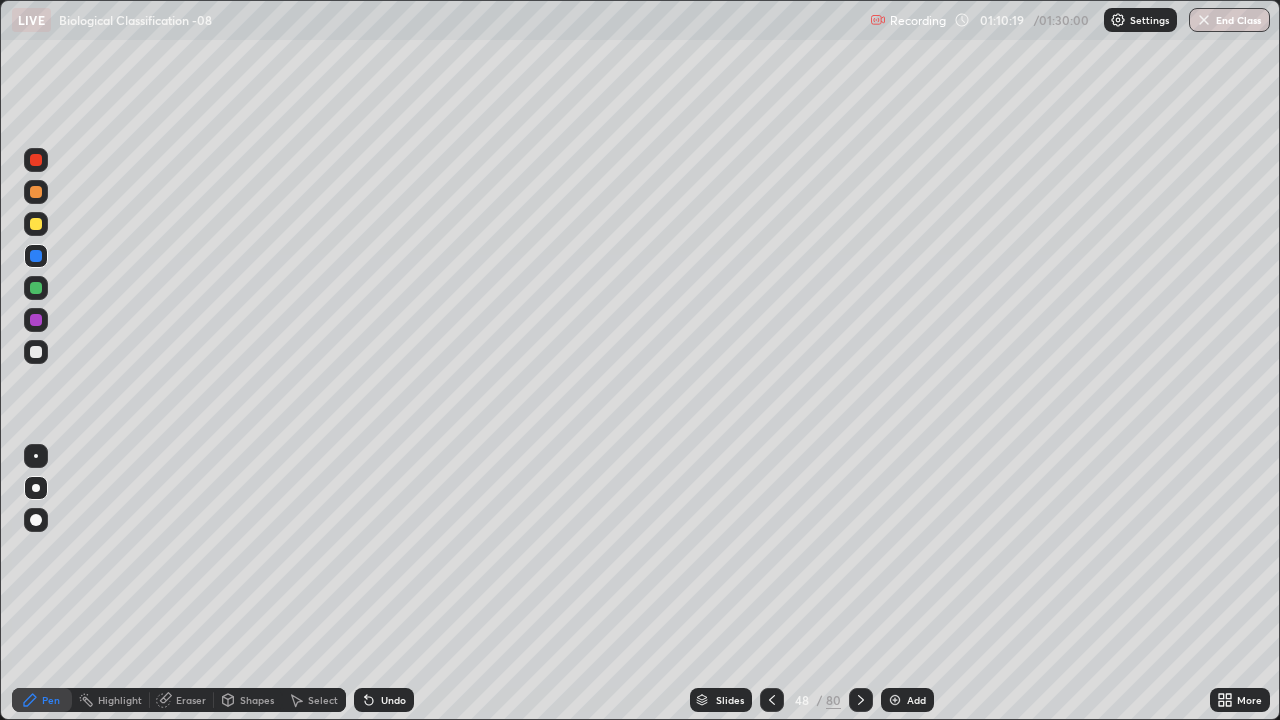 click on "Eraser" at bounding box center (191, 700) 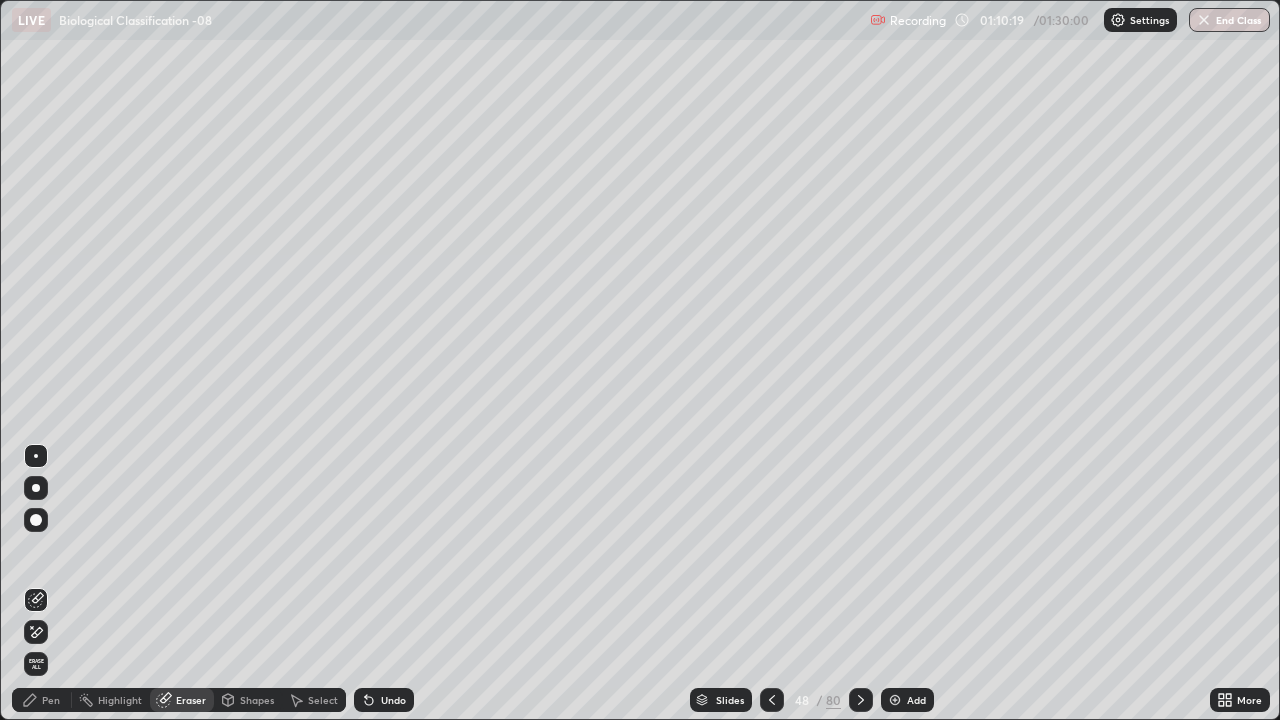 click 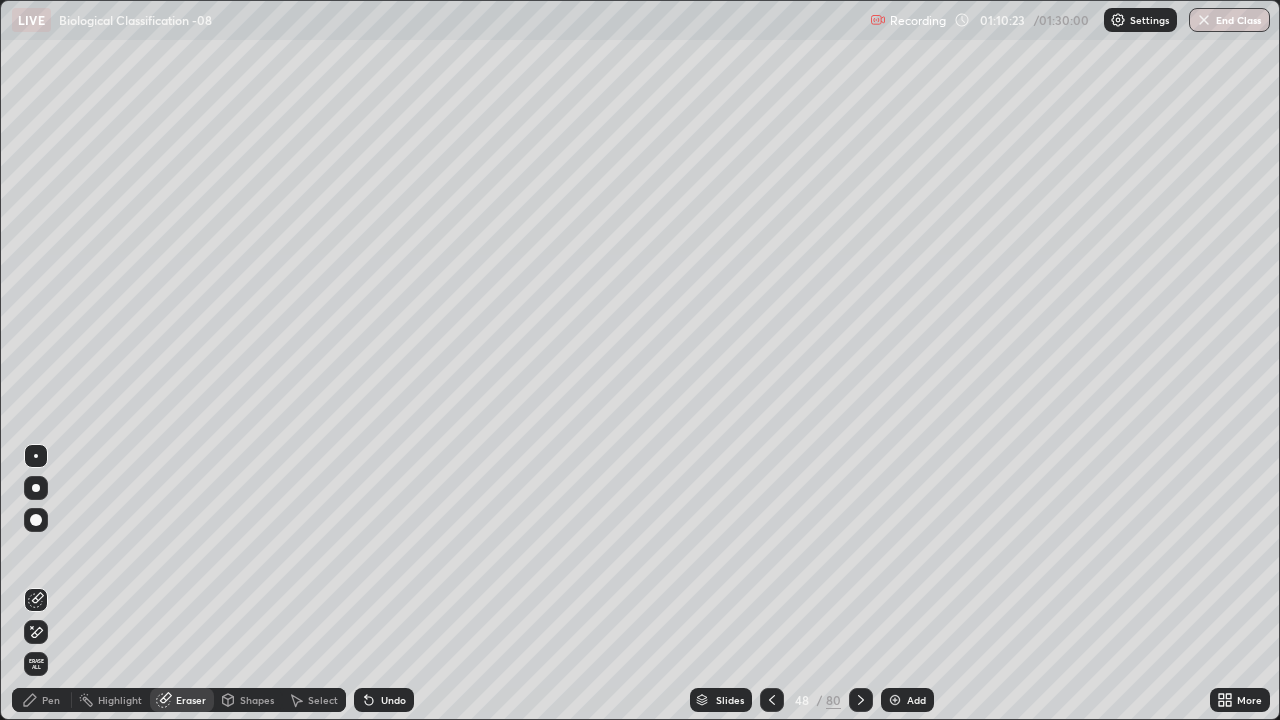 click on "Pen" at bounding box center [51, 700] 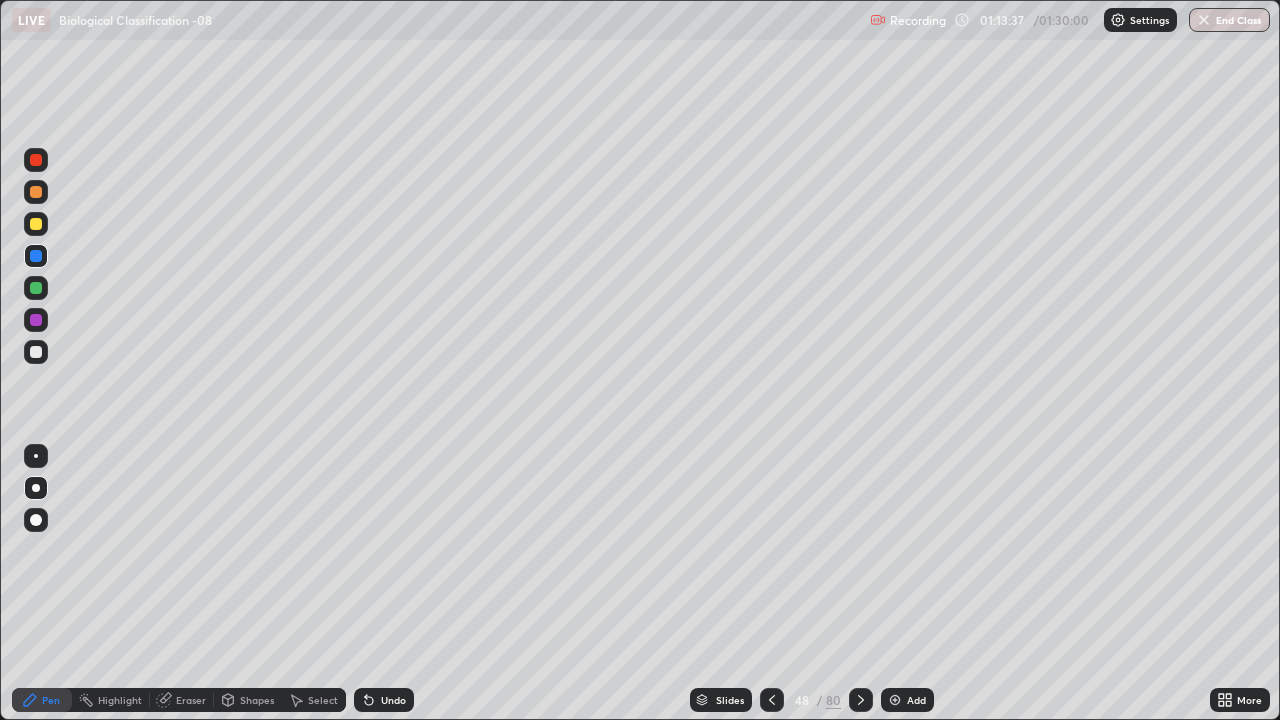 click 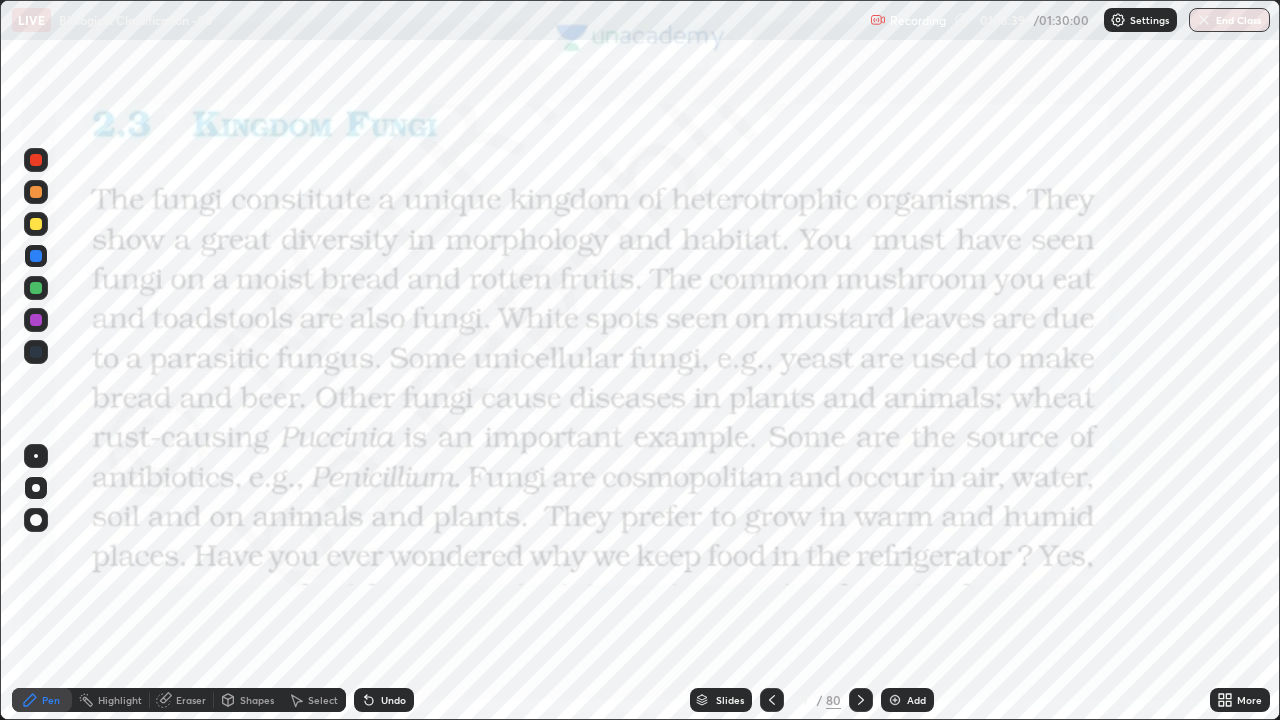 click 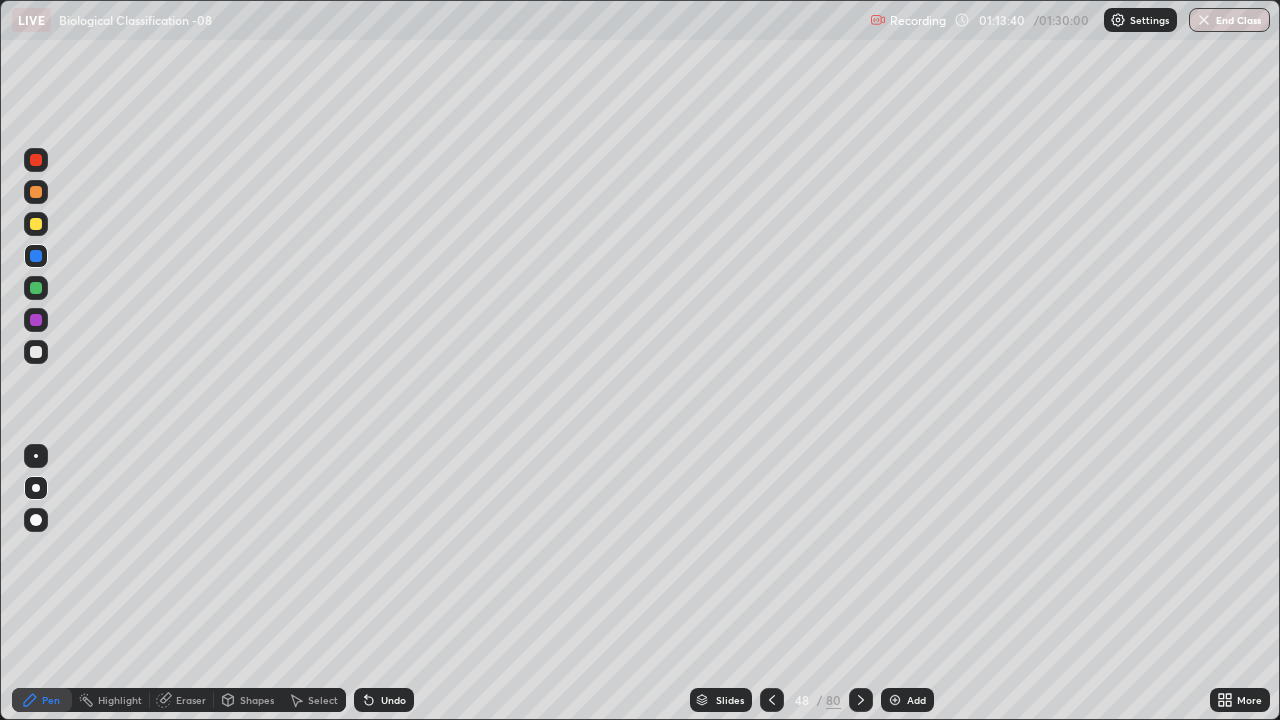 click 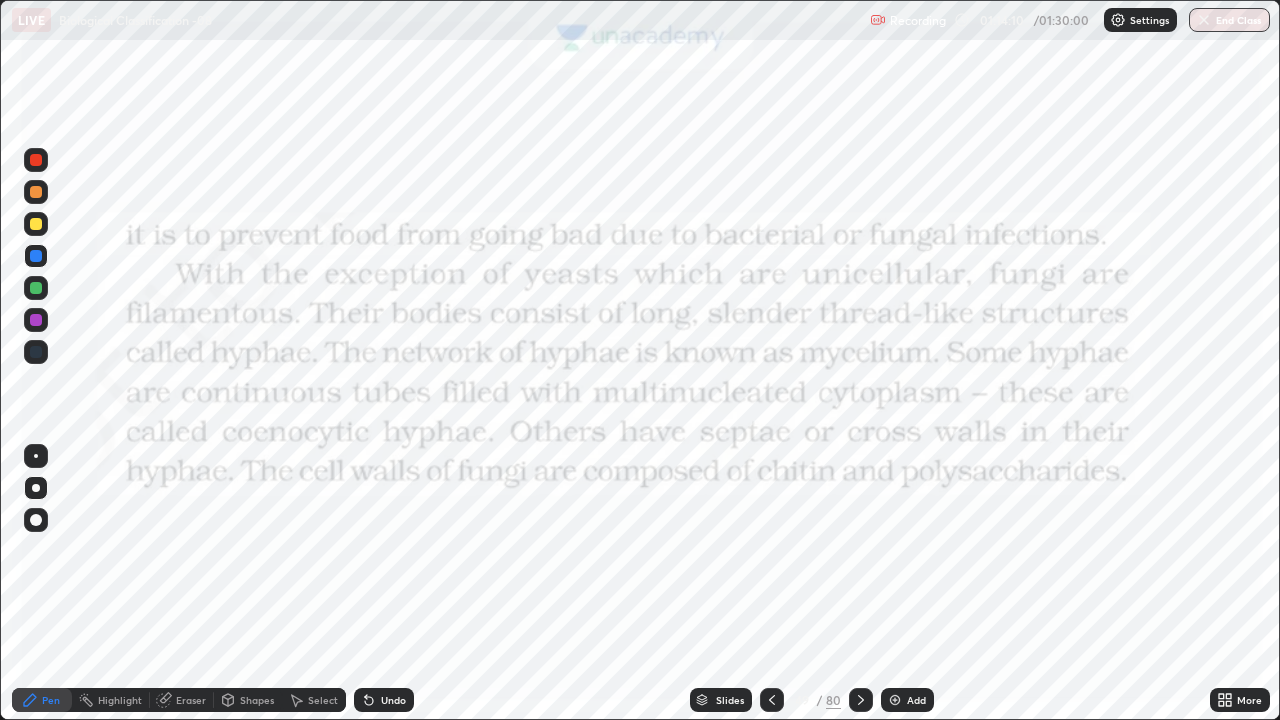 click 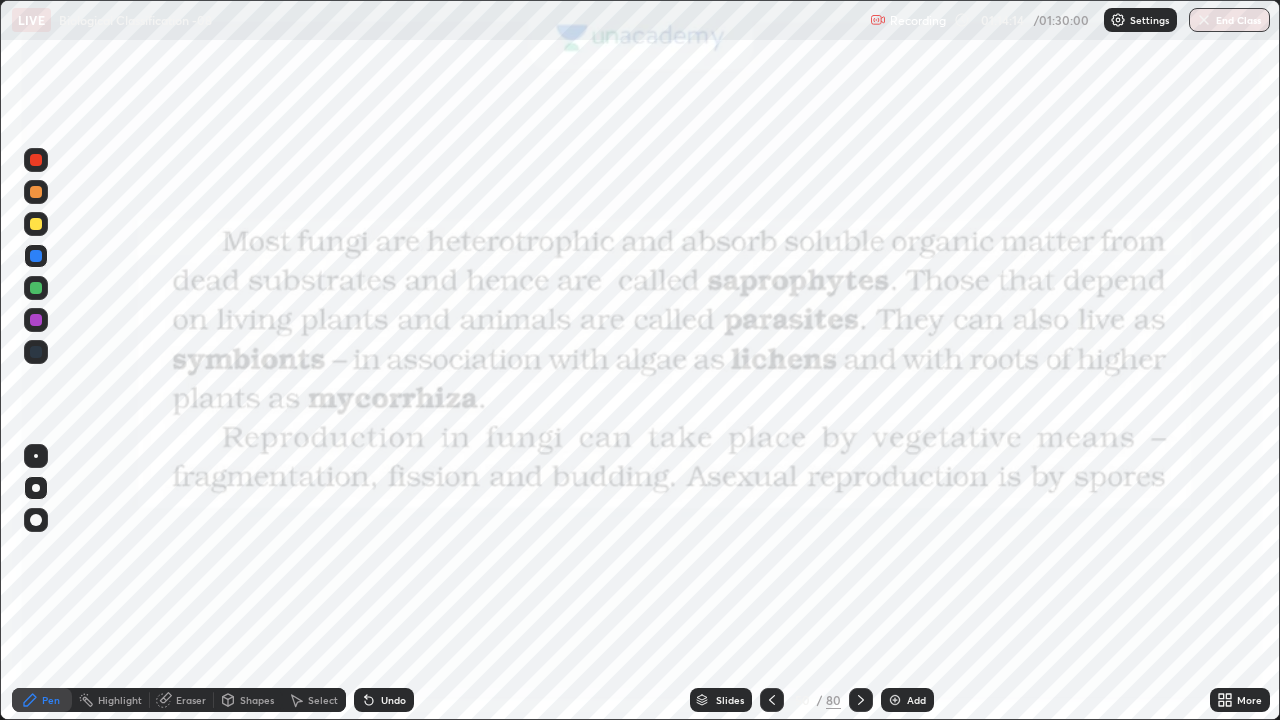 click on "Pen" at bounding box center [51, 700] 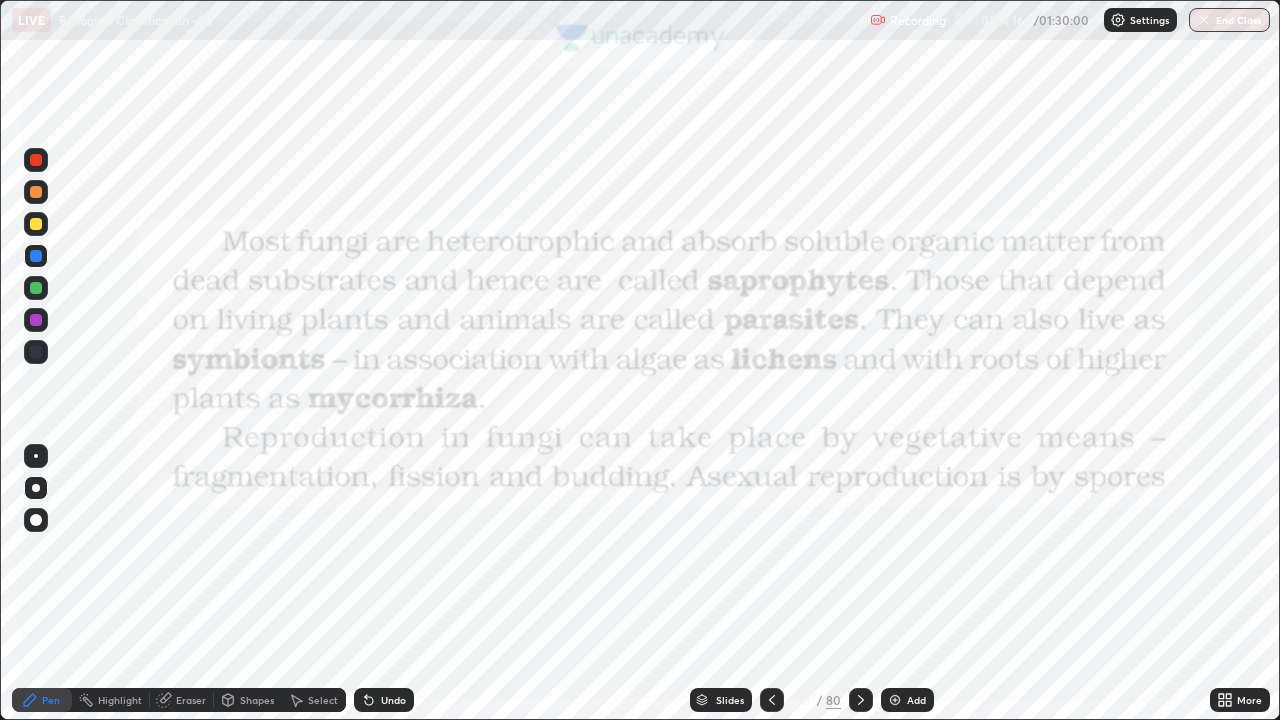 click on "Add" at bounding box center [916, 700] 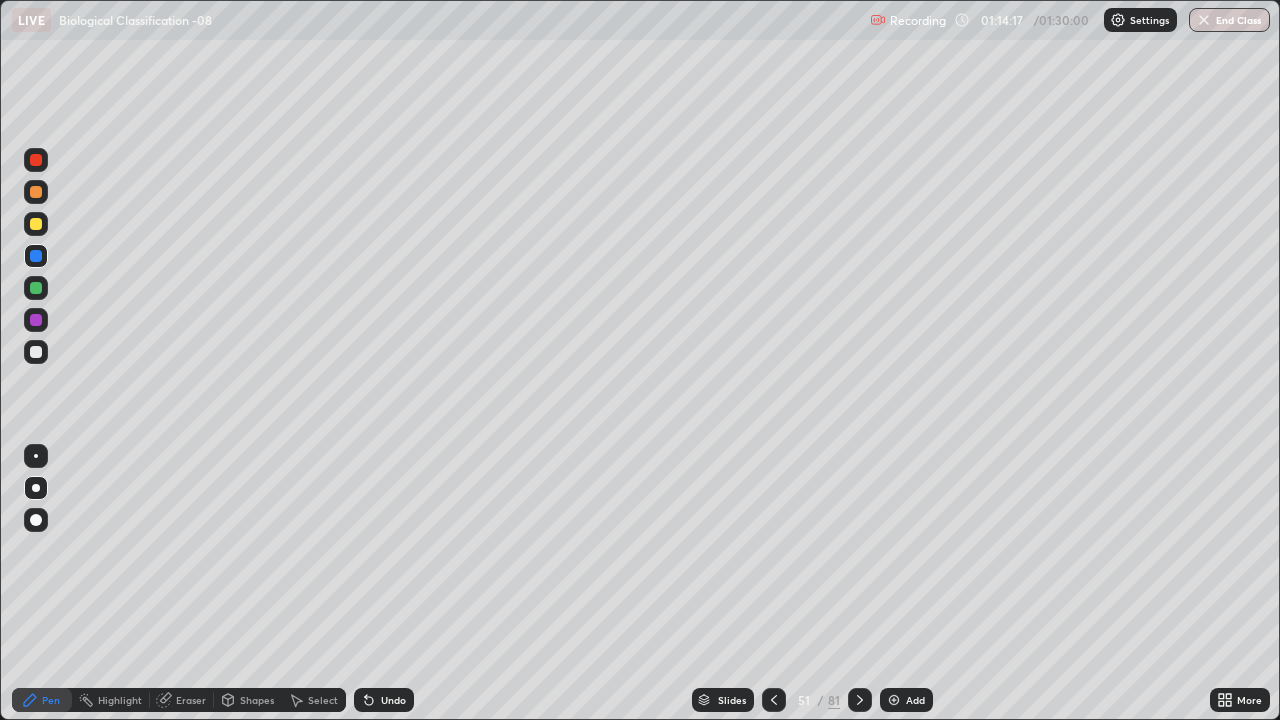 click 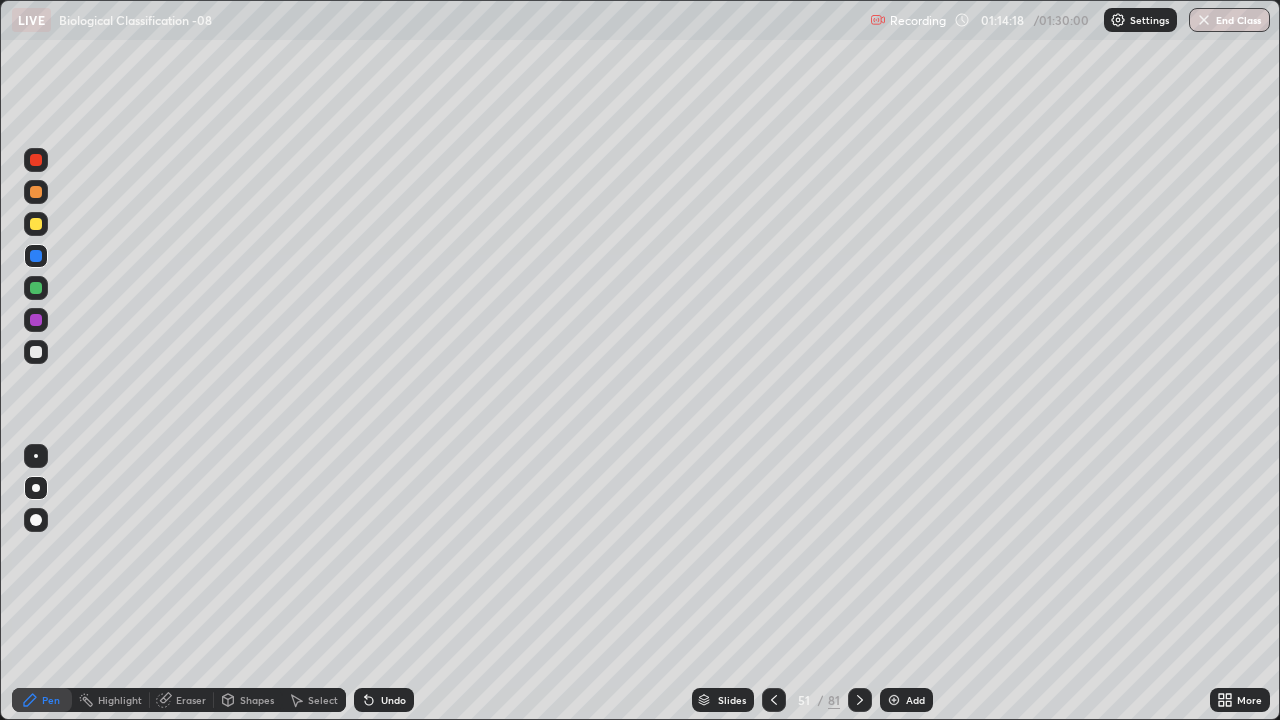 click on "Pen" at bounding box center [51, 700] 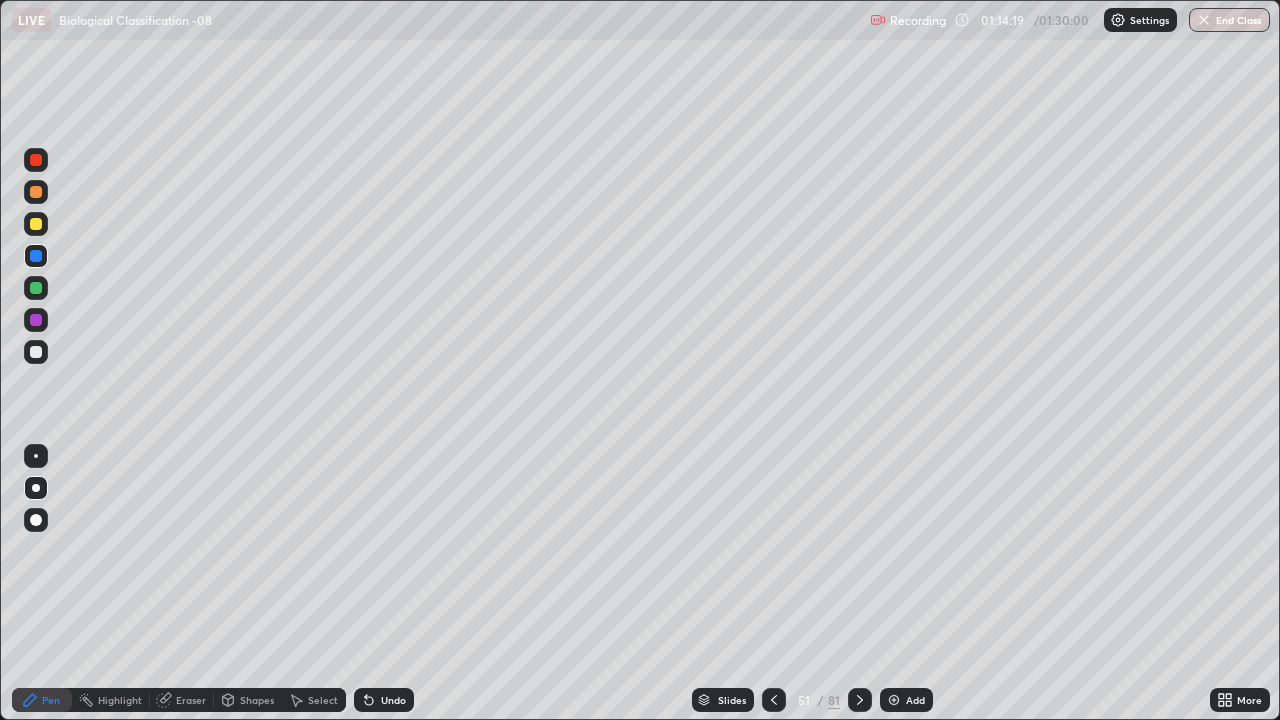 click at bounding box center (36, 224) 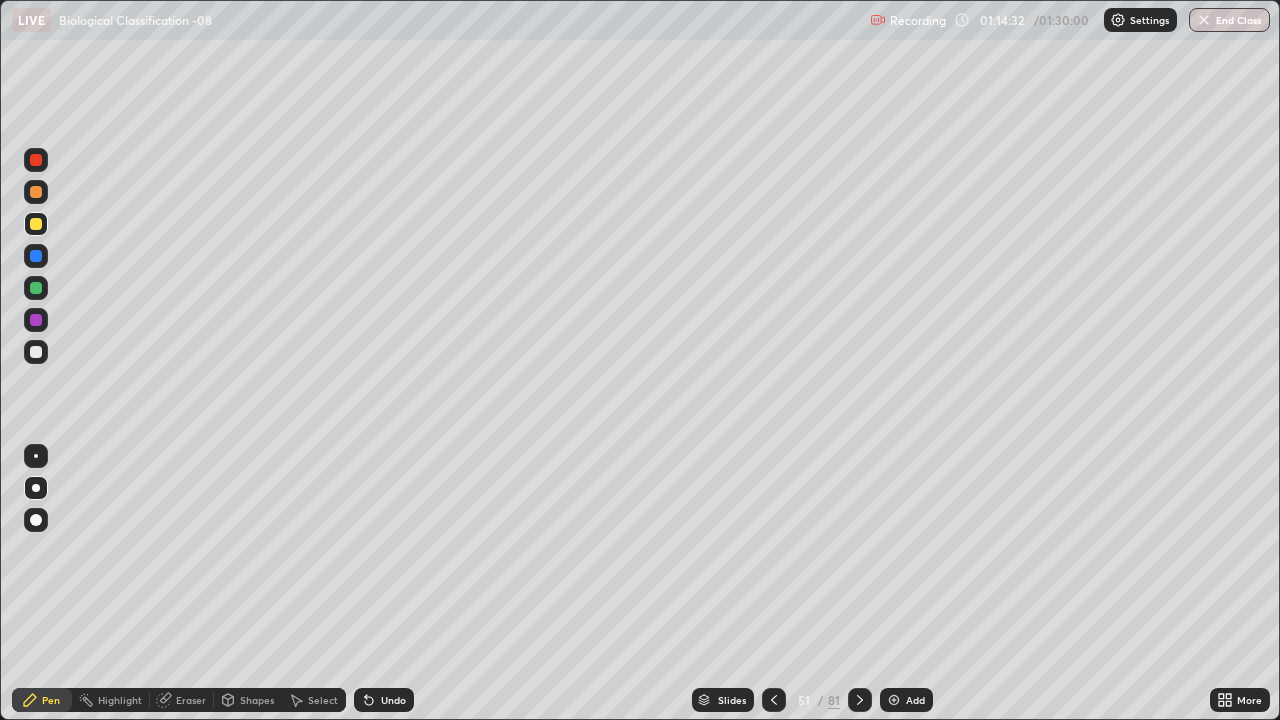 click on "Shapes" at bounding box center [257, 700] 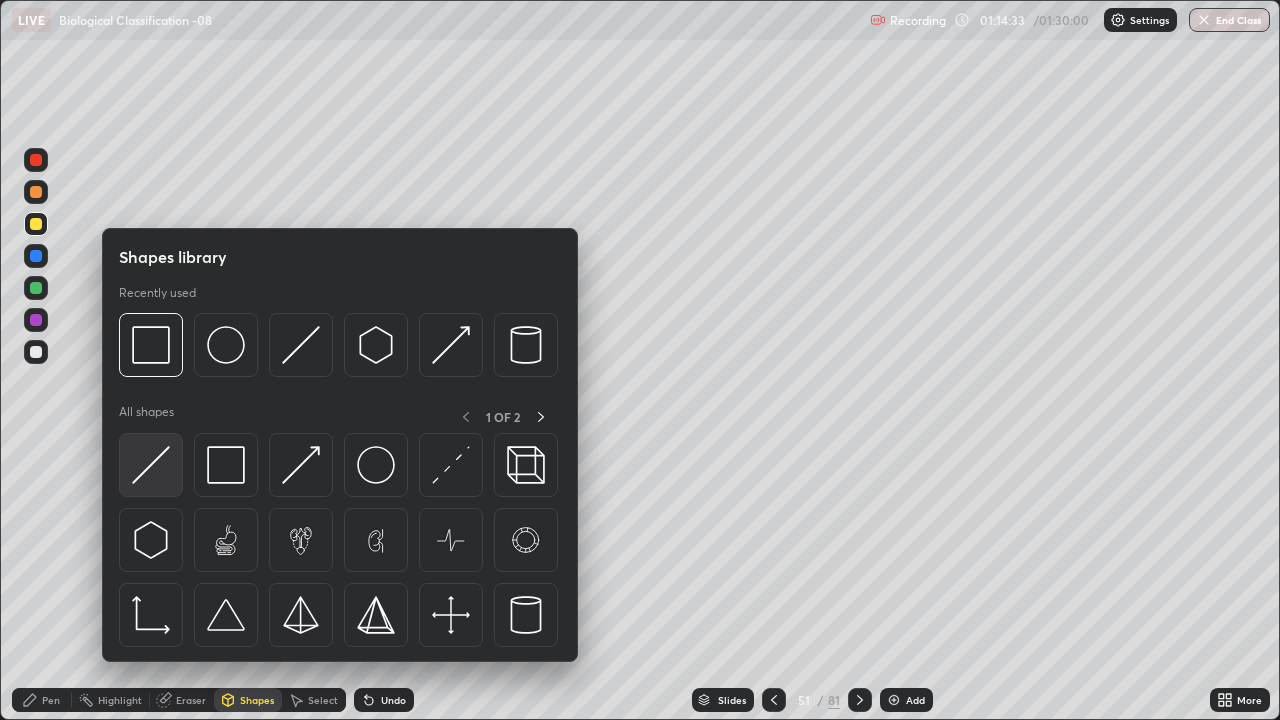 click at bounding box center [151, 465] 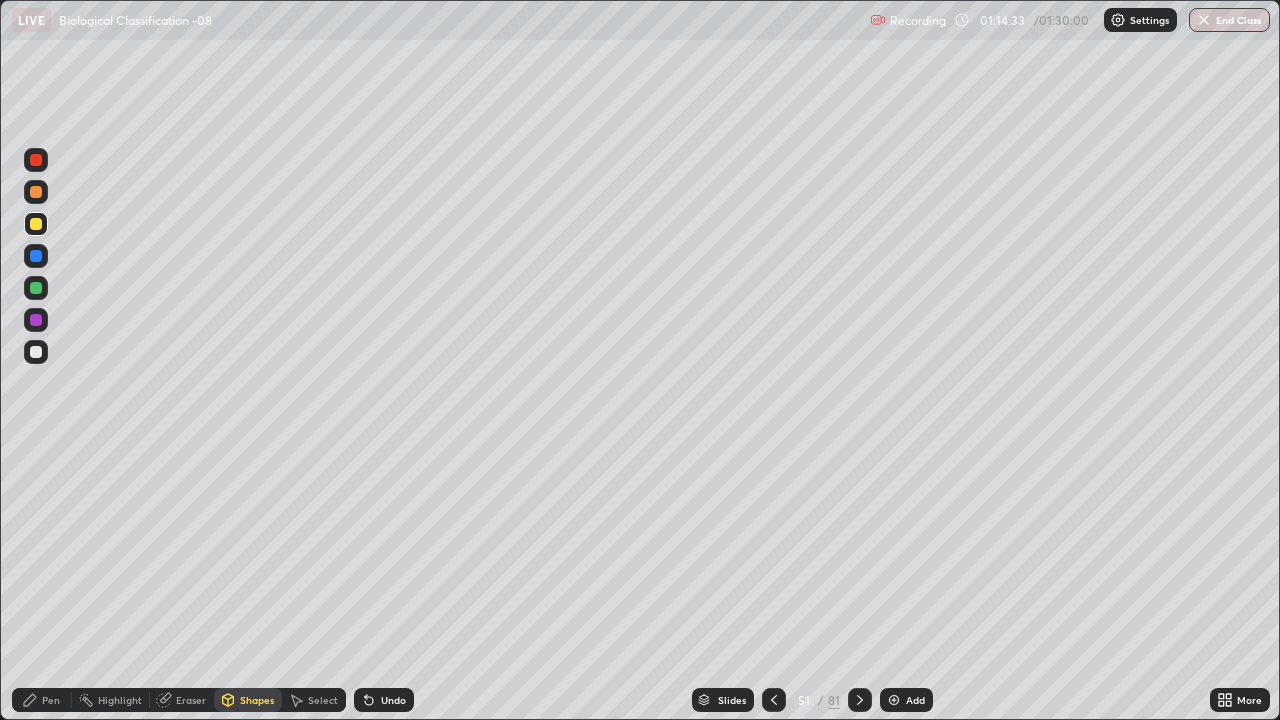 click at bounding box center [36, 288] 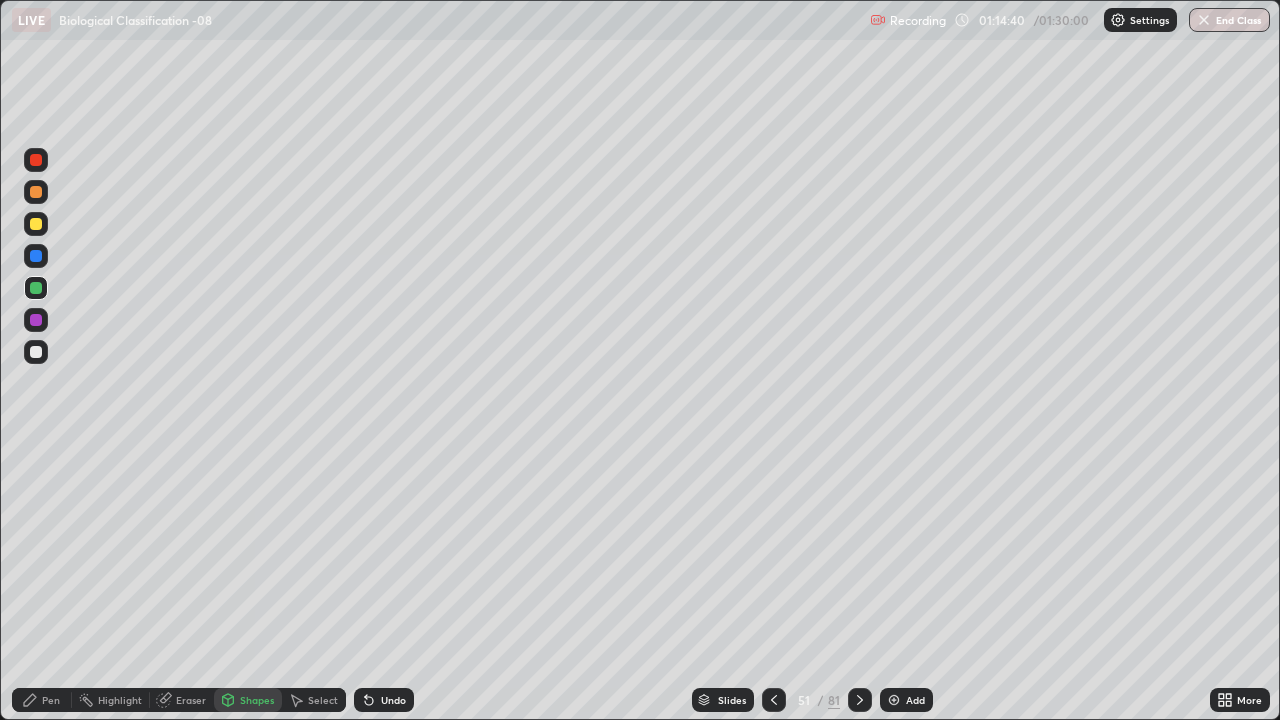 click on "Pen" at bounding box center (51, 700) 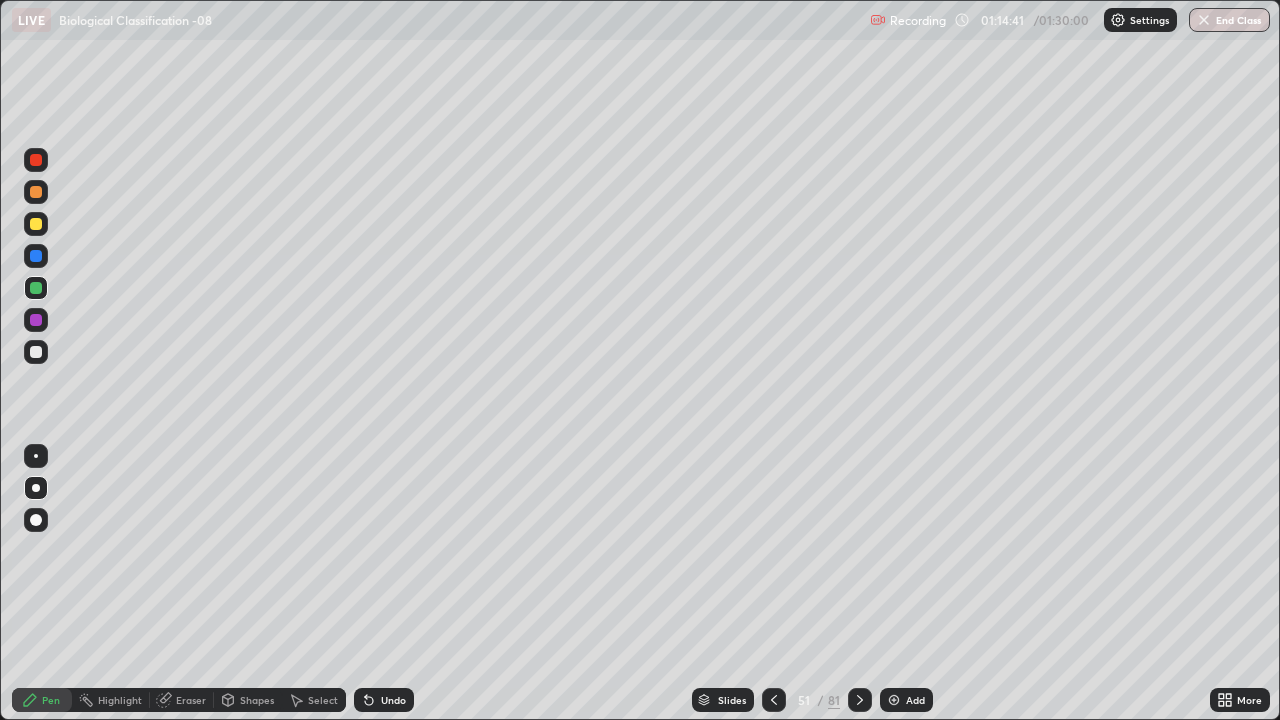click at bounding box center [36, 352] 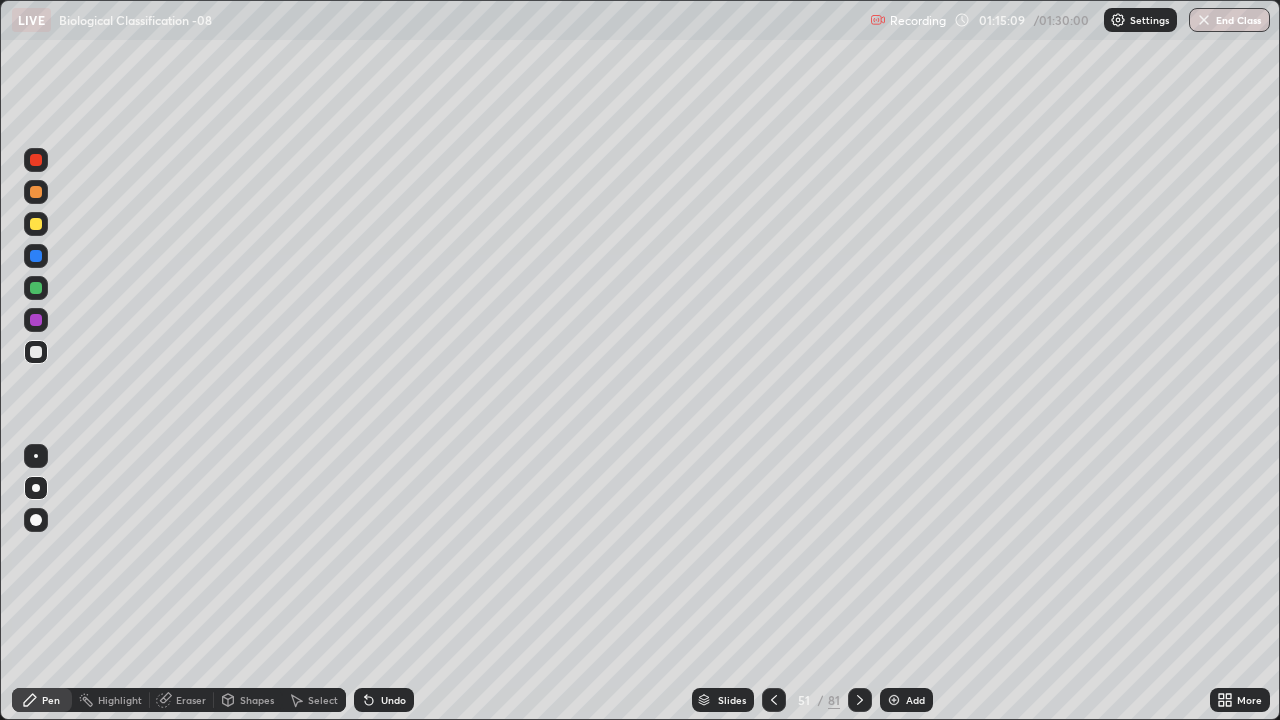 click at bounding box center (36, 224) 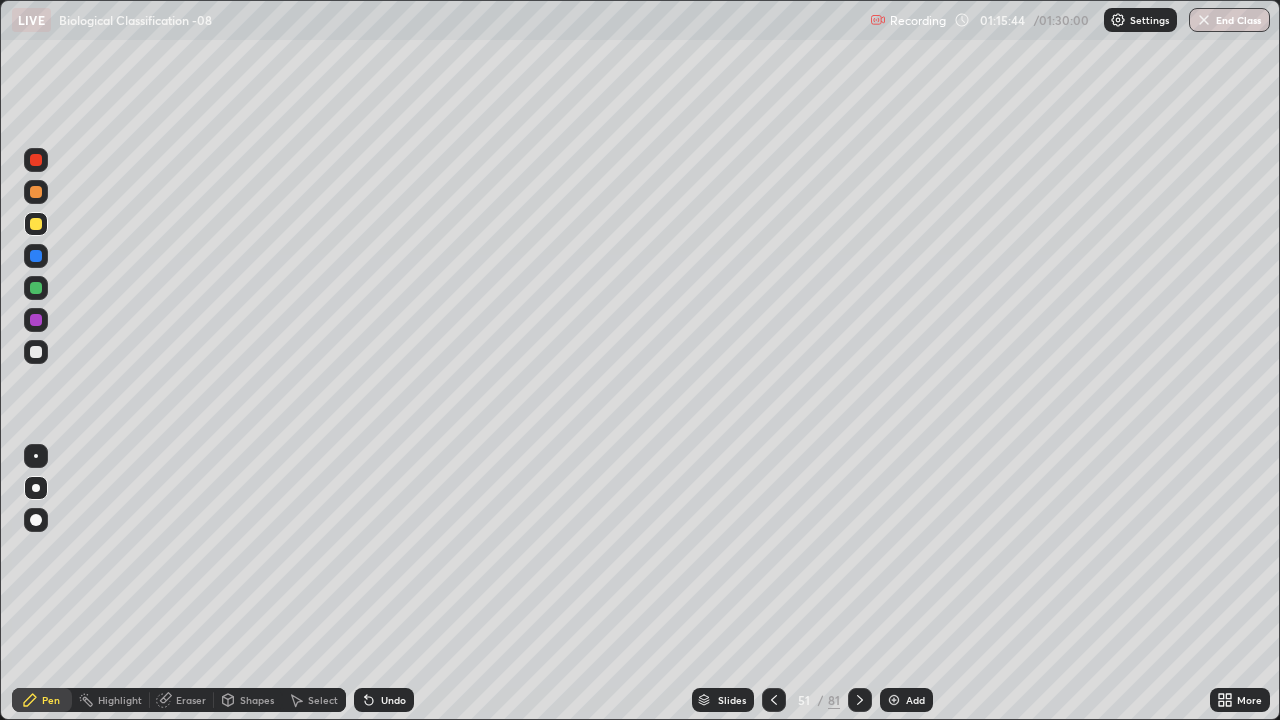 click at bounding box center (36, 288) 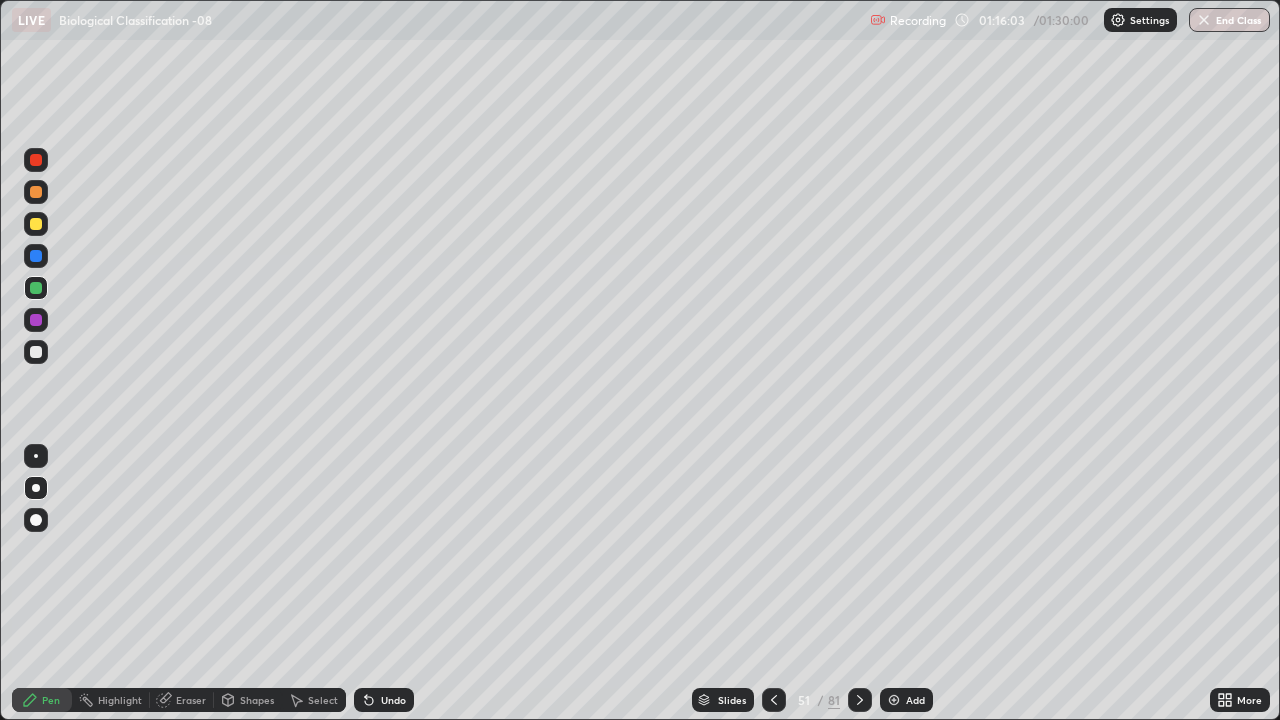 click at bounding box center (36, 352) 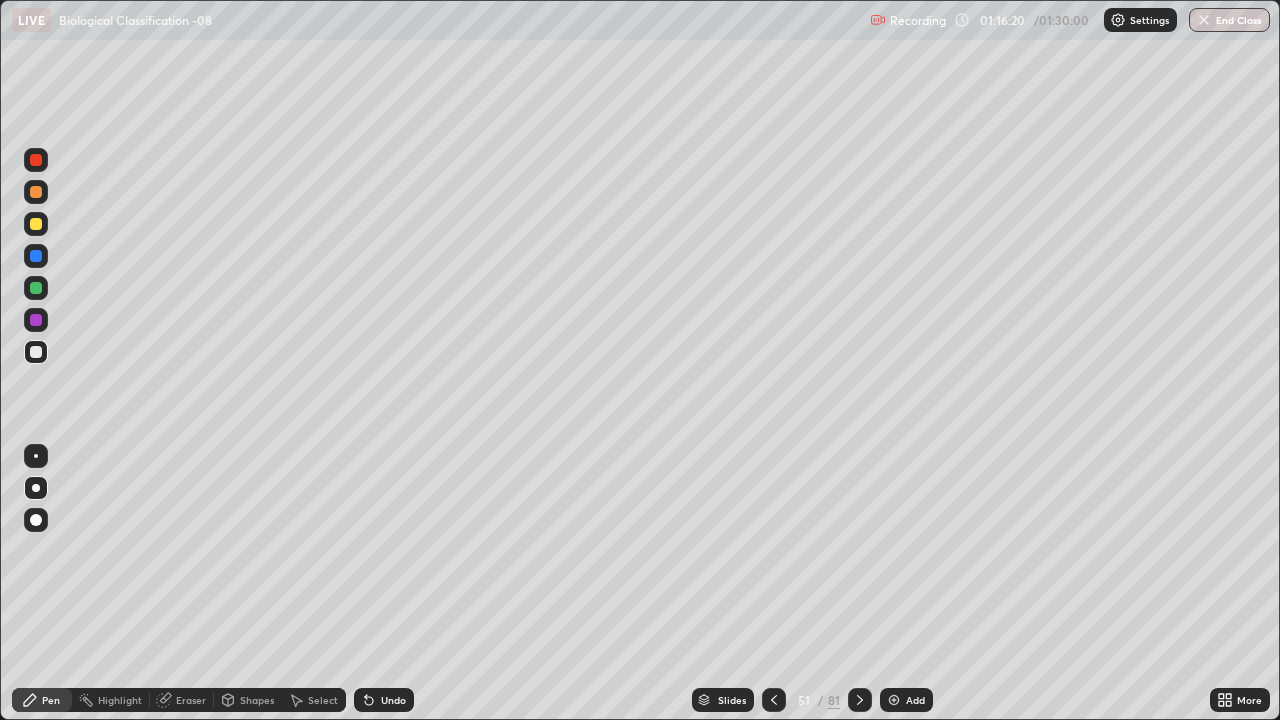 click at bounding box center (36, 224) 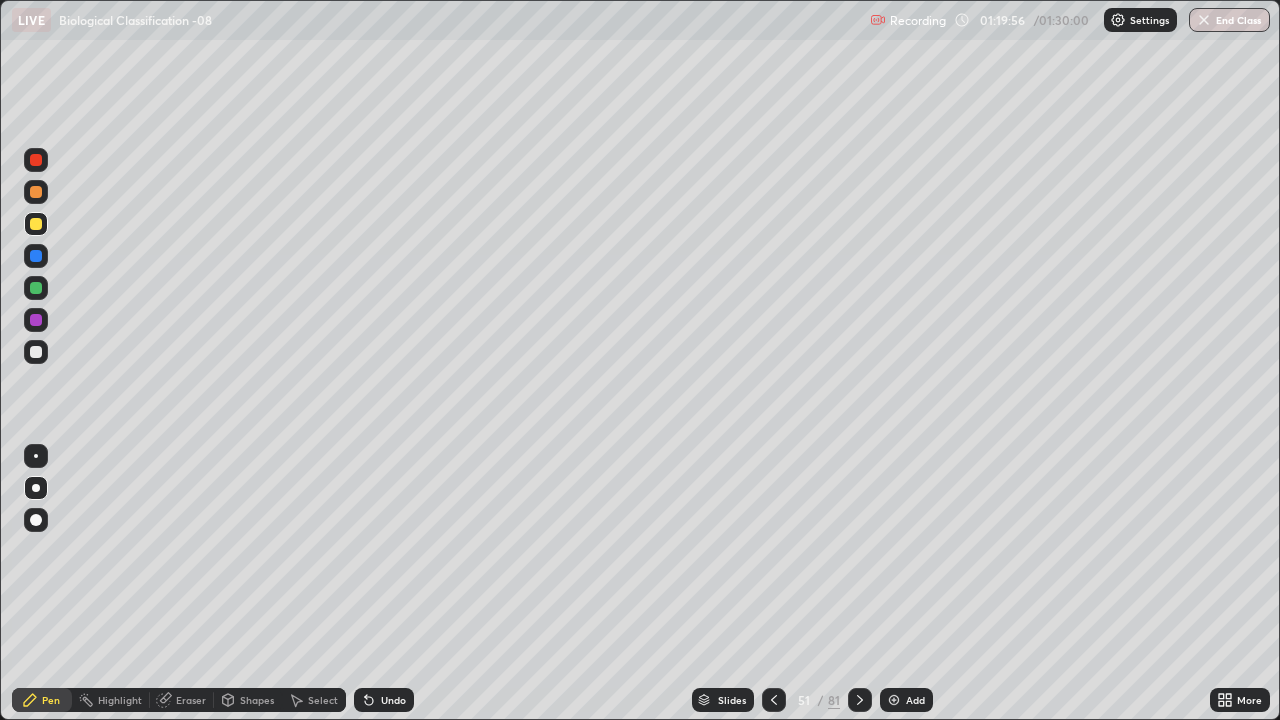 click at bounding box center (36, 320) 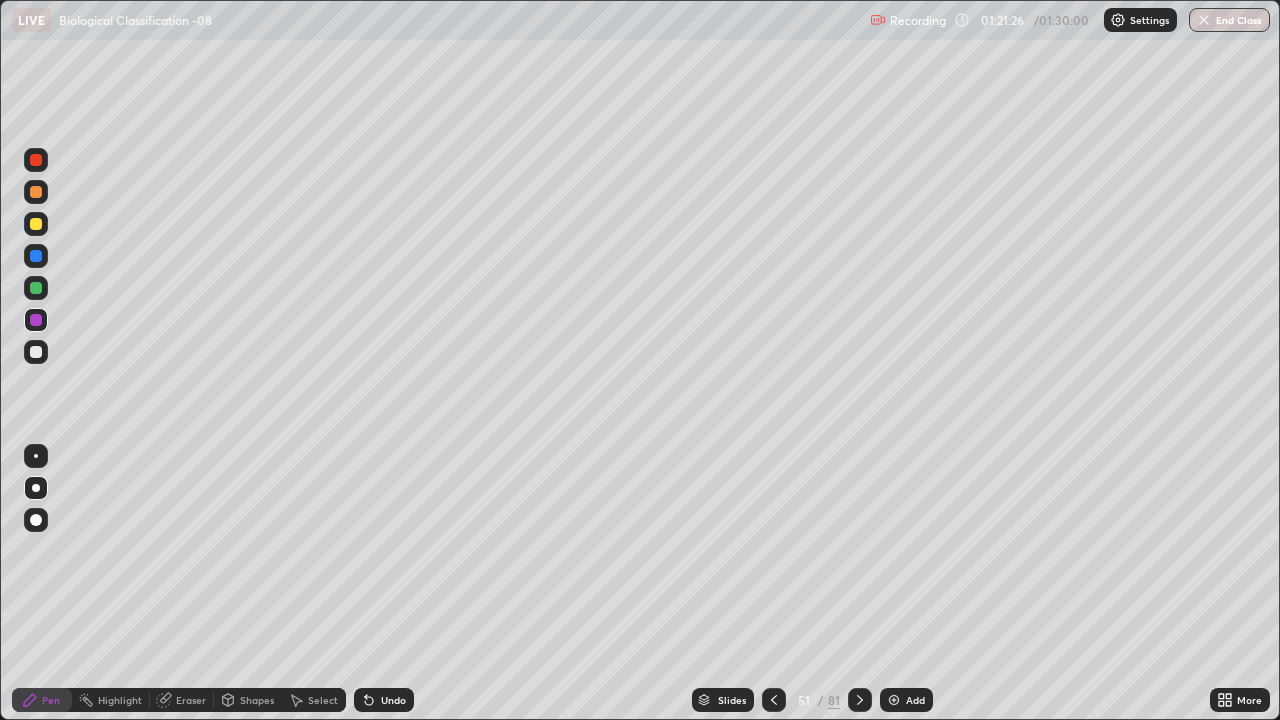 click at bounding box center [36, 256] 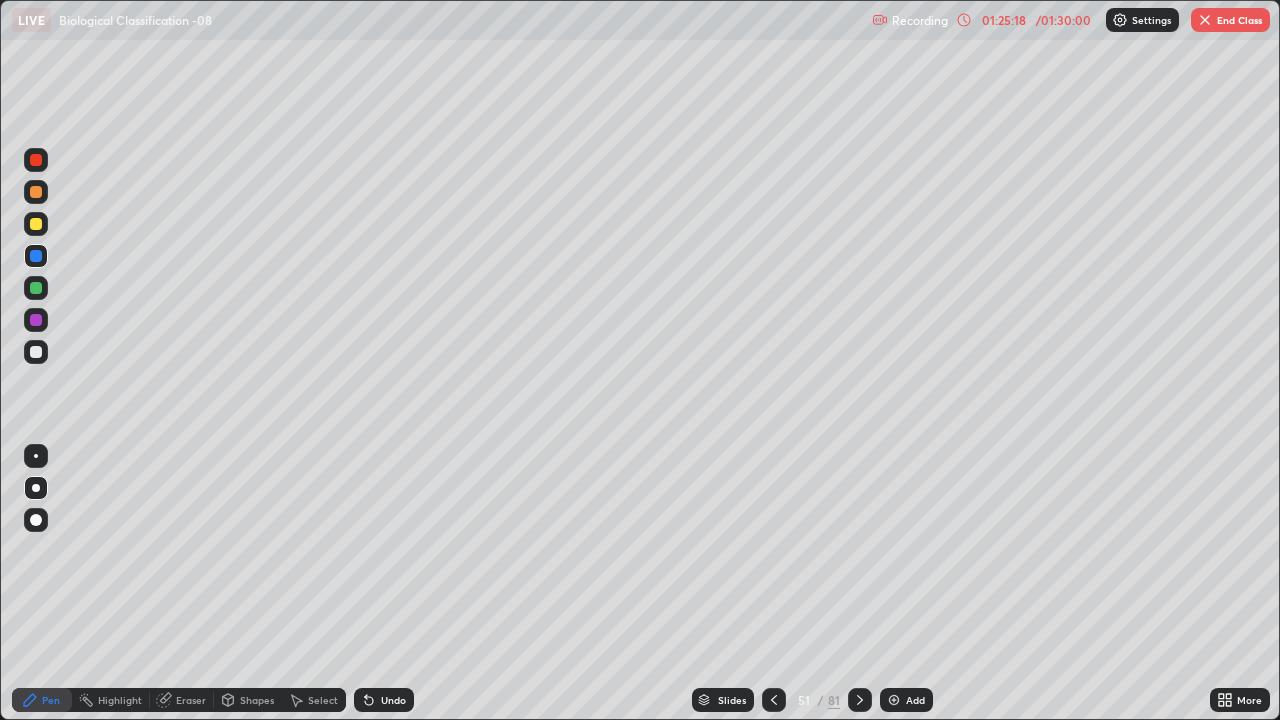 click on "End Class" at bounding box center (1230, 20) 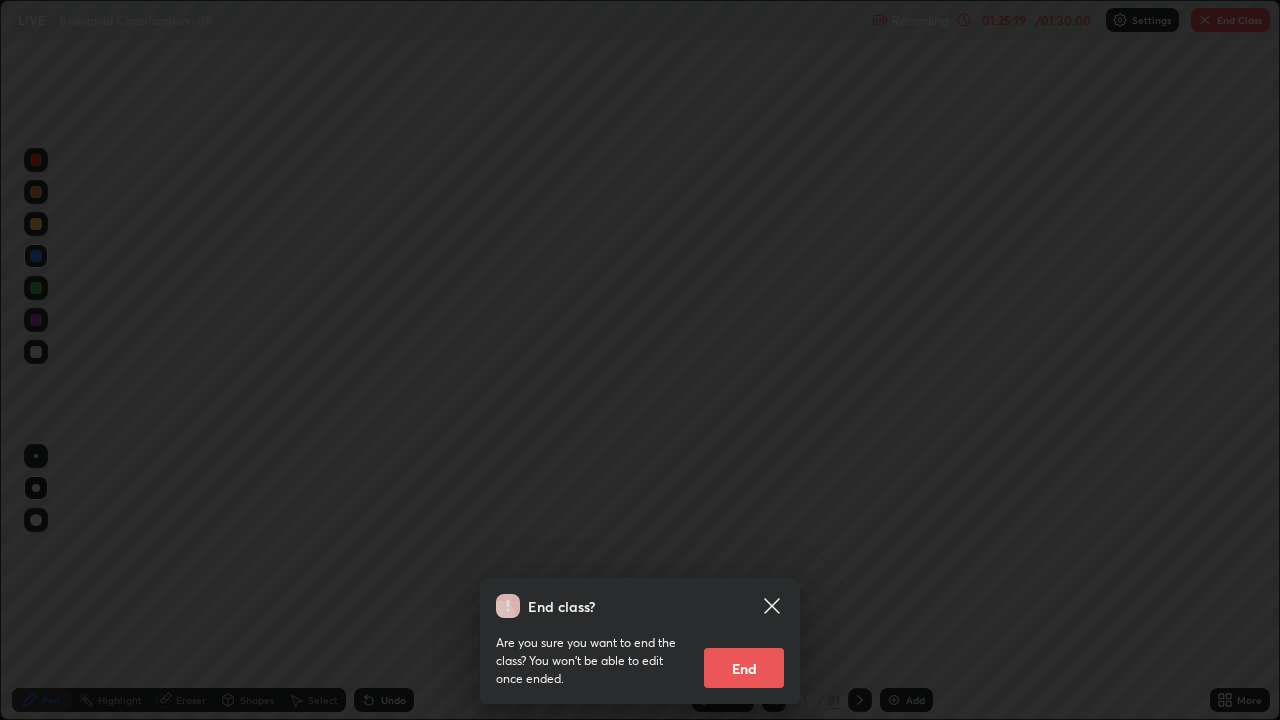 click on "End" at bounding box center (744, 668) 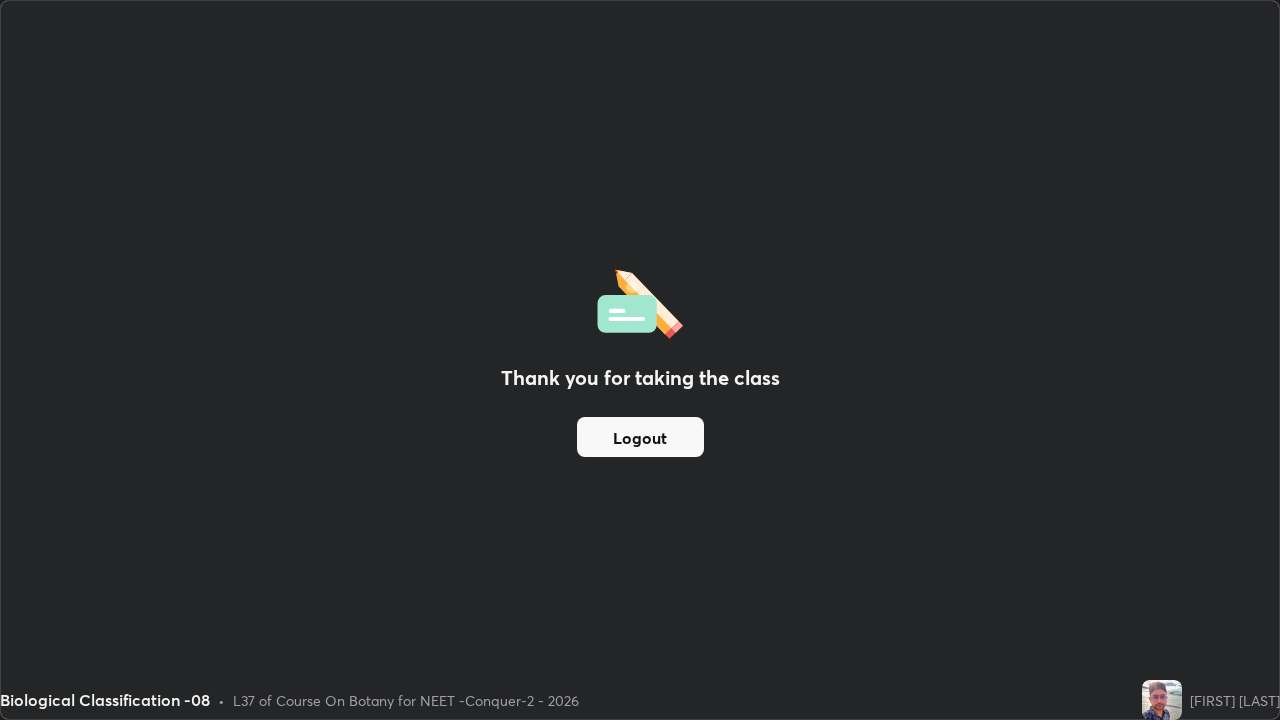 click on "Logout" at bounding box center [640, 437] 